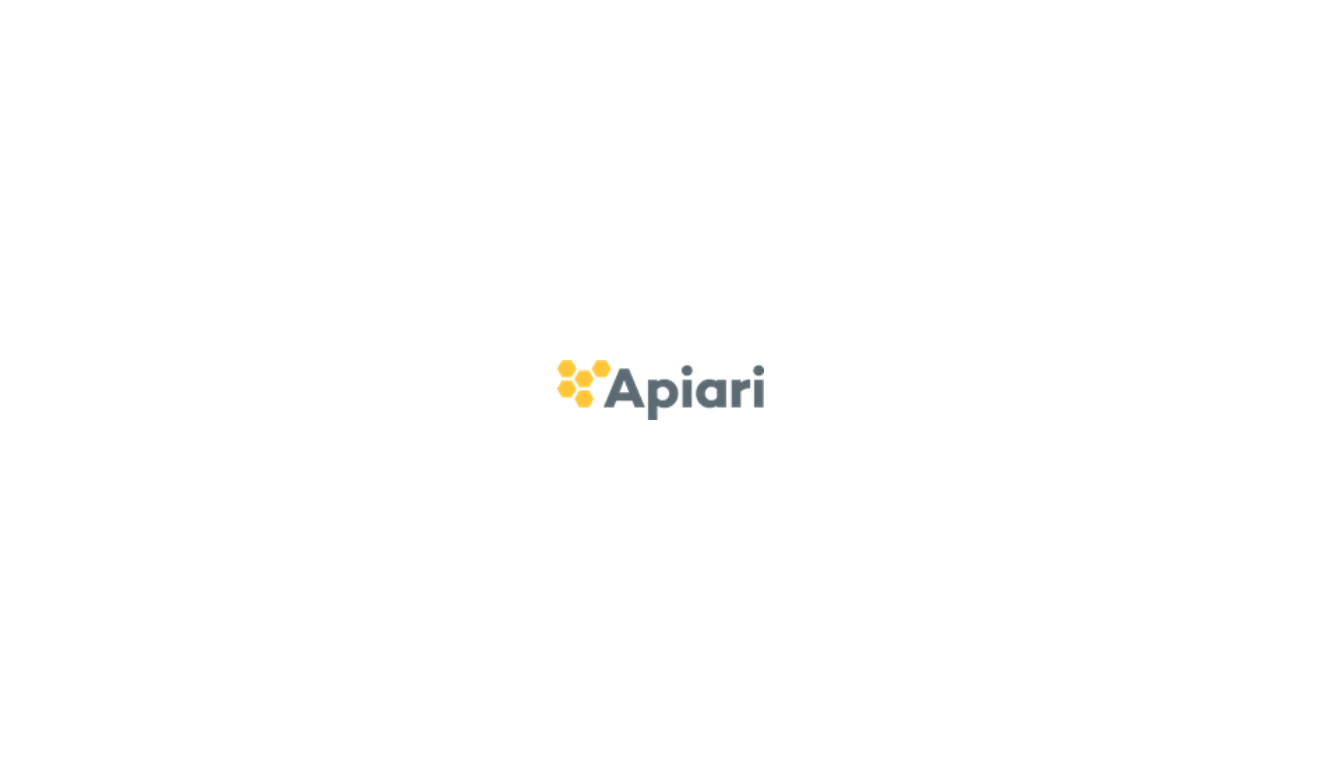 scroll, scrollTop: 0, scrollLeft: 0, axis: both 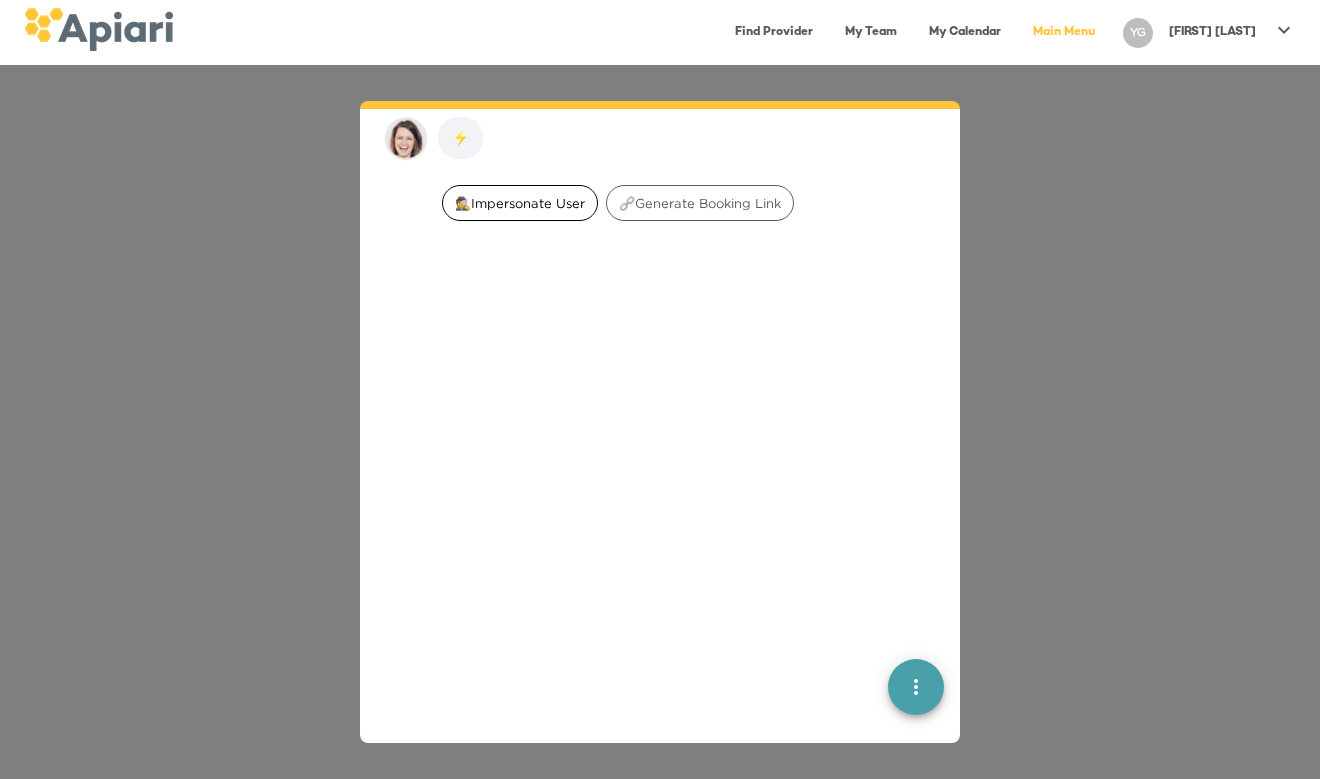 click on "🕵️‍Impersonate User" at bounding box center [520, 203] 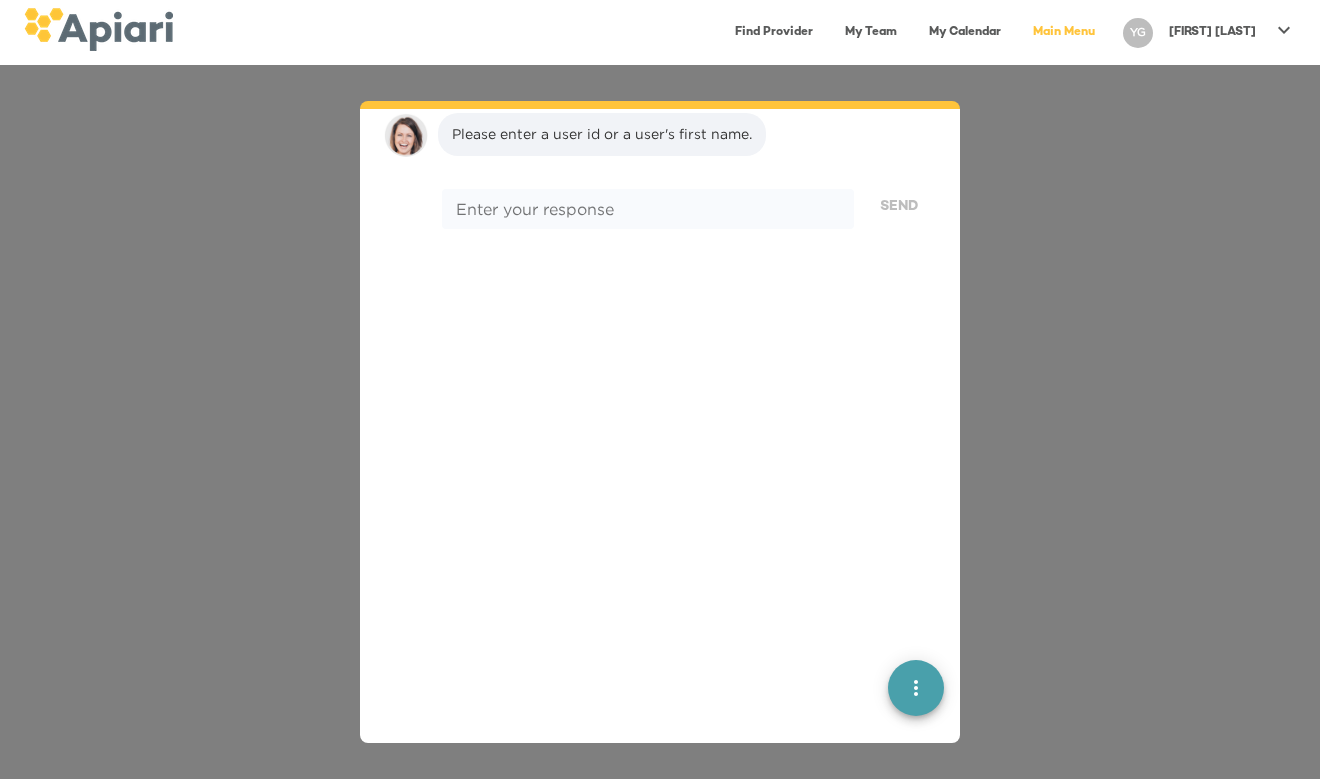 scroll, scrollTop: 165, scrollLeft: 0, axis: vertical 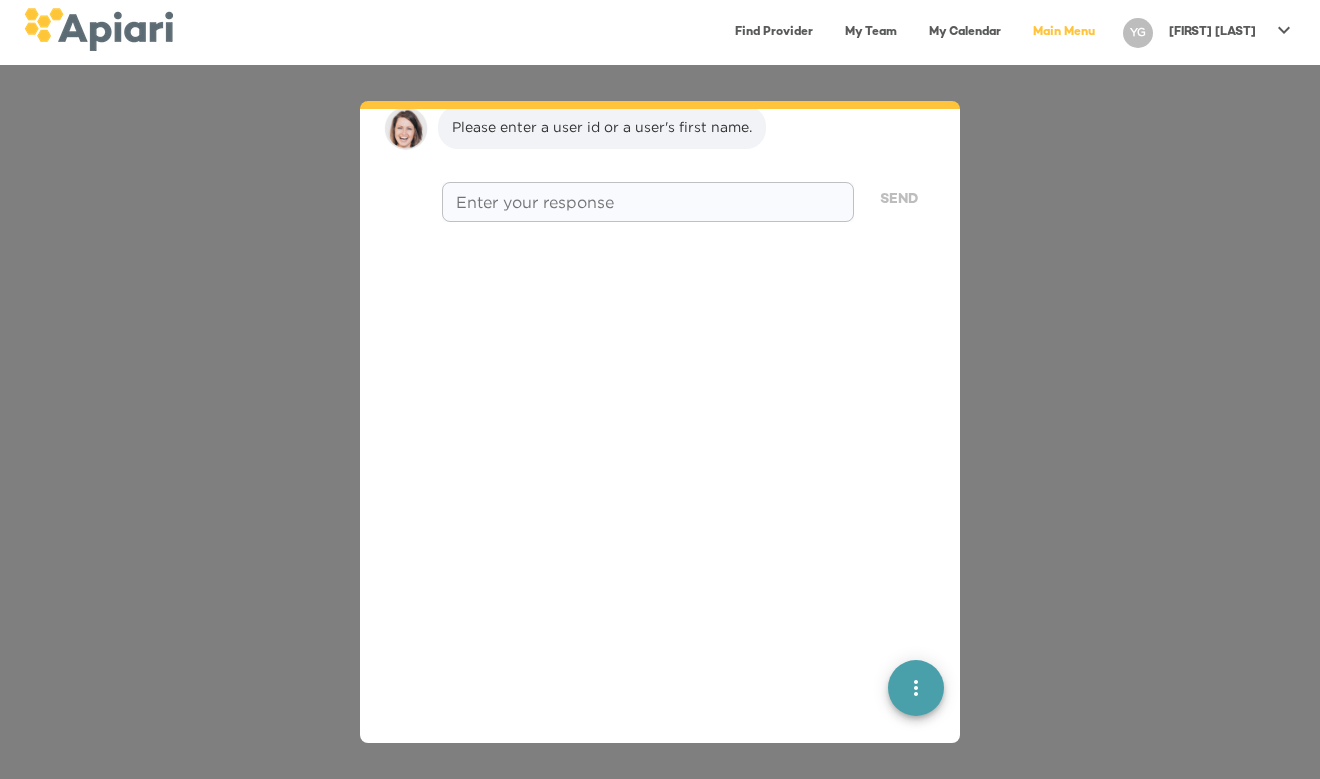 click at bounding box center [648, 202] 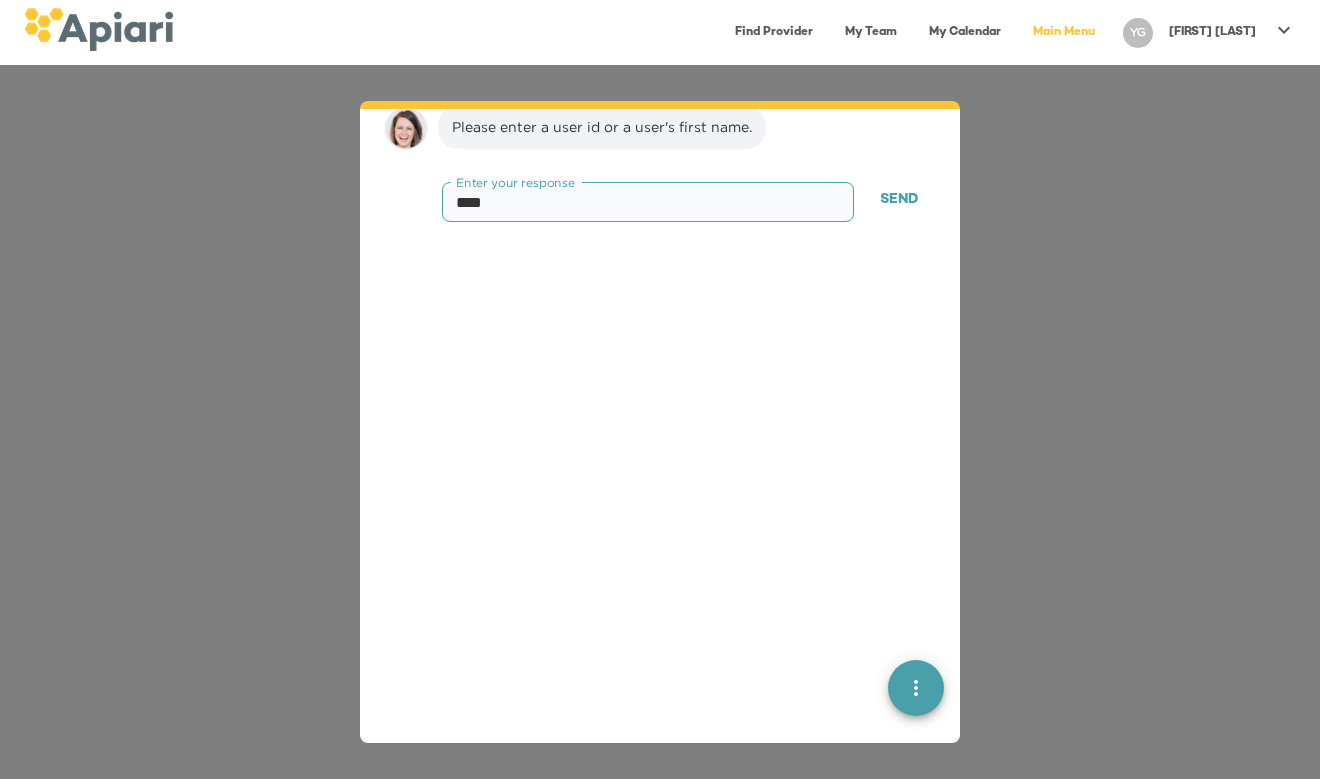 type on "*****" 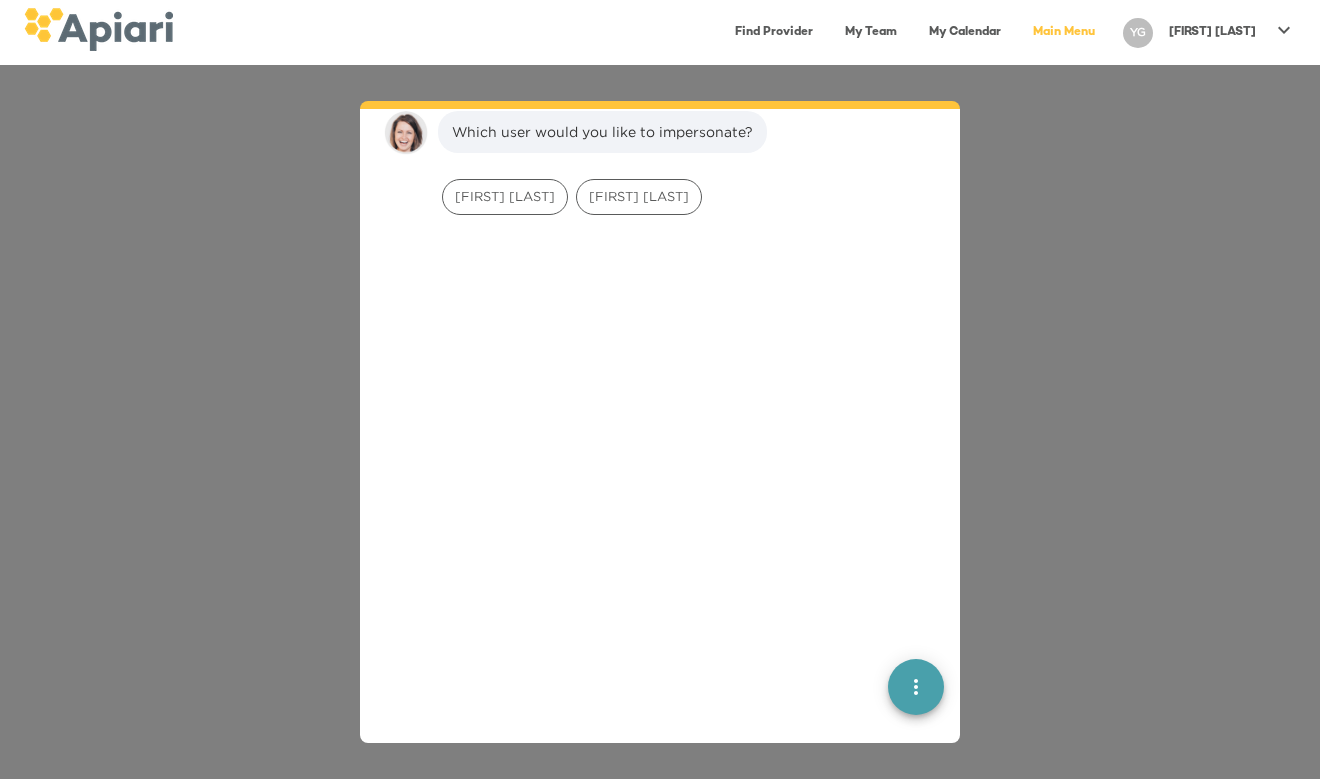 scroll, scrollTop: 291, scrollLeft: 0, axis: vertical 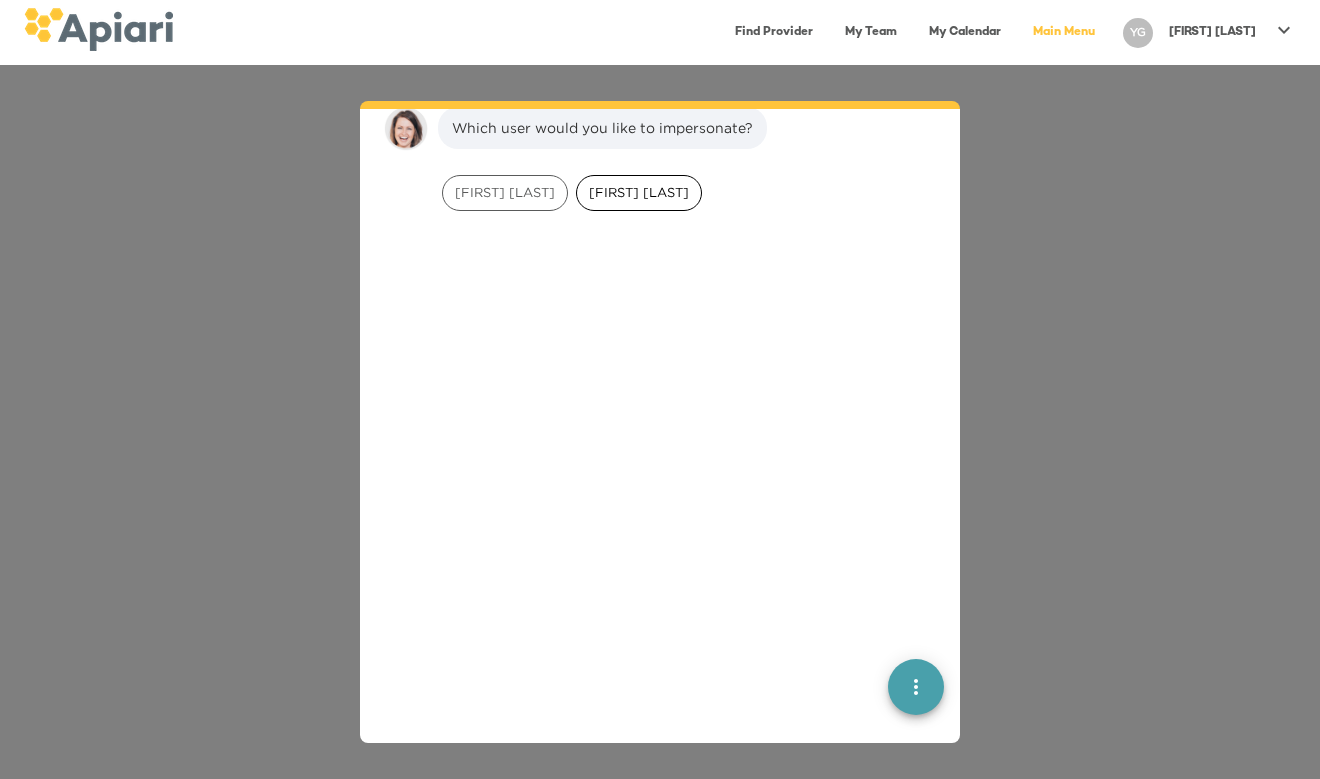 click on "[FIRST] [LAST]" at bounding box center (639, 192) 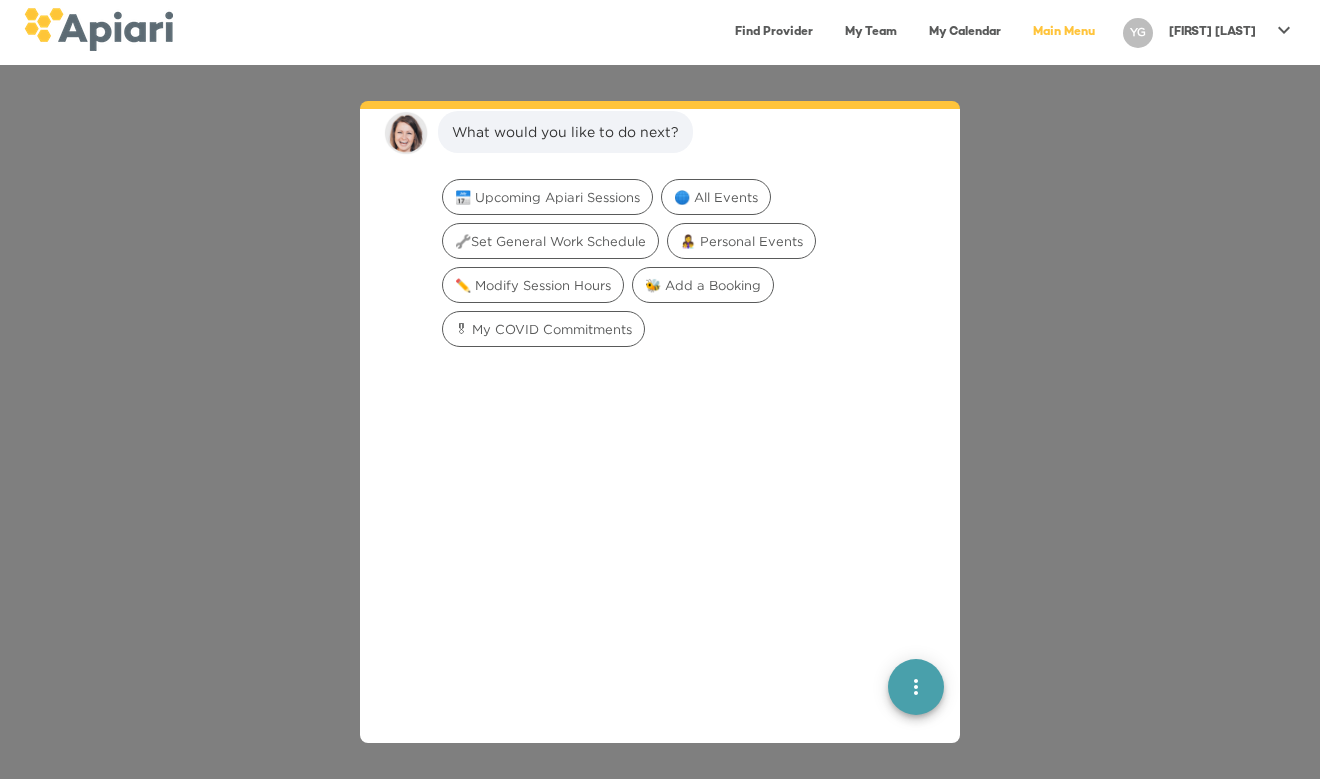 scroll, scrollTop: 417, scrollLeft: 0, axis: vertical 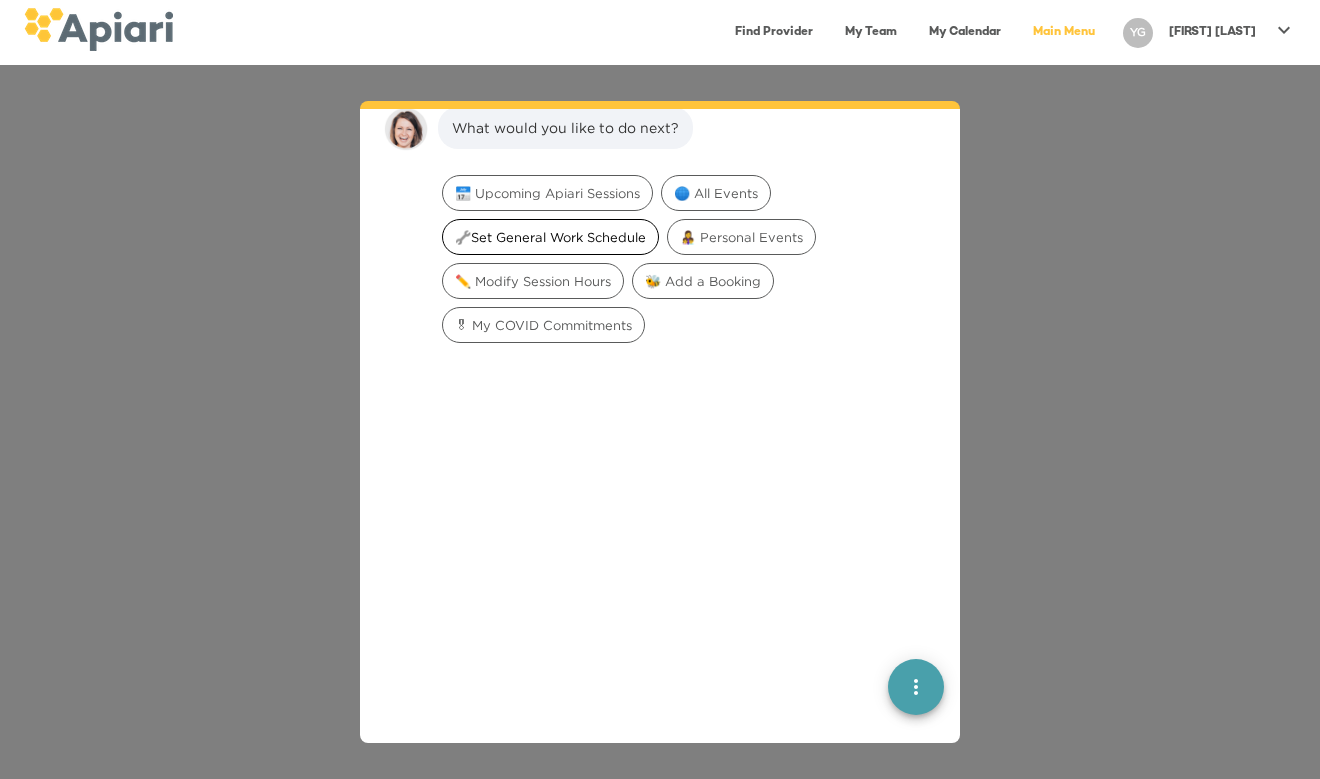 click on "🔧Set General Work Schedule" at bounding box center (550, 237) 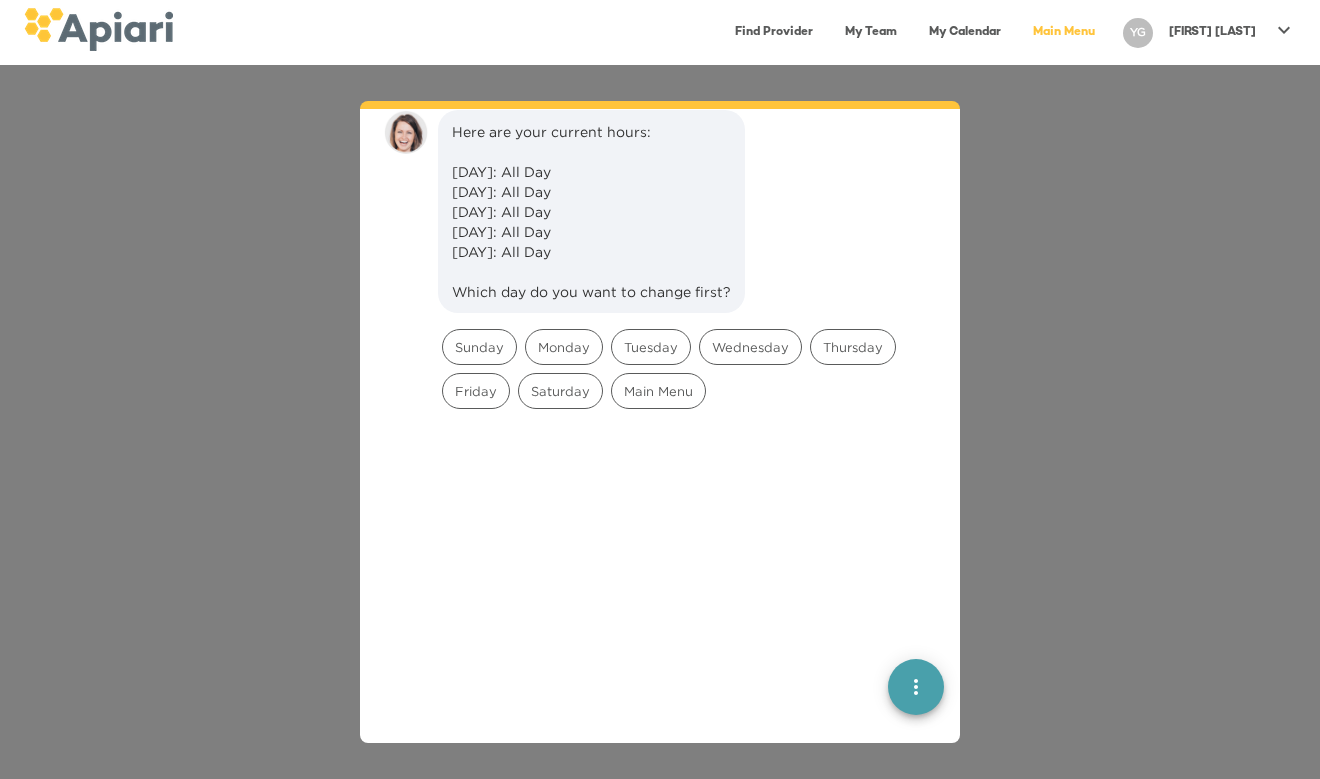 scroll, scrollTop: 544, scrollLeft: 0, axis: vertical 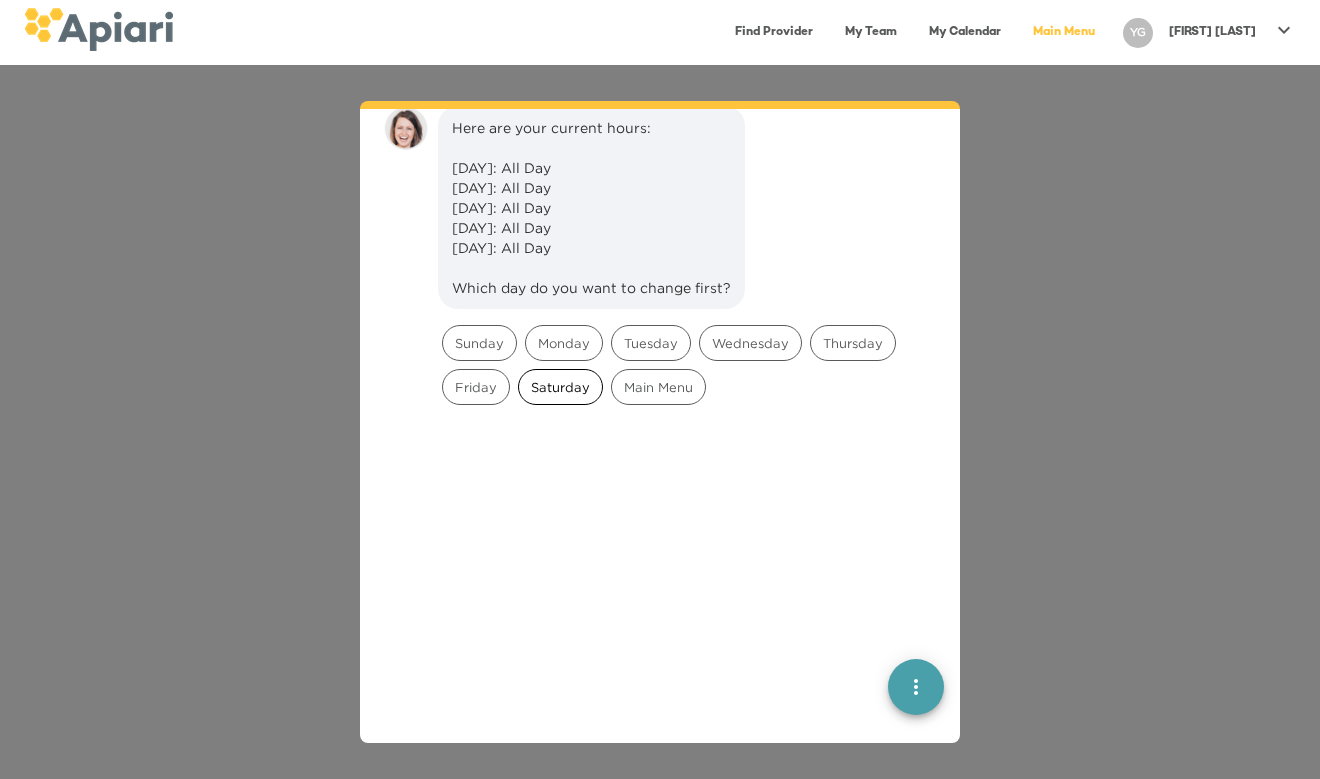 click on "Saturday" at bounding box center (560, 387) 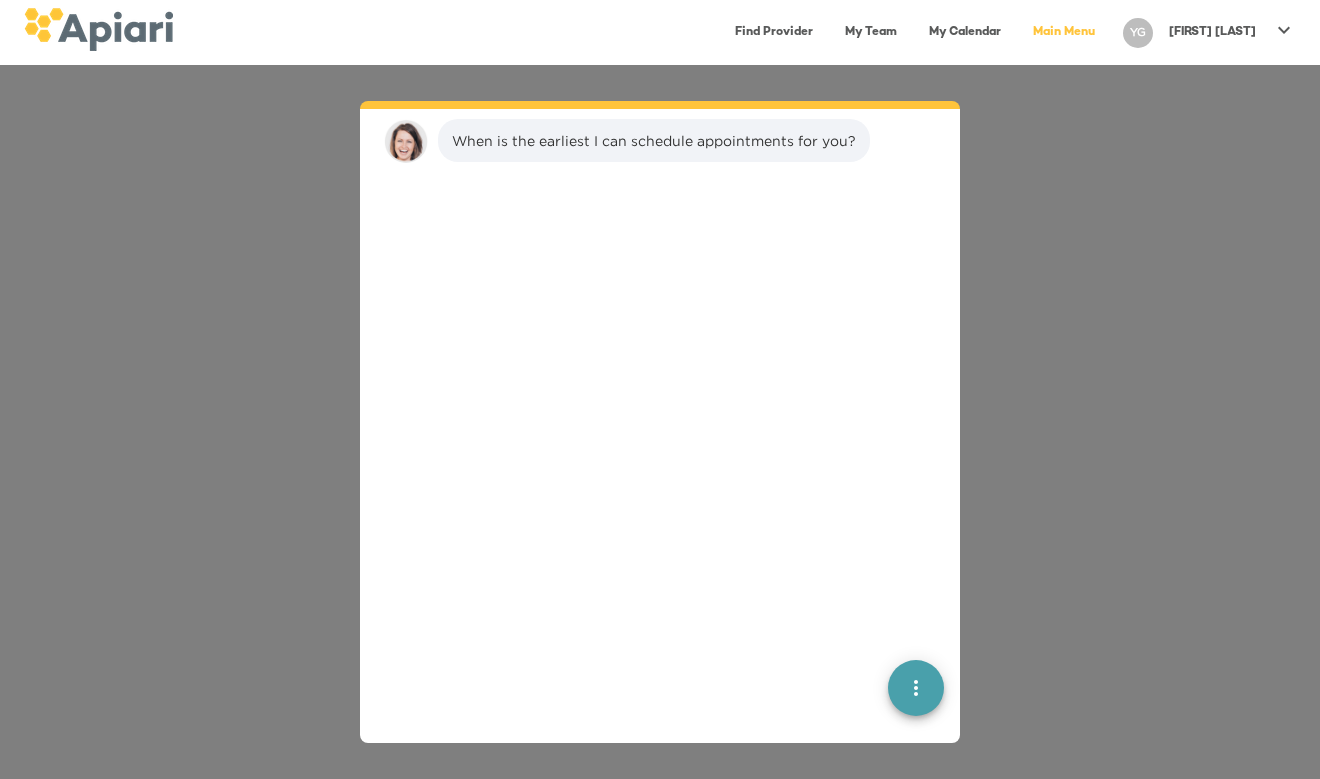 scroll, scrollTop: 821, scrollLeft: 0, axis: vertical 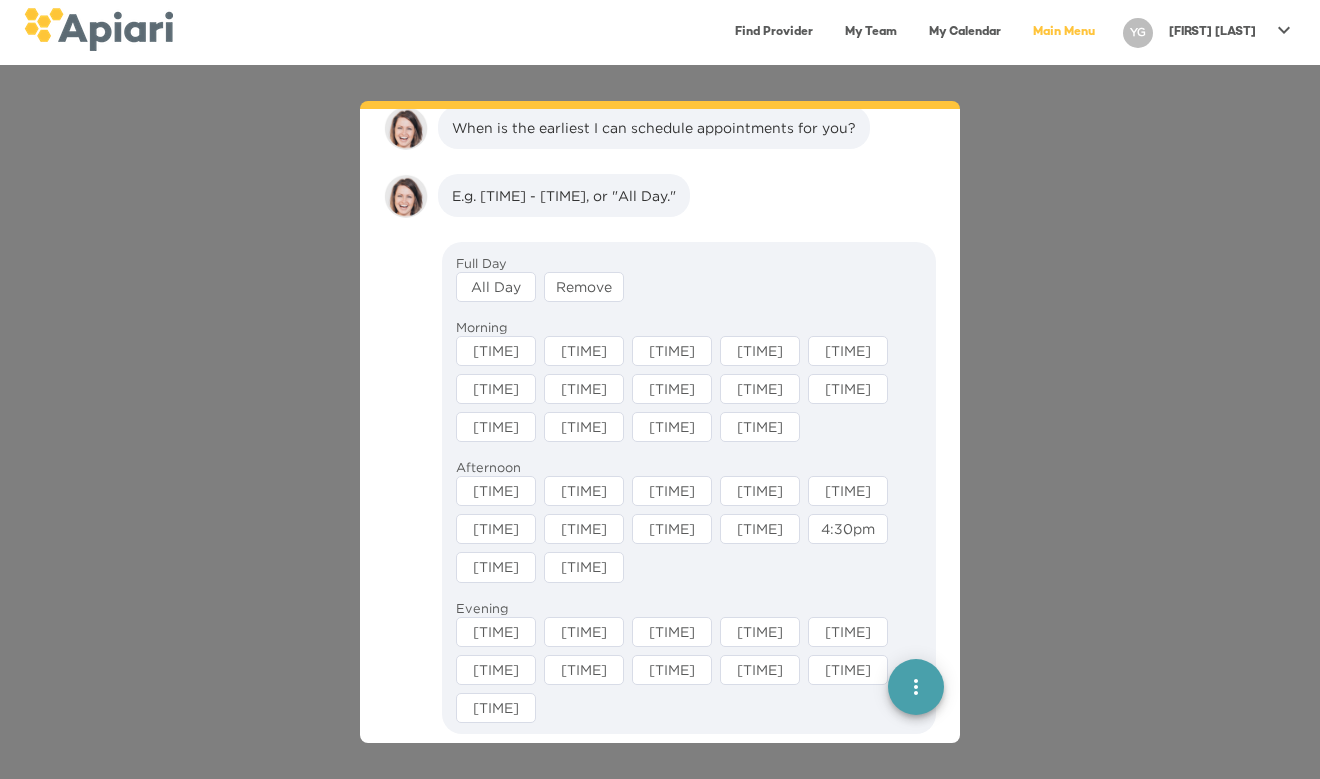 click on "All Day" at bounding box center [496, 287] 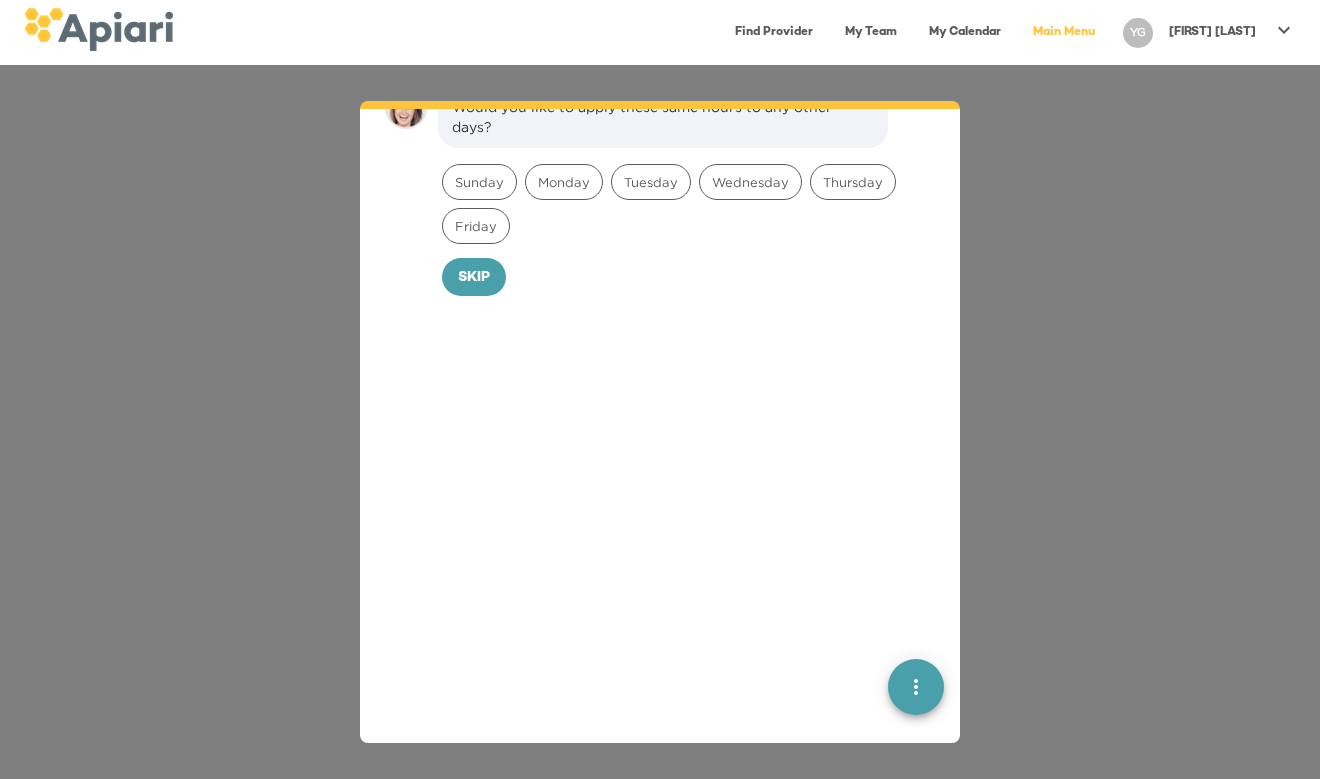 scroll, scrollTop: 1046, scrollLeft: 0, axis: vertical 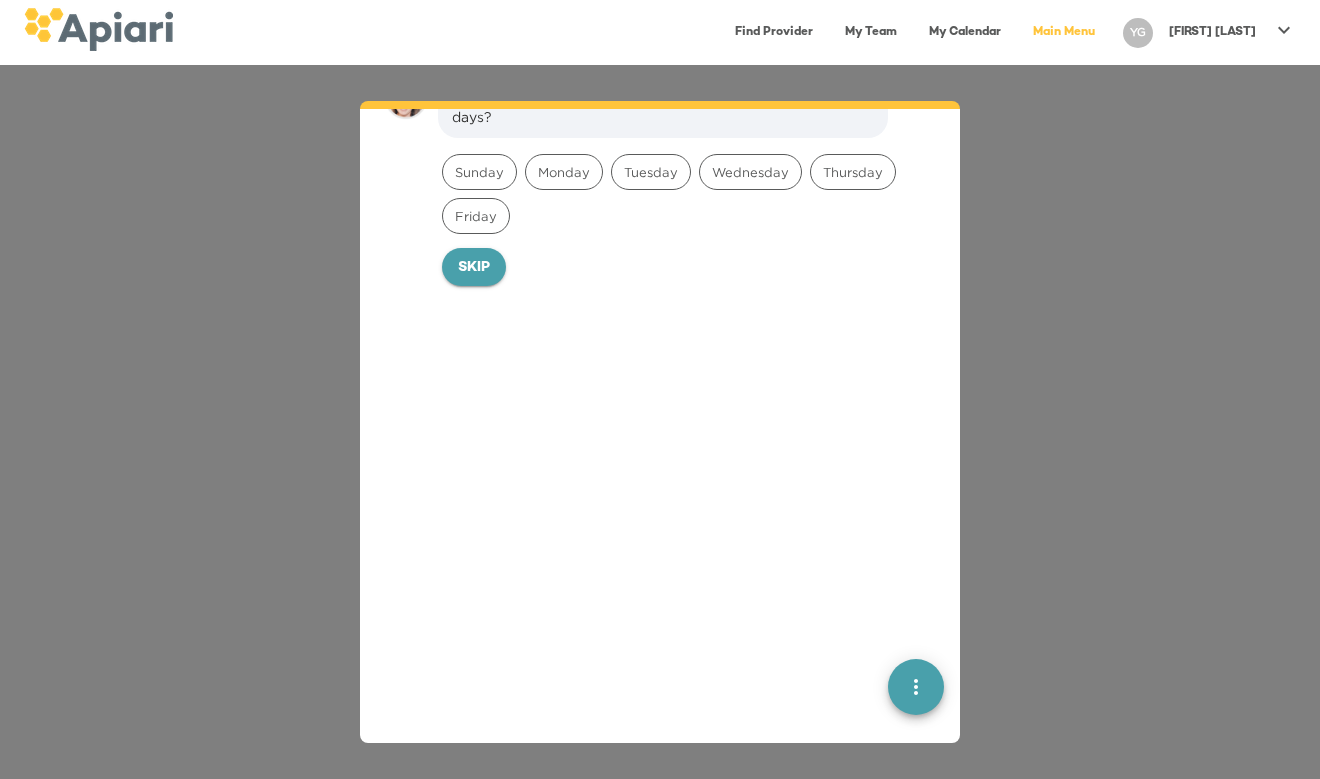 click on "Skip" at bounding box center (474, 268) 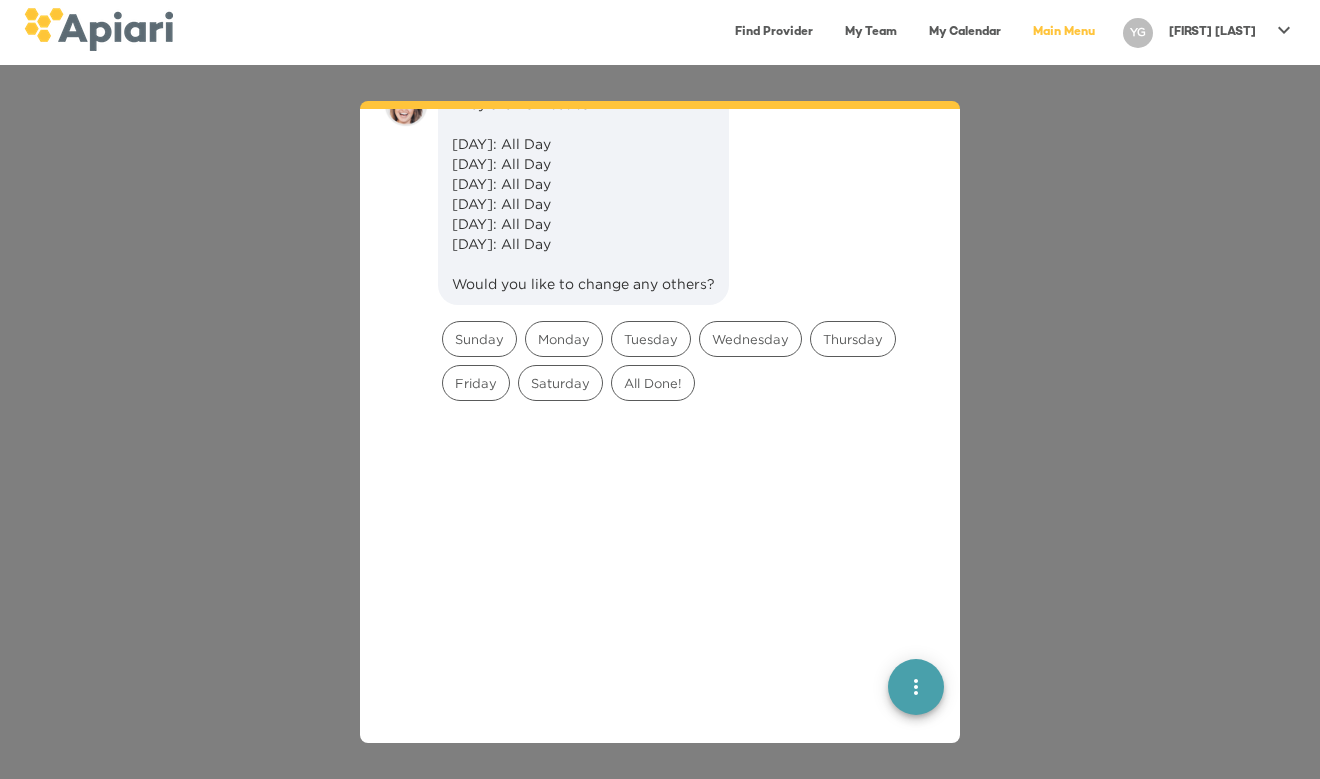 scroll, scrollTop: 1182, scrollLeft: 0, axis: vertical 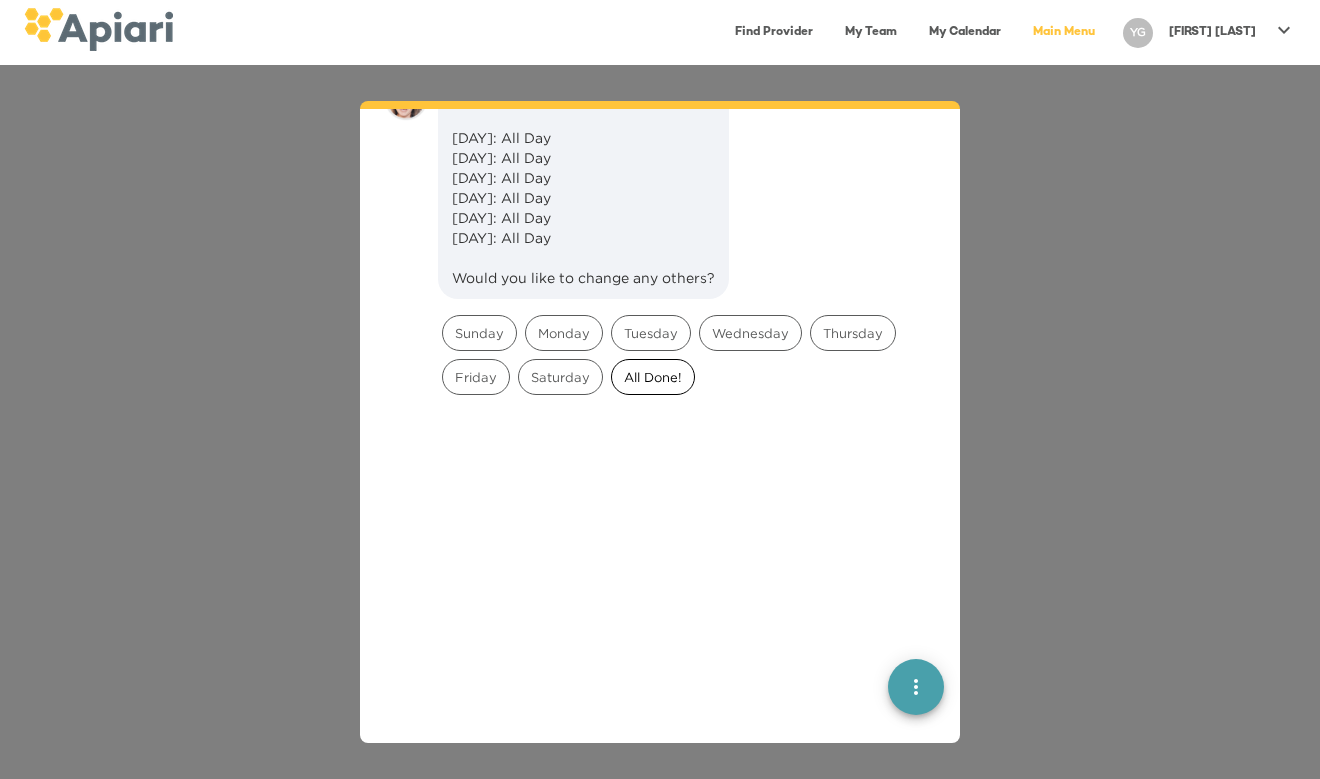 click on "All Done!" at bounding box center (653, 377) 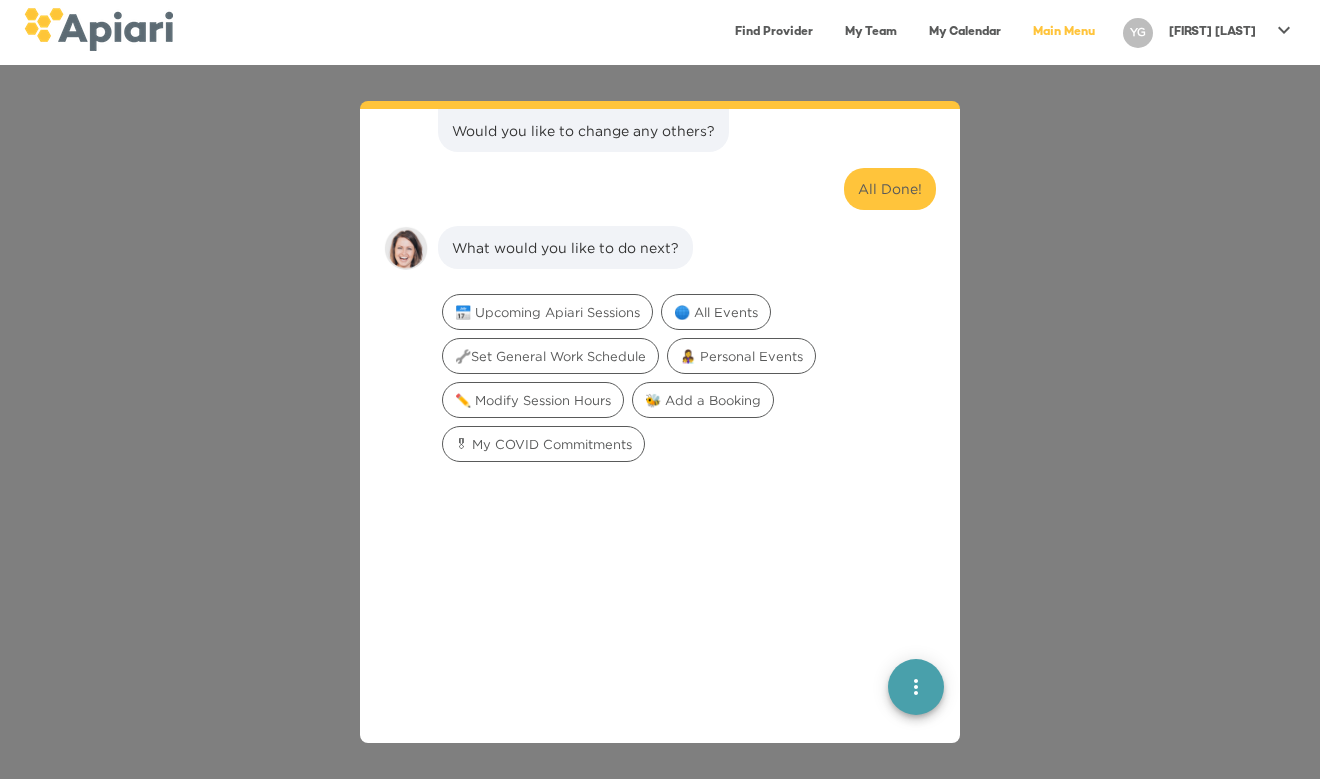 scroll, scrollTop: 1499, scrollLeft: 0, axis: vertical 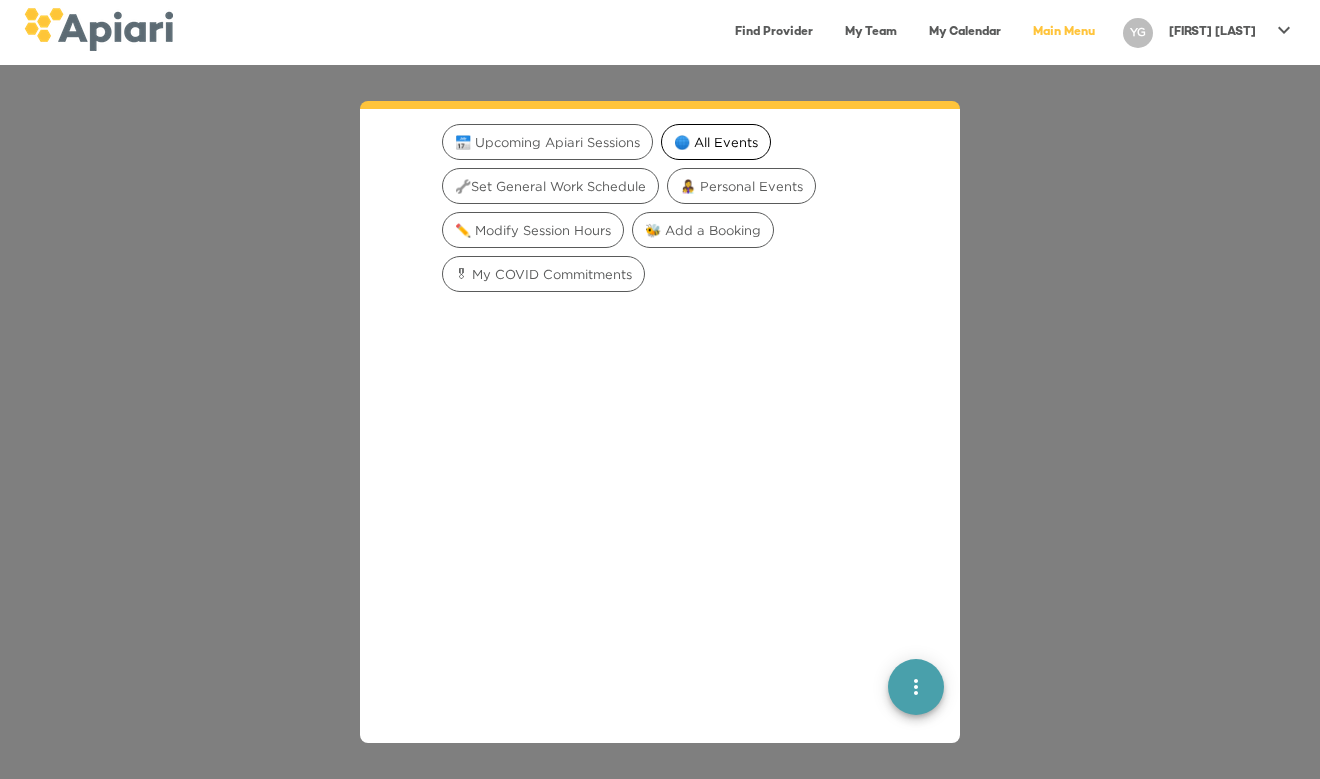 click on "🌐 All Events" at bounding box center (716, 142) 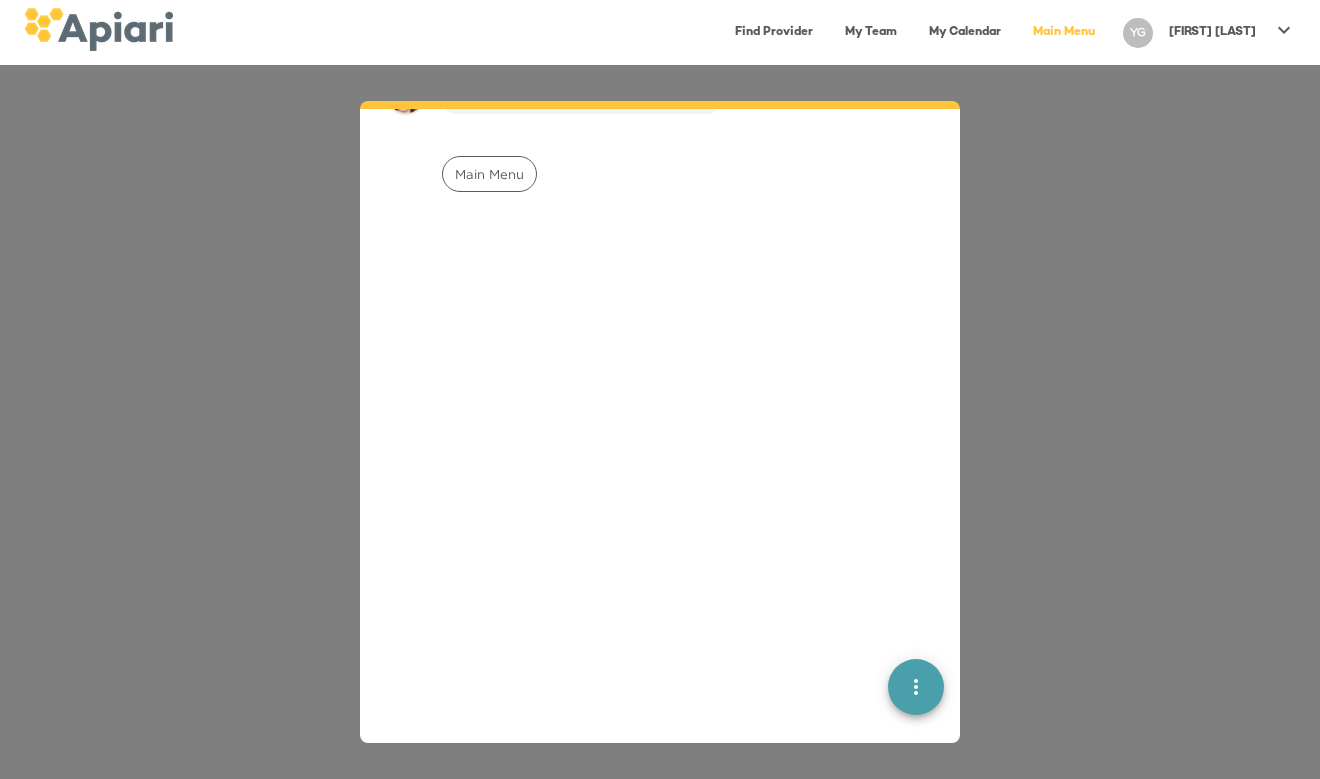 scroll, scrollTop: 1626, scrollLeft: 0, axis: vertical 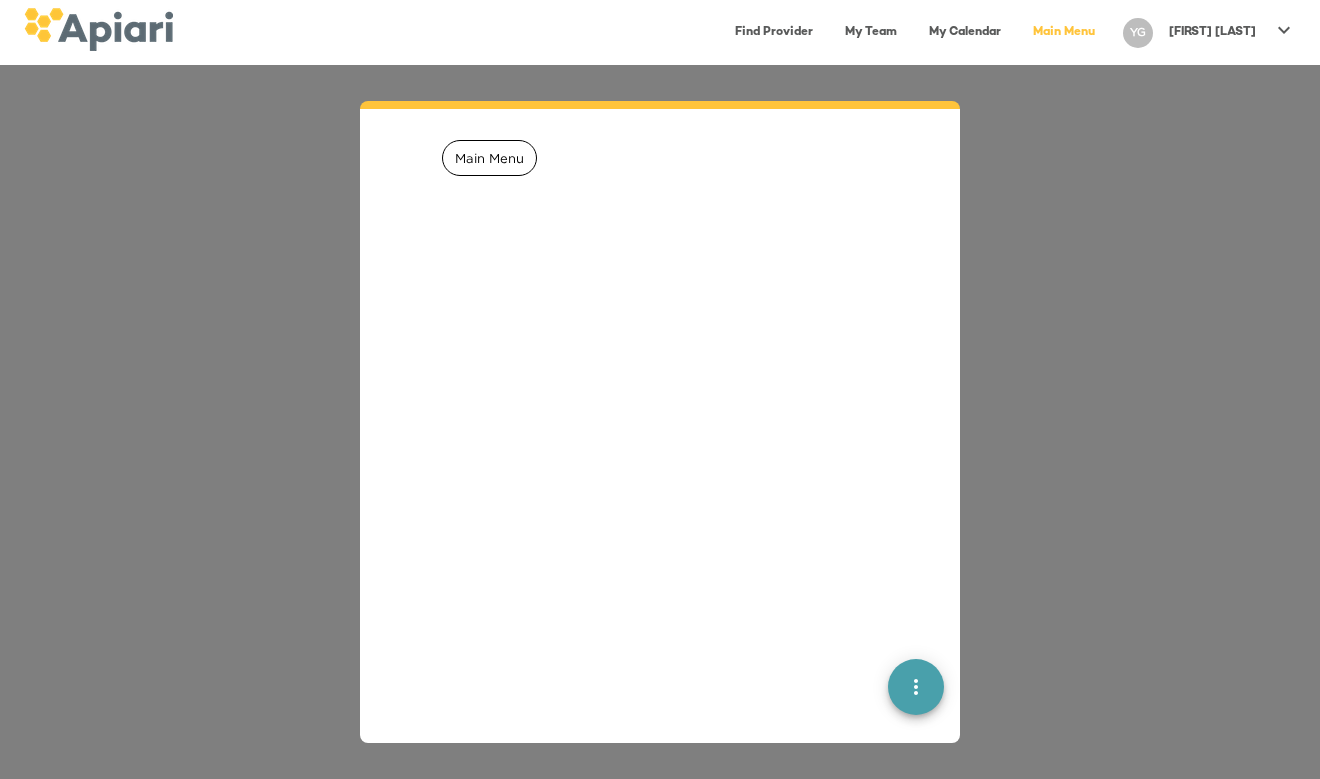 click on "Main Menu" at bounding box center [489, 158] 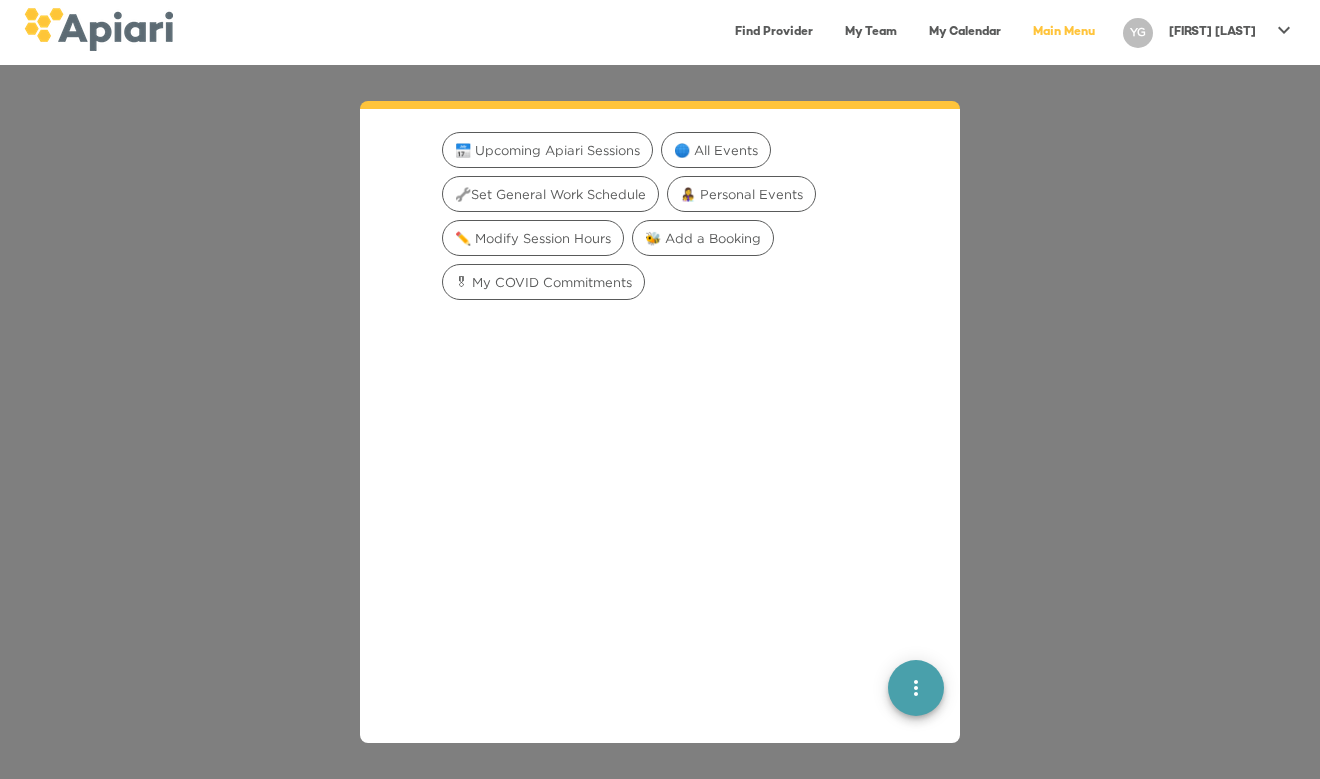 scroll, scrollTop: 1768, scrollLeft: 0, axis: vertical 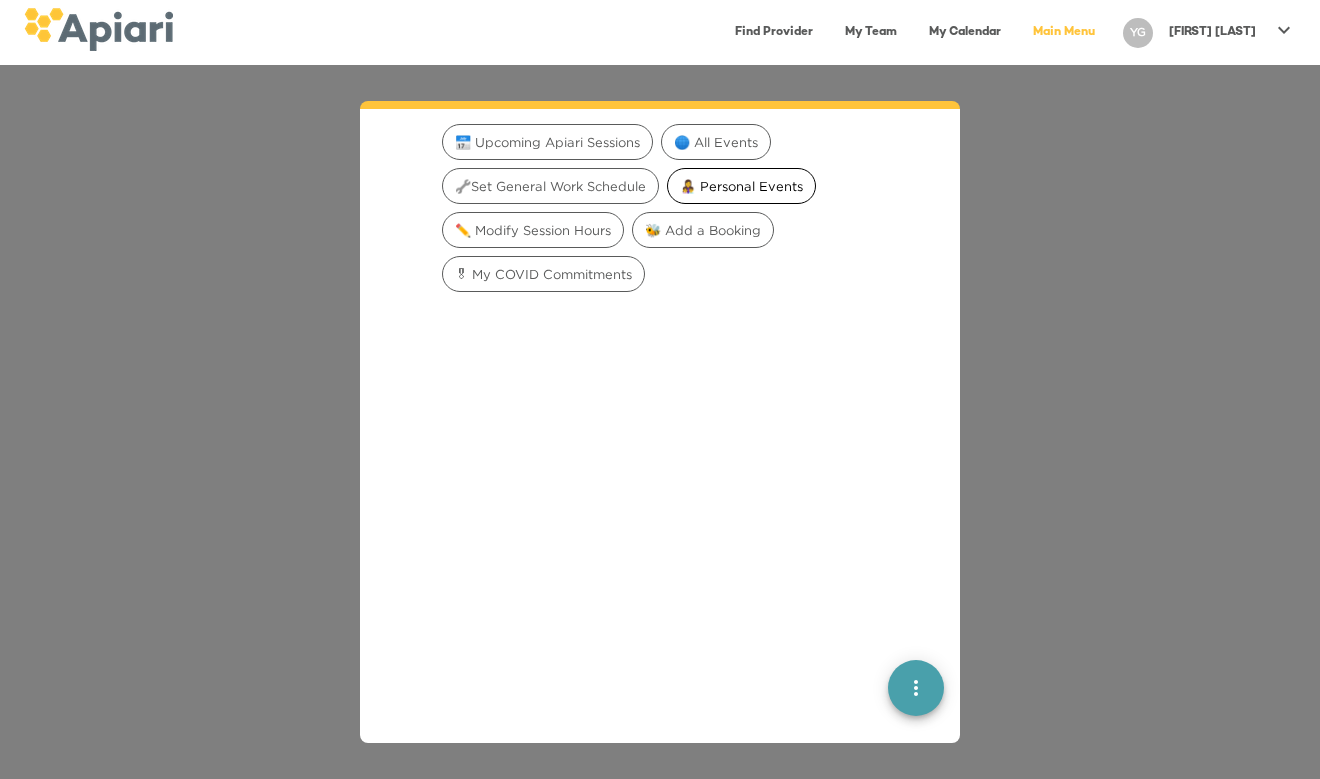 click on "👩‍👧‍👦 Personal Events" at bounding box center [741, 186] 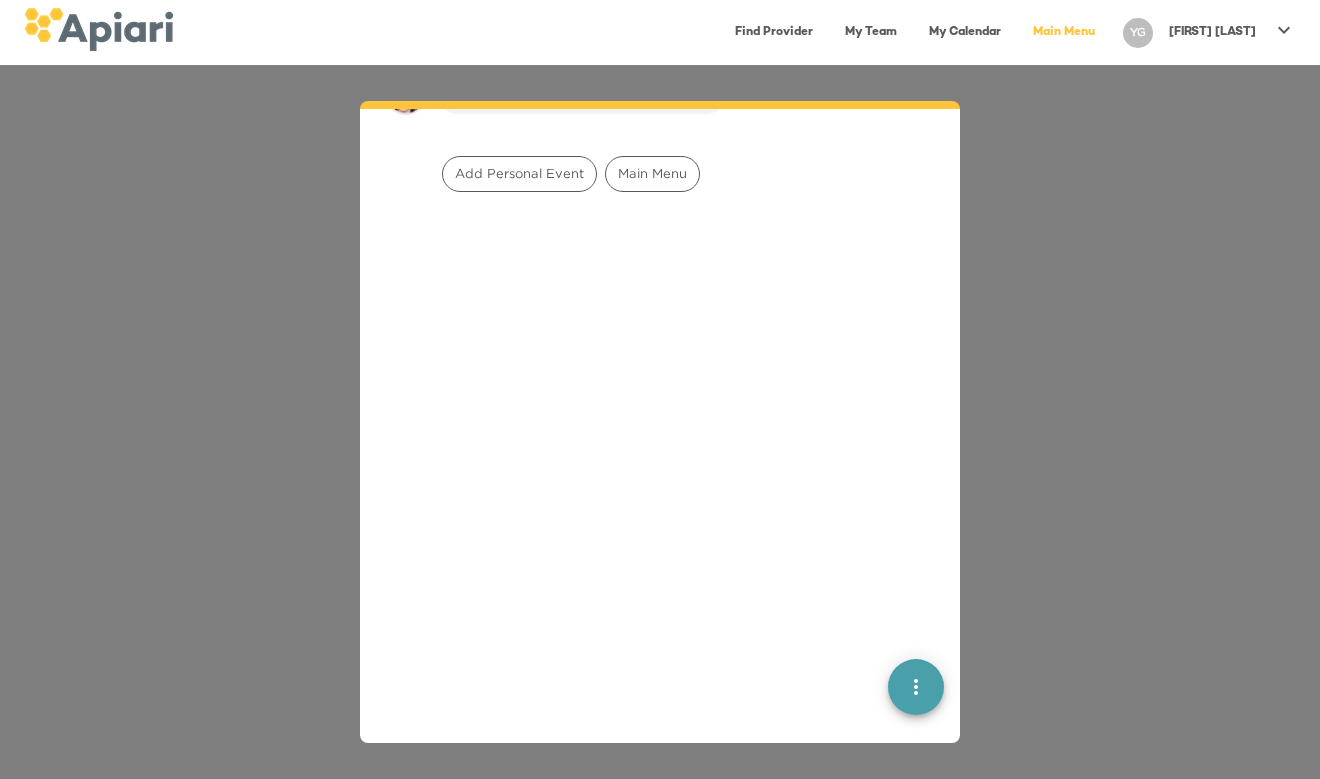 scroll, scrollTop: 1895, scrollLeft: 0, axis: vertical 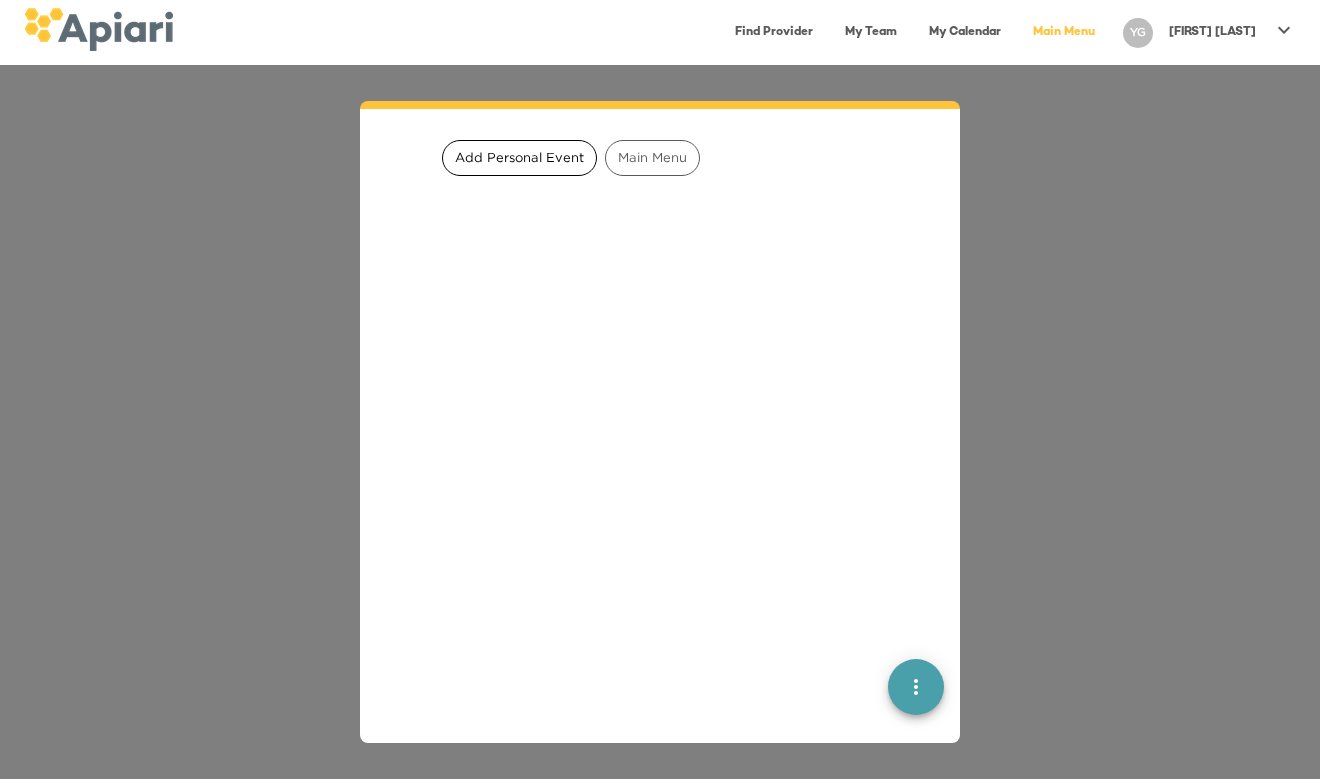 click on "Add Personal Event" at bounding box center (519, 158) 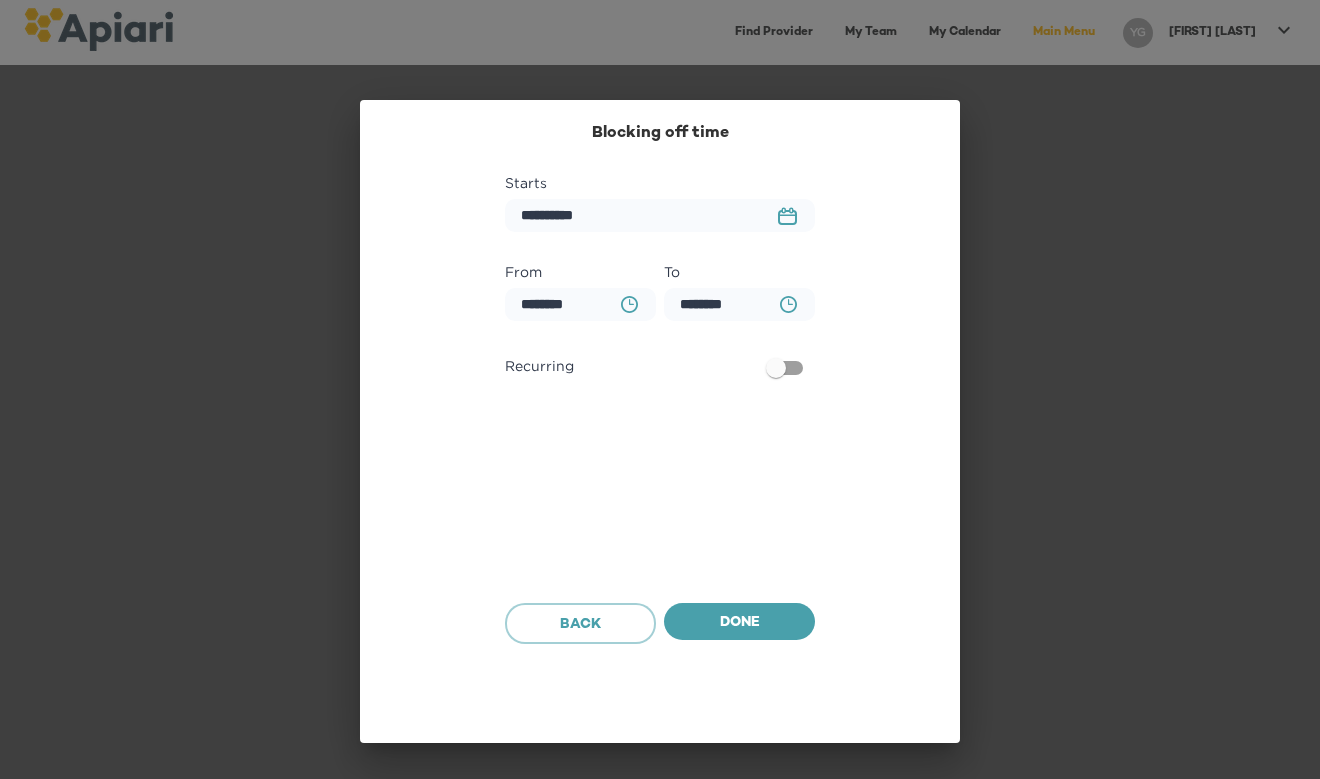 scroll, scrollTop: 2037, scrollLeft: 0, axis: vertical 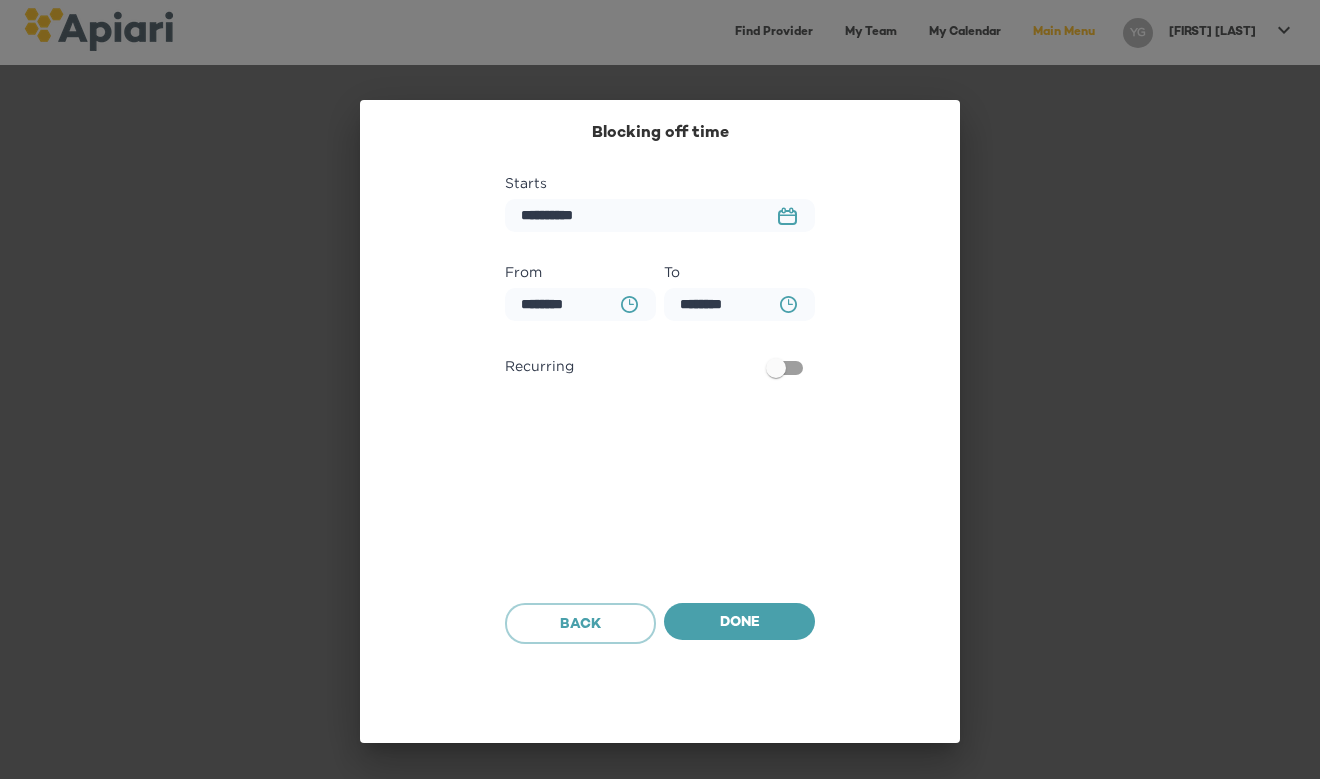 click on "Created with sketchtool." 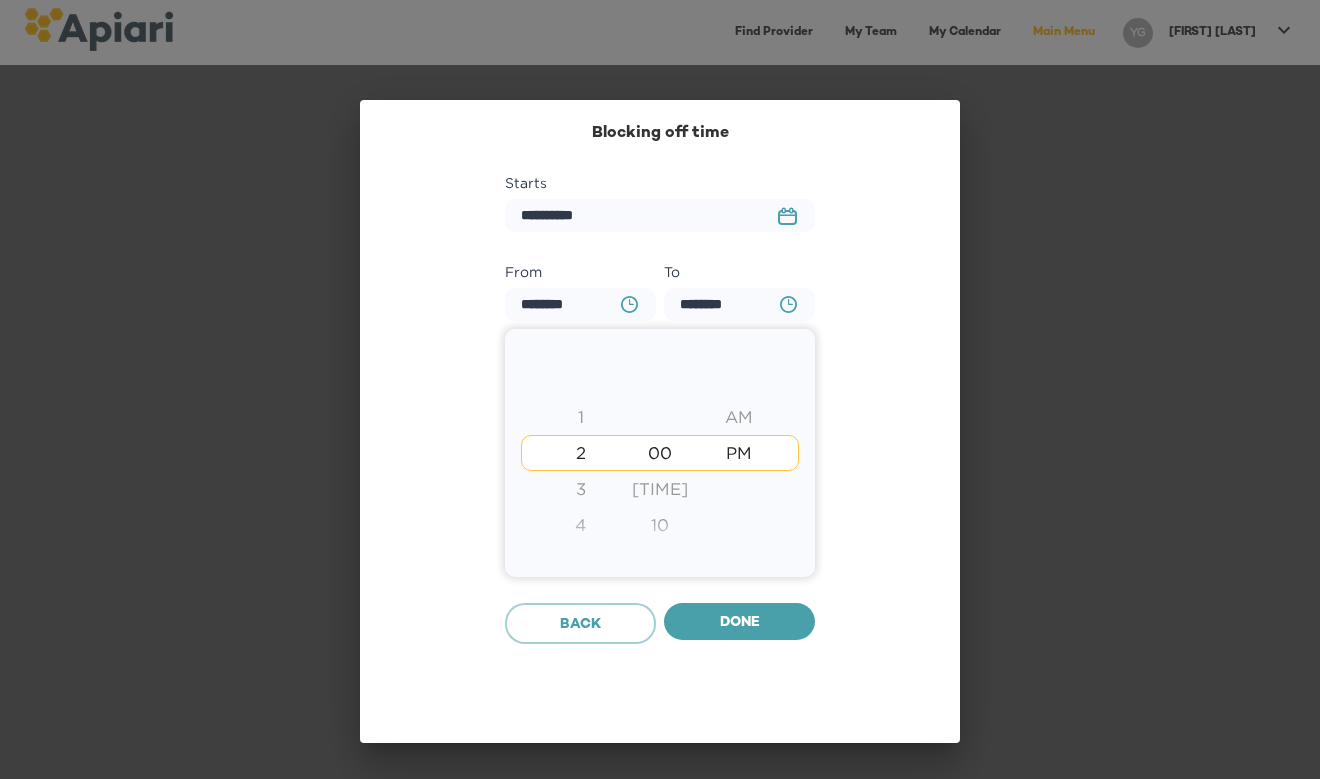 click at bounding box center (660, 389) 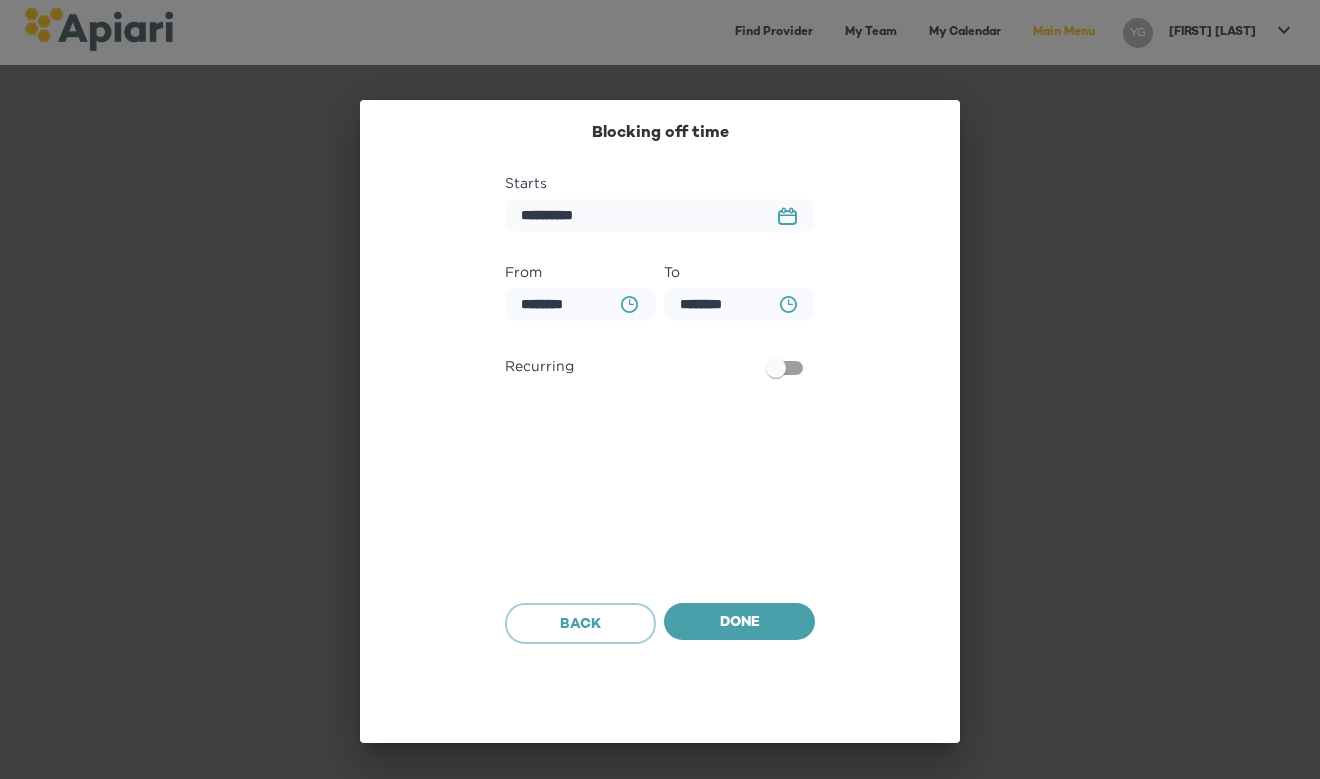 click on "Created with sketchtool." 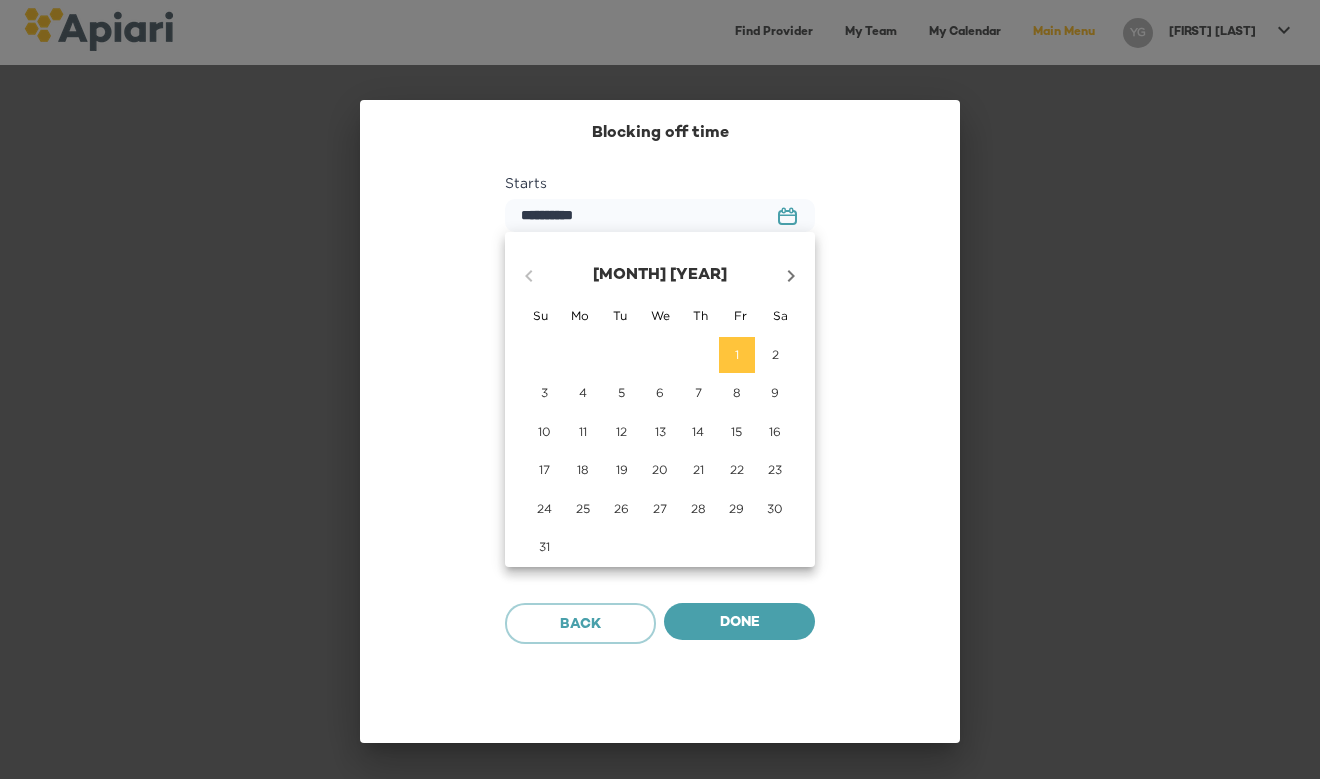click on "2" at bounding box center (775, 354) 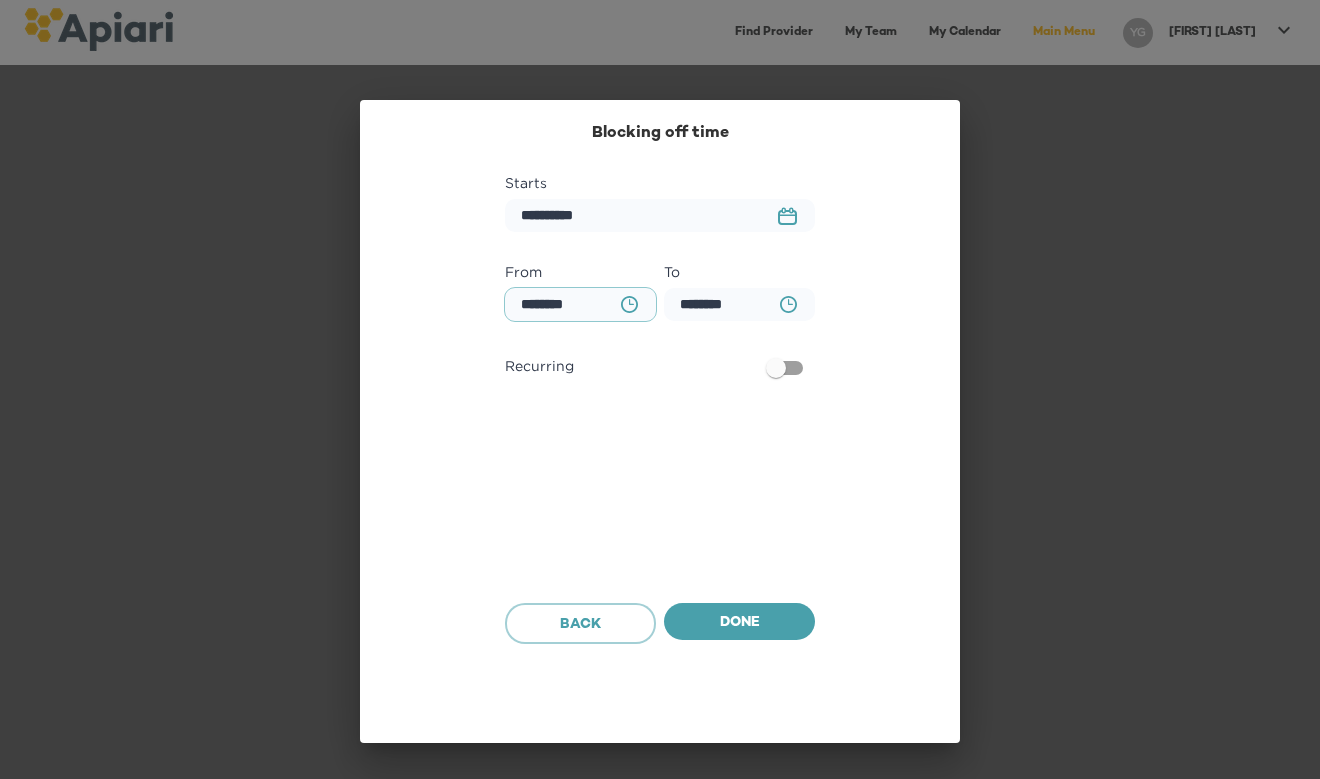 click on "**********" at bounding box center (580, 304) 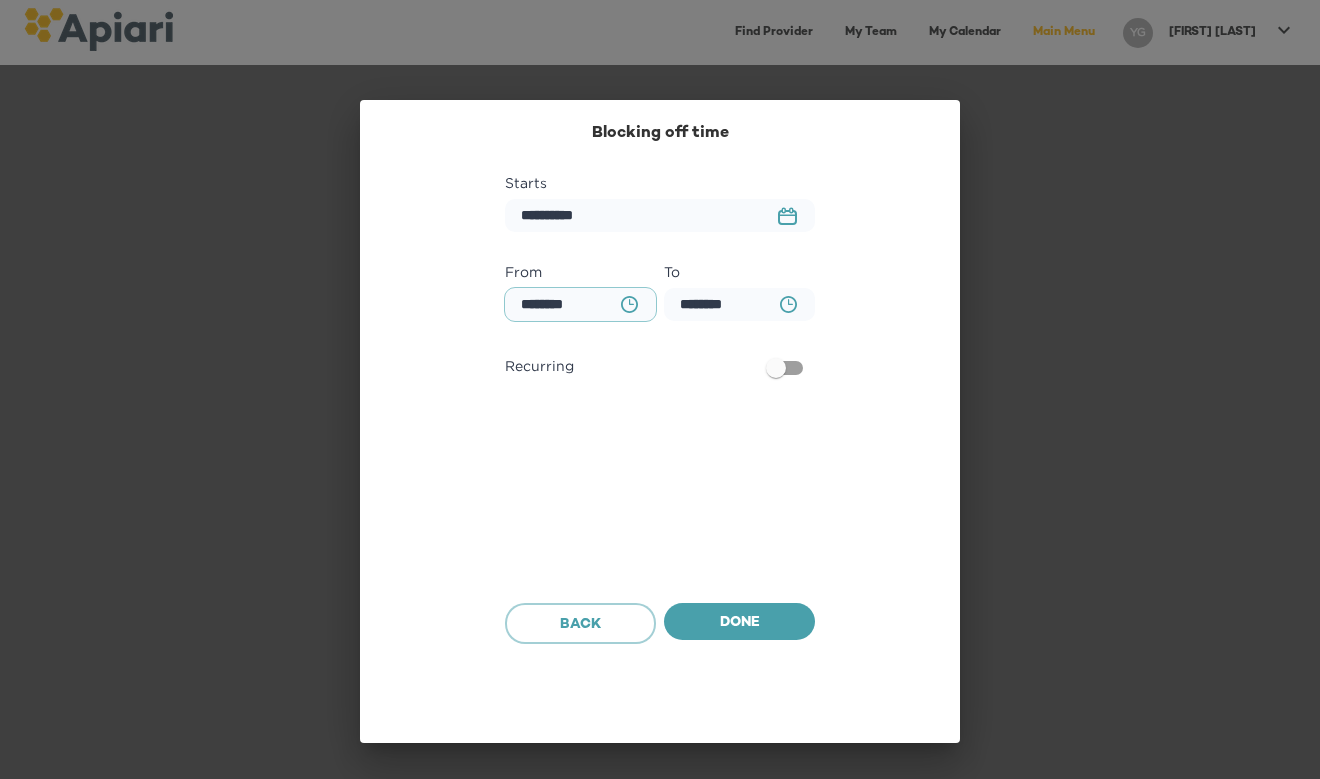 click on "**********" at bounding box center [580, 304] 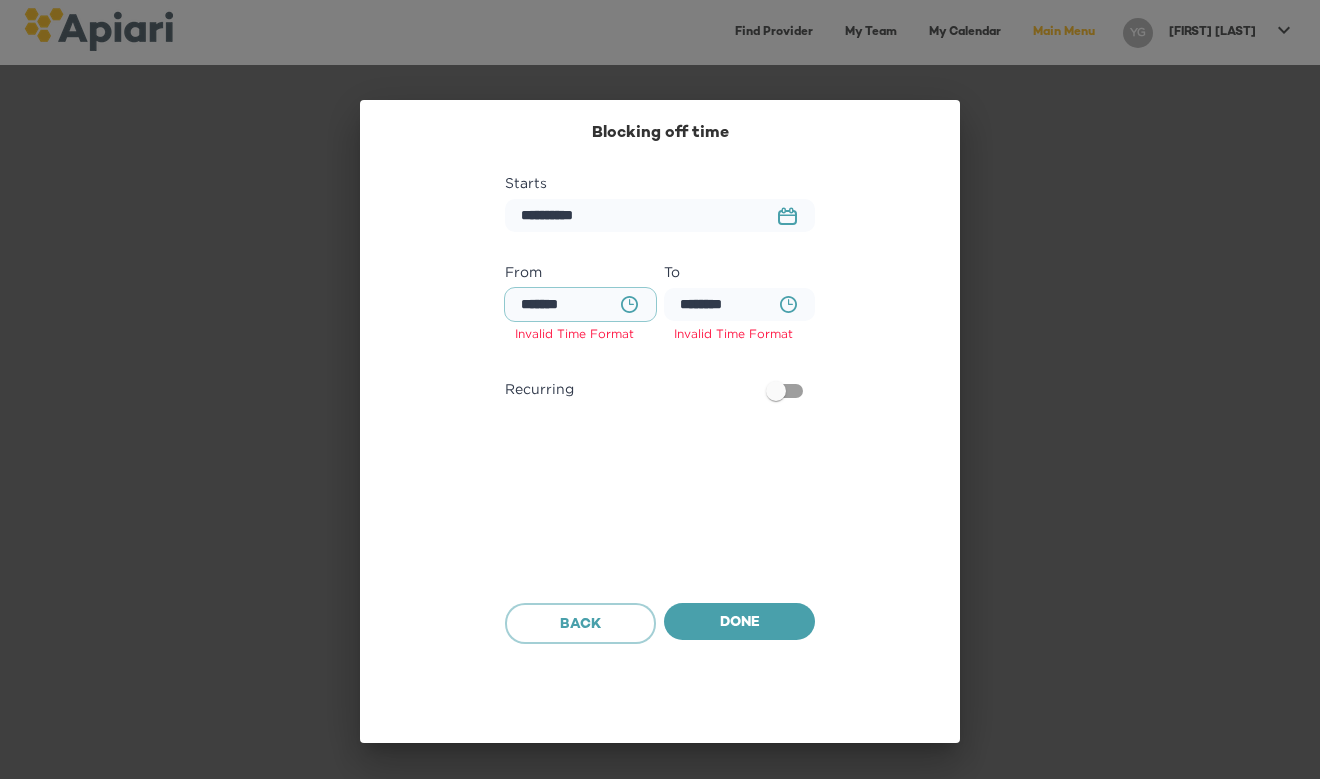 type on "**********" 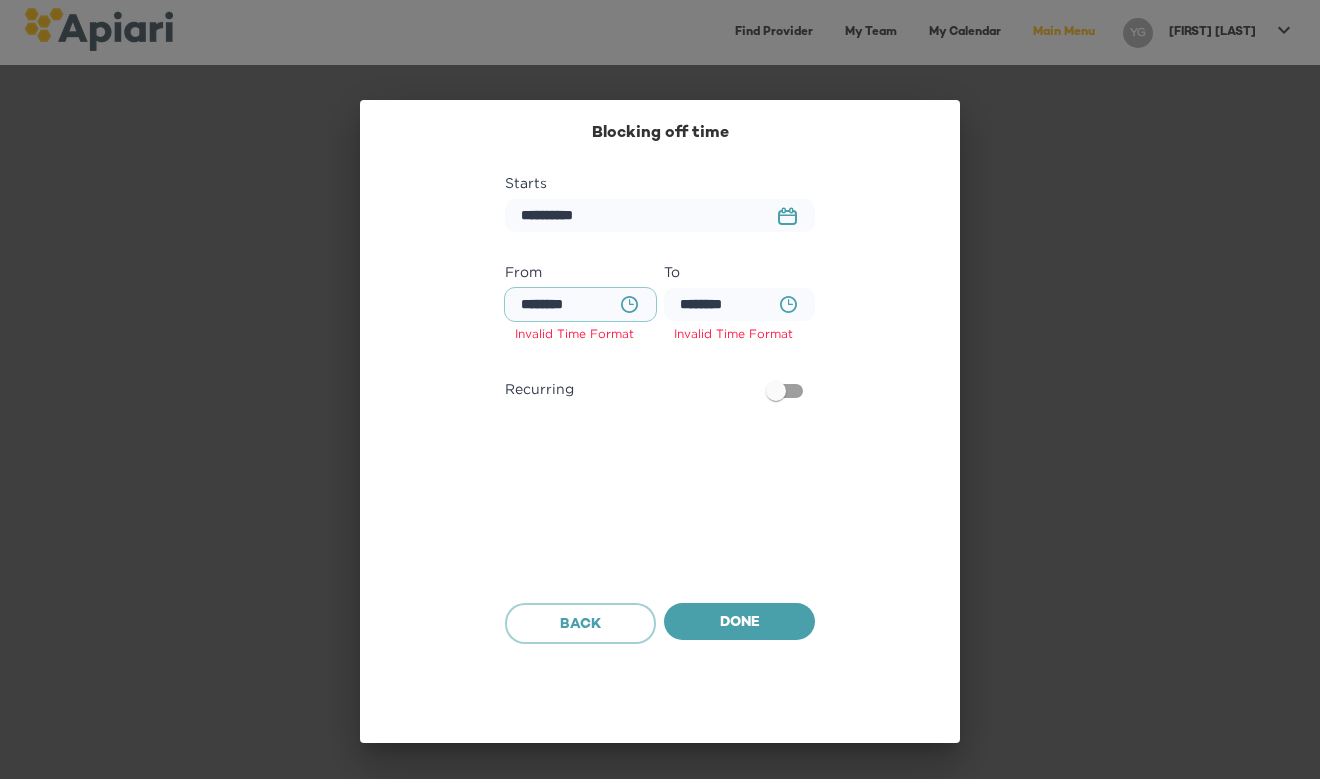 type on "**********" 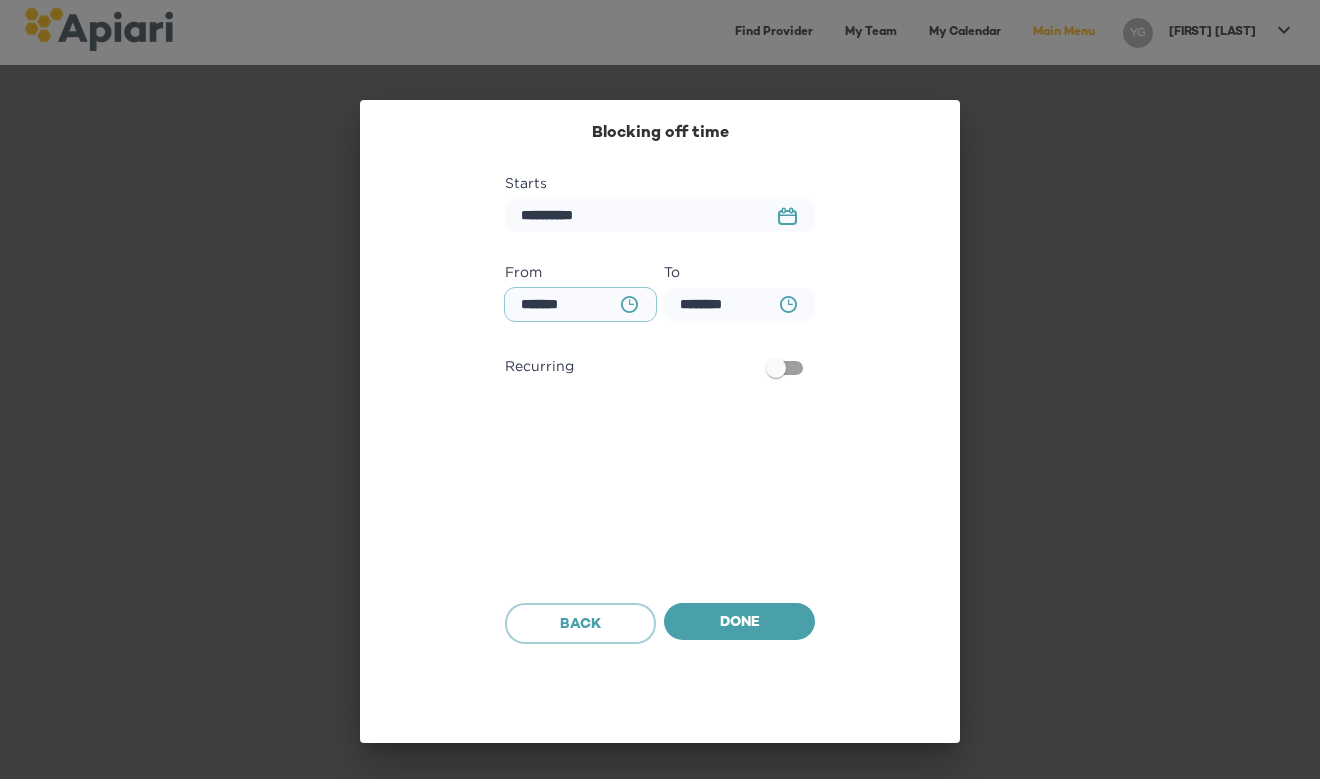 type on "**********" 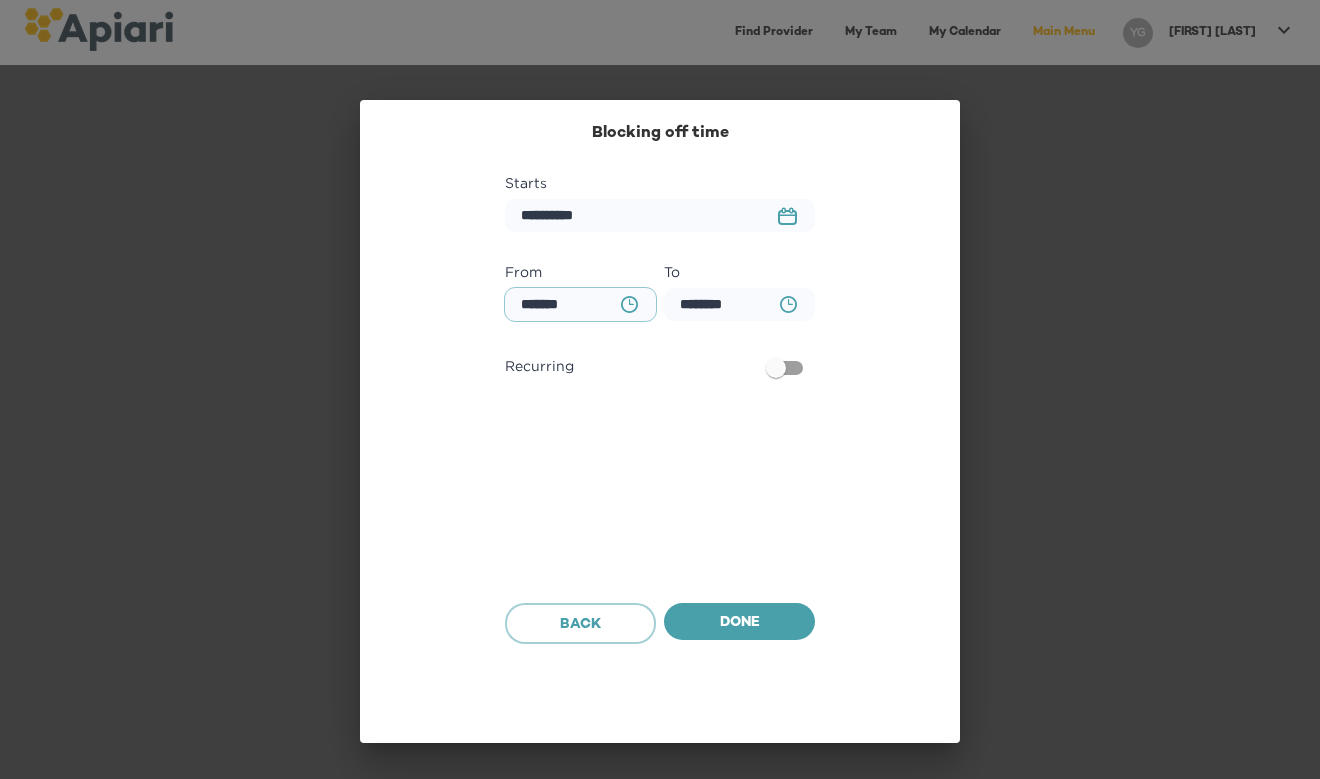 type on "**********" 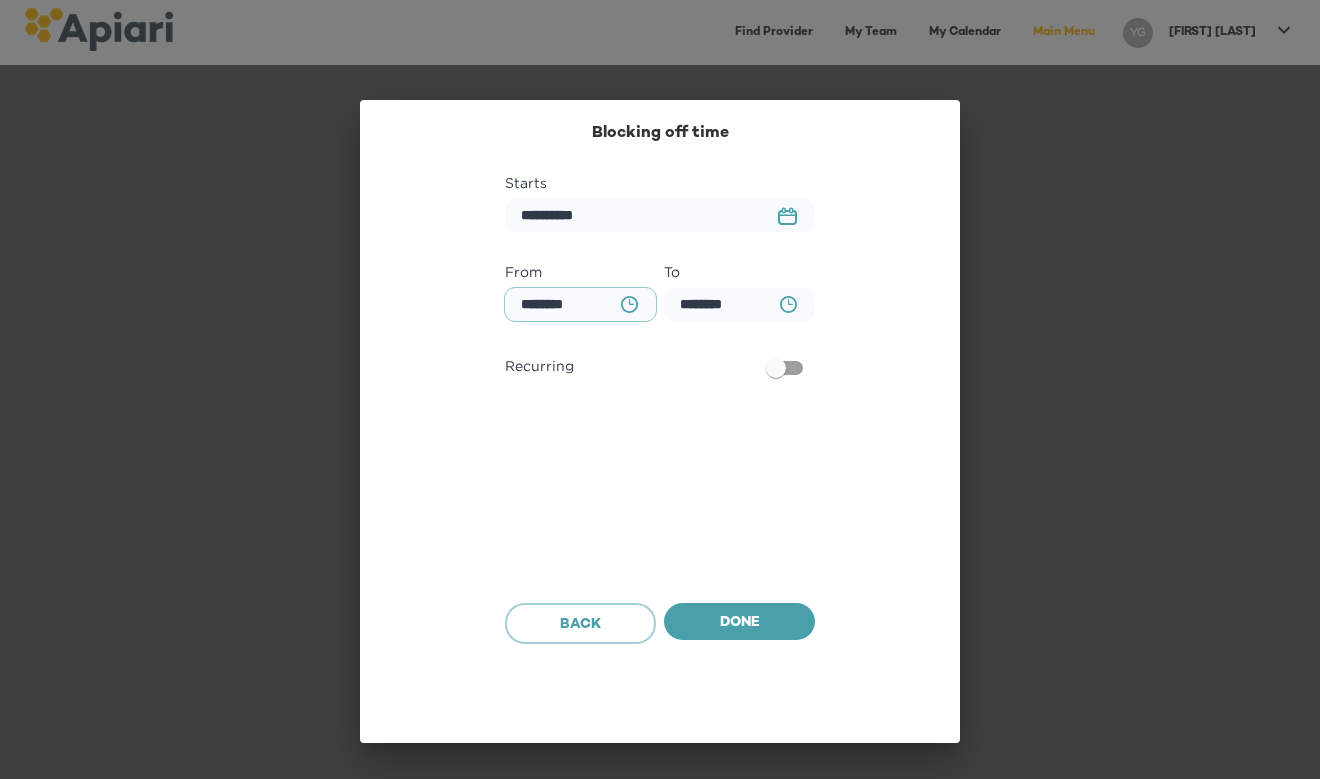 type on "**********" 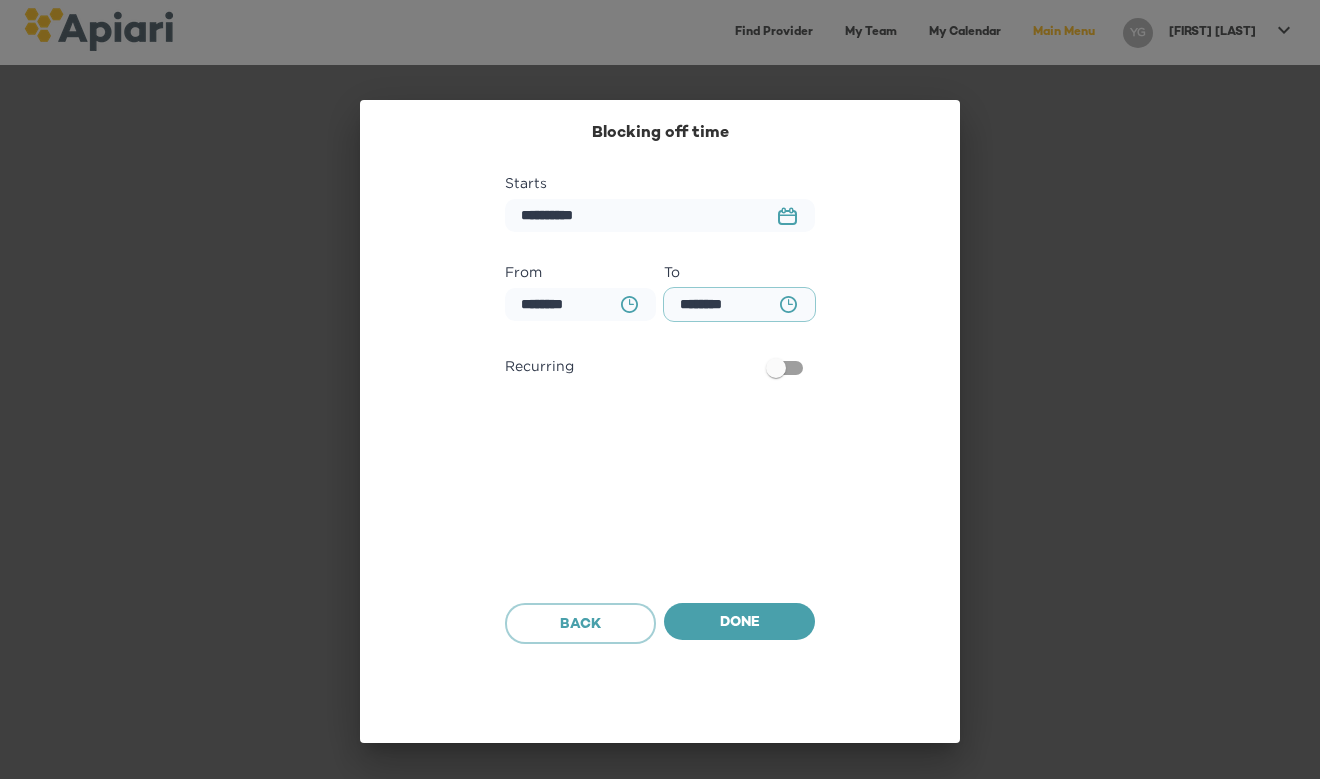 click on "**********" at bounding box center (739, 304) 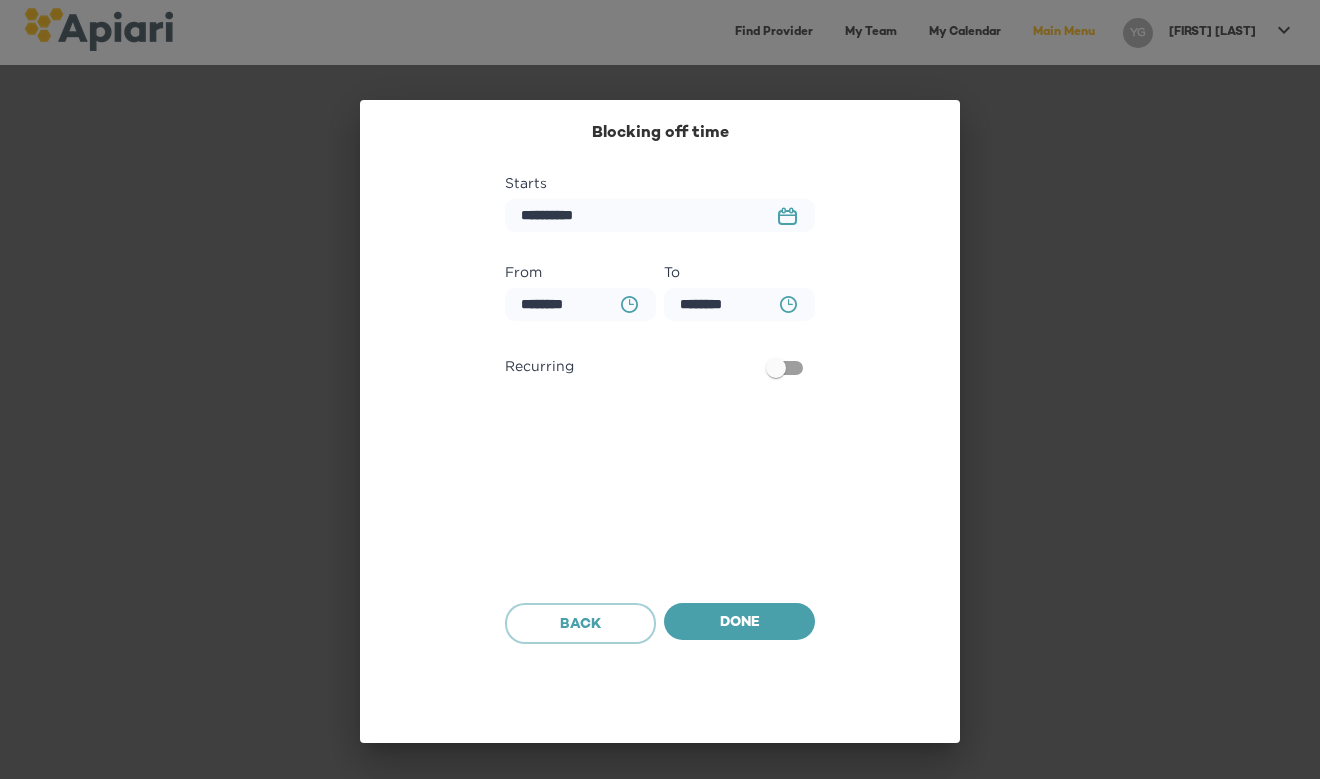 click on "Created with sketchtool." 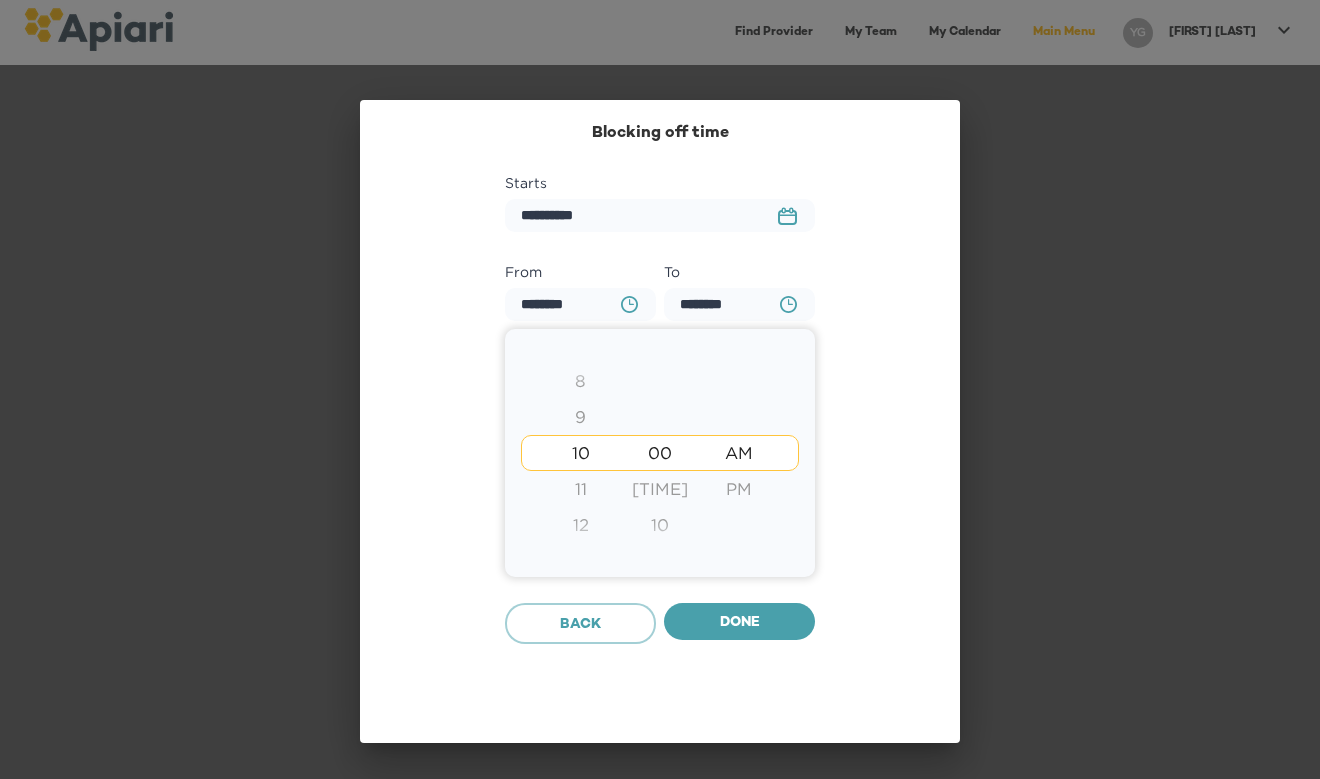 click on "11" at bounding box center (580, 489) 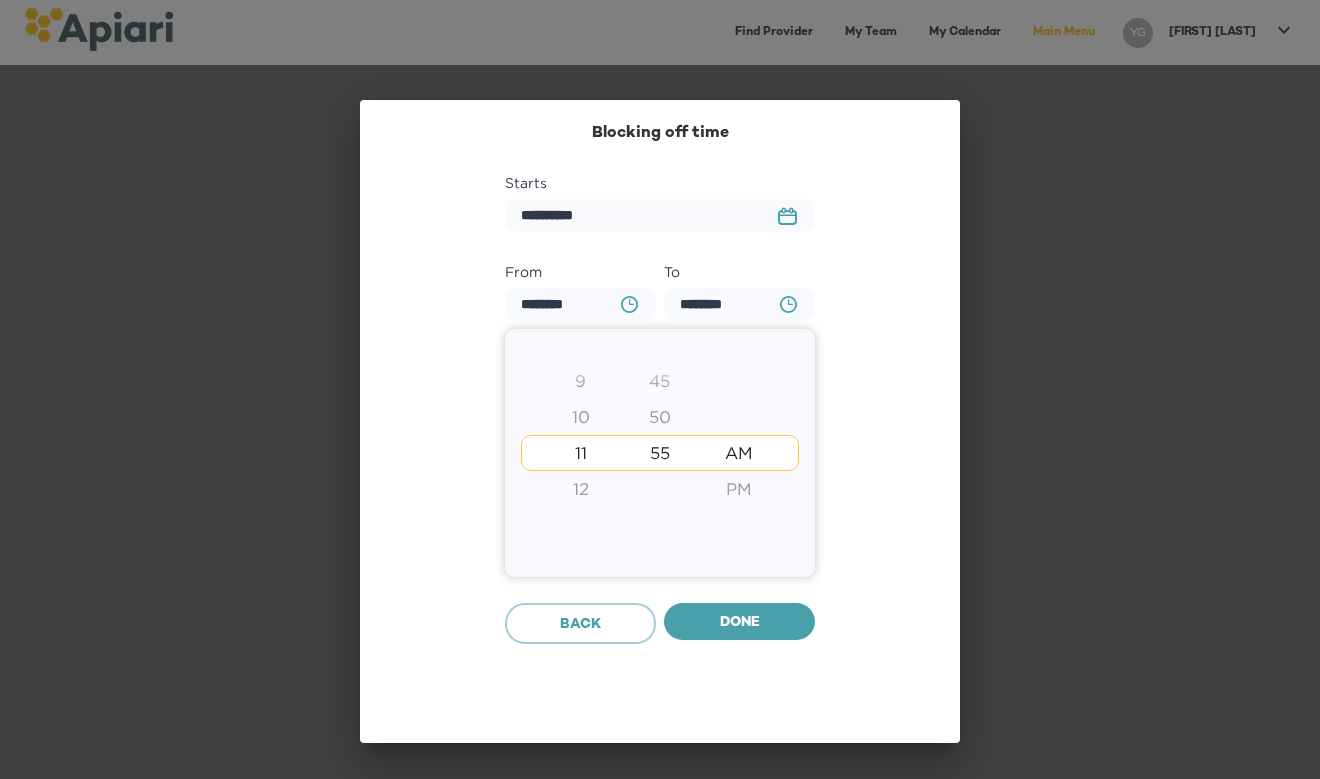click on "55" at bounding box center [659, 453] 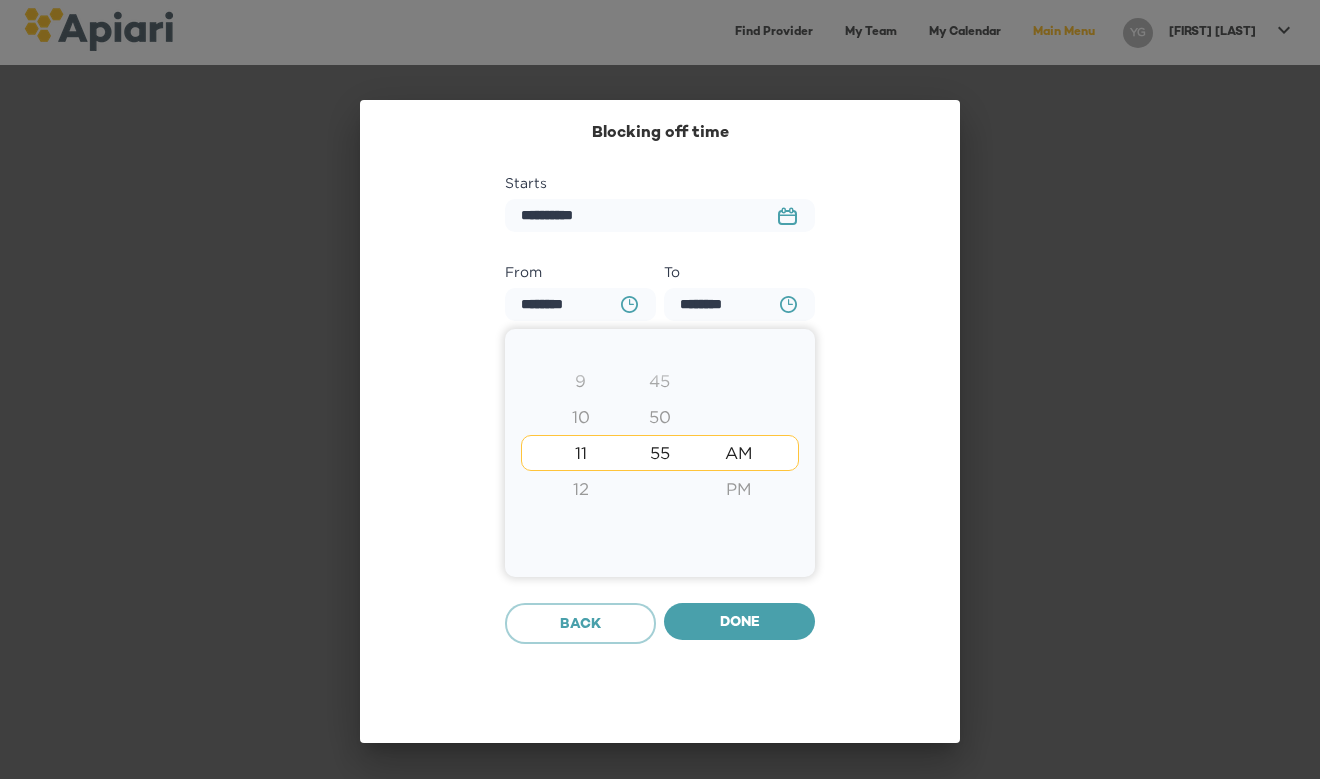 click on "PM" at bounding box center [739, 489] 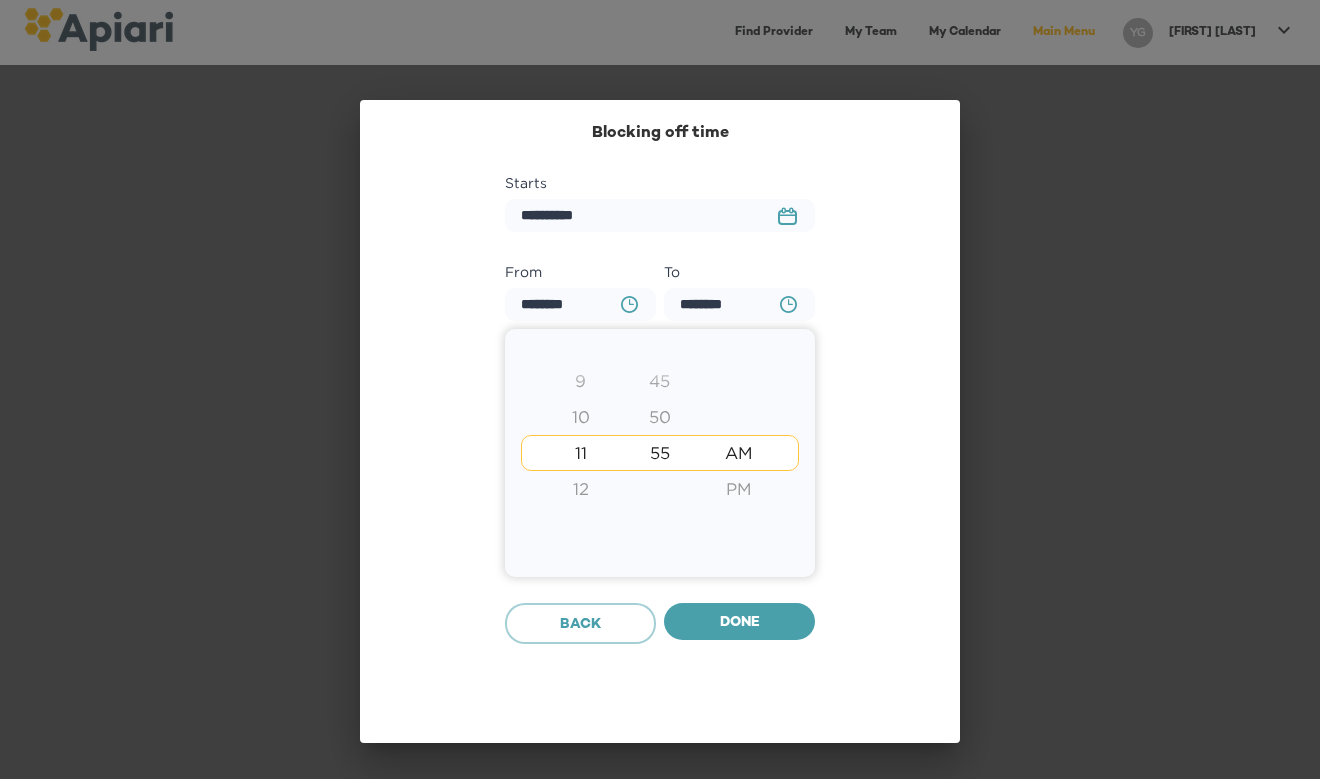 type on "**********" 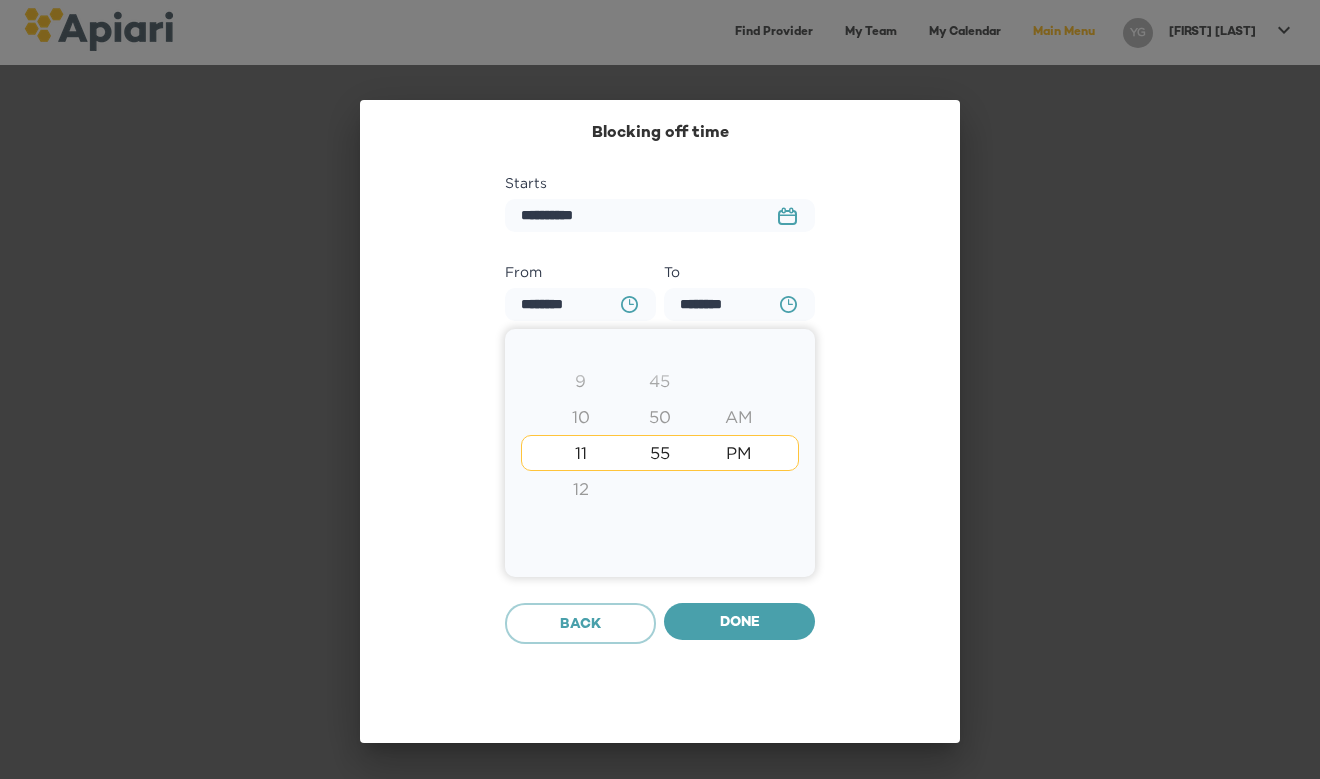 click at bounding box center [660, 389] 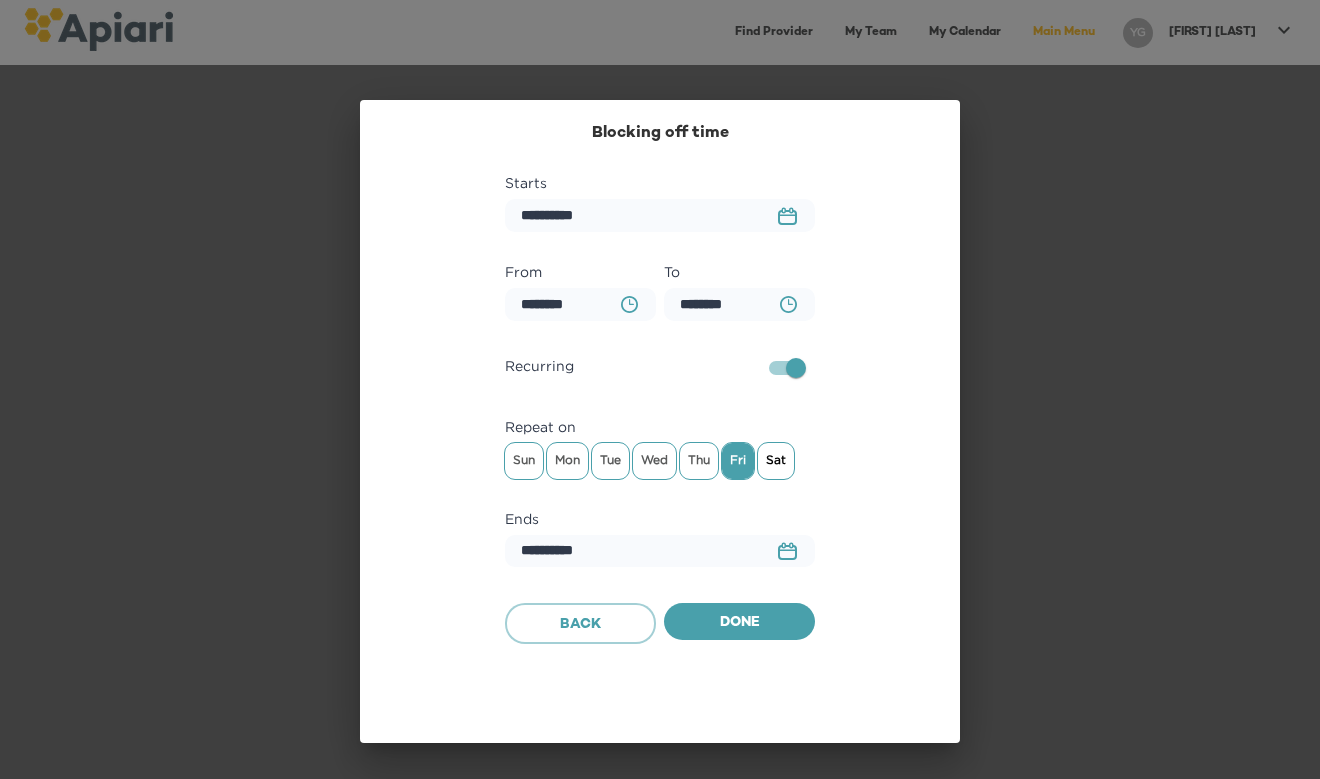 click on "Sat" at bounding box center (776, 460) 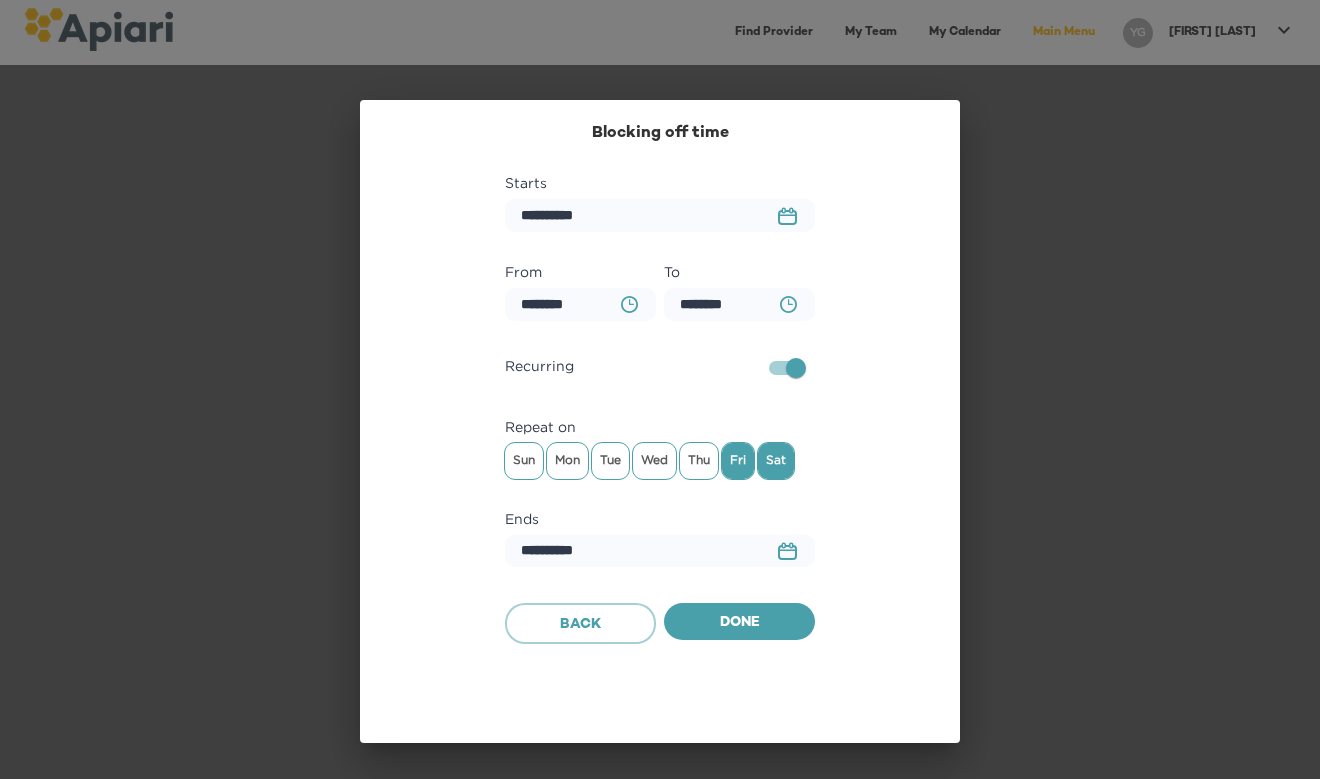 click 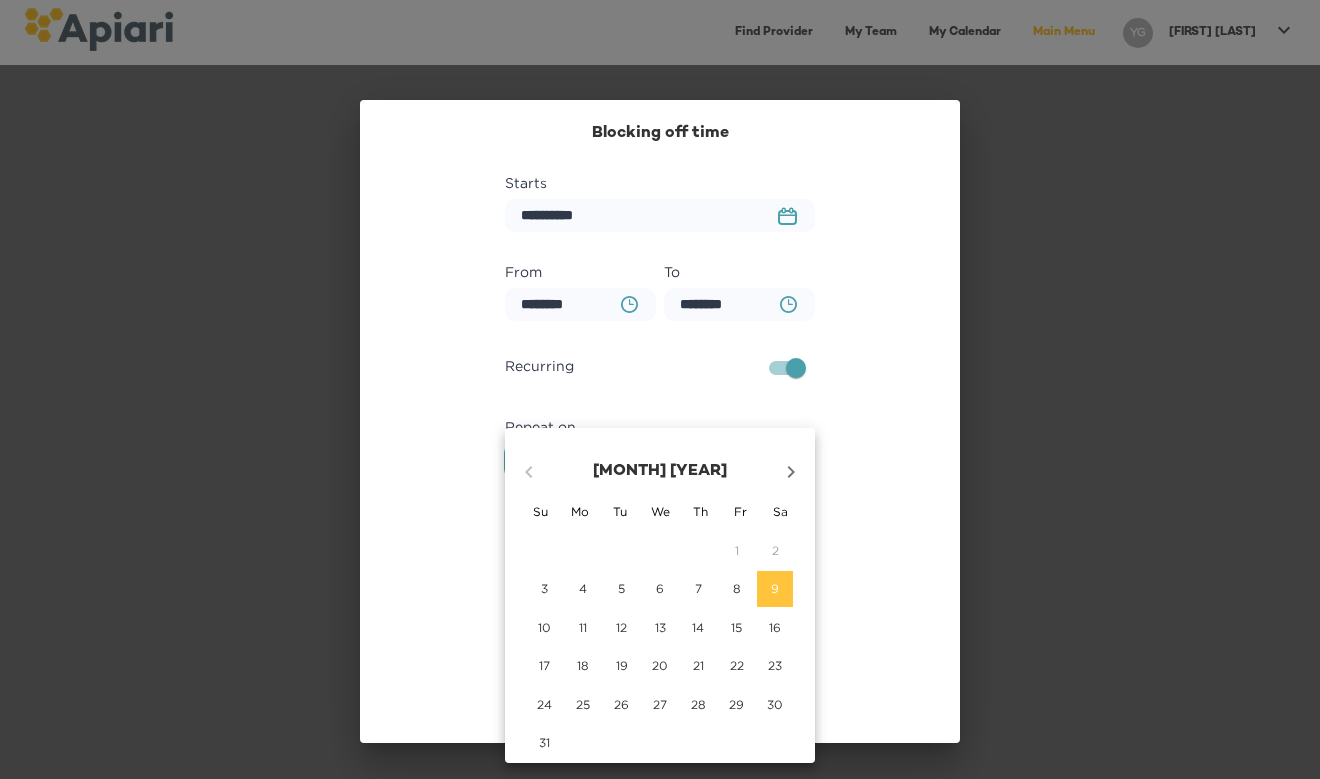 click 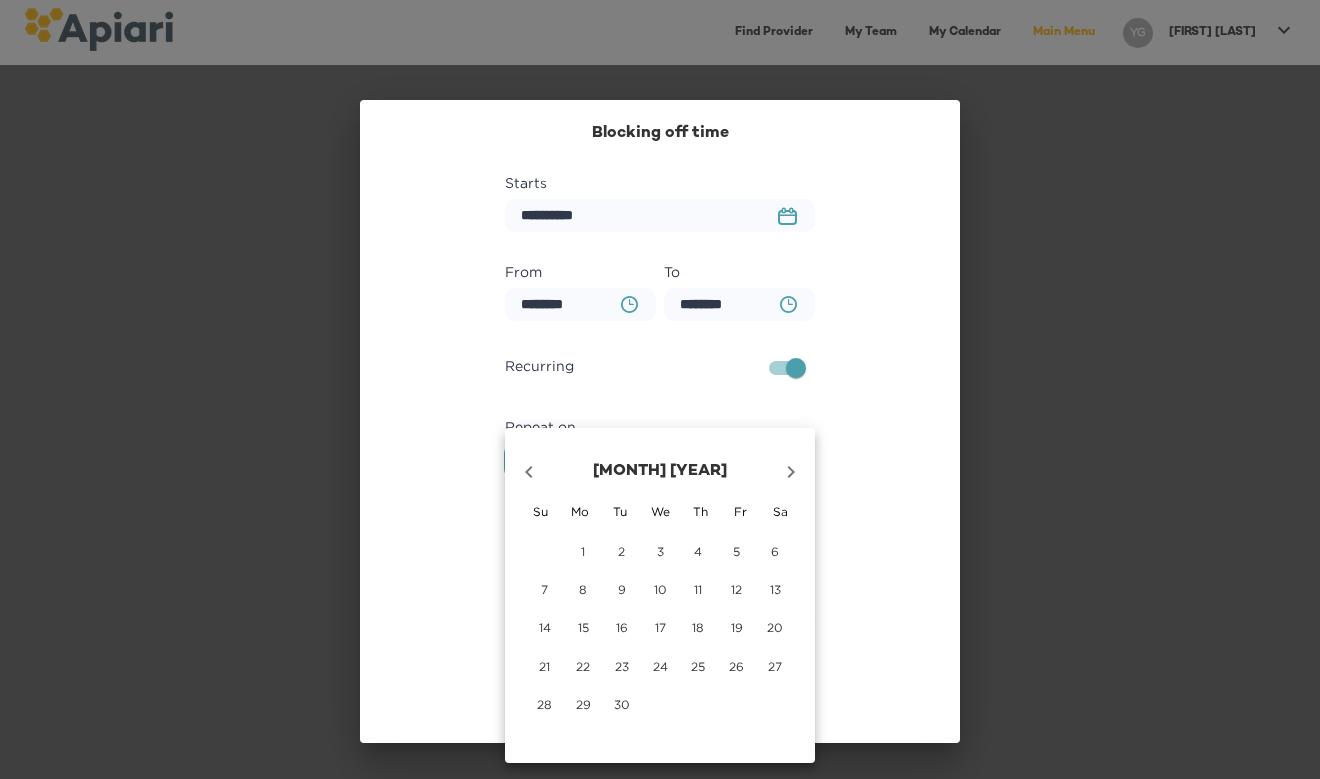 click 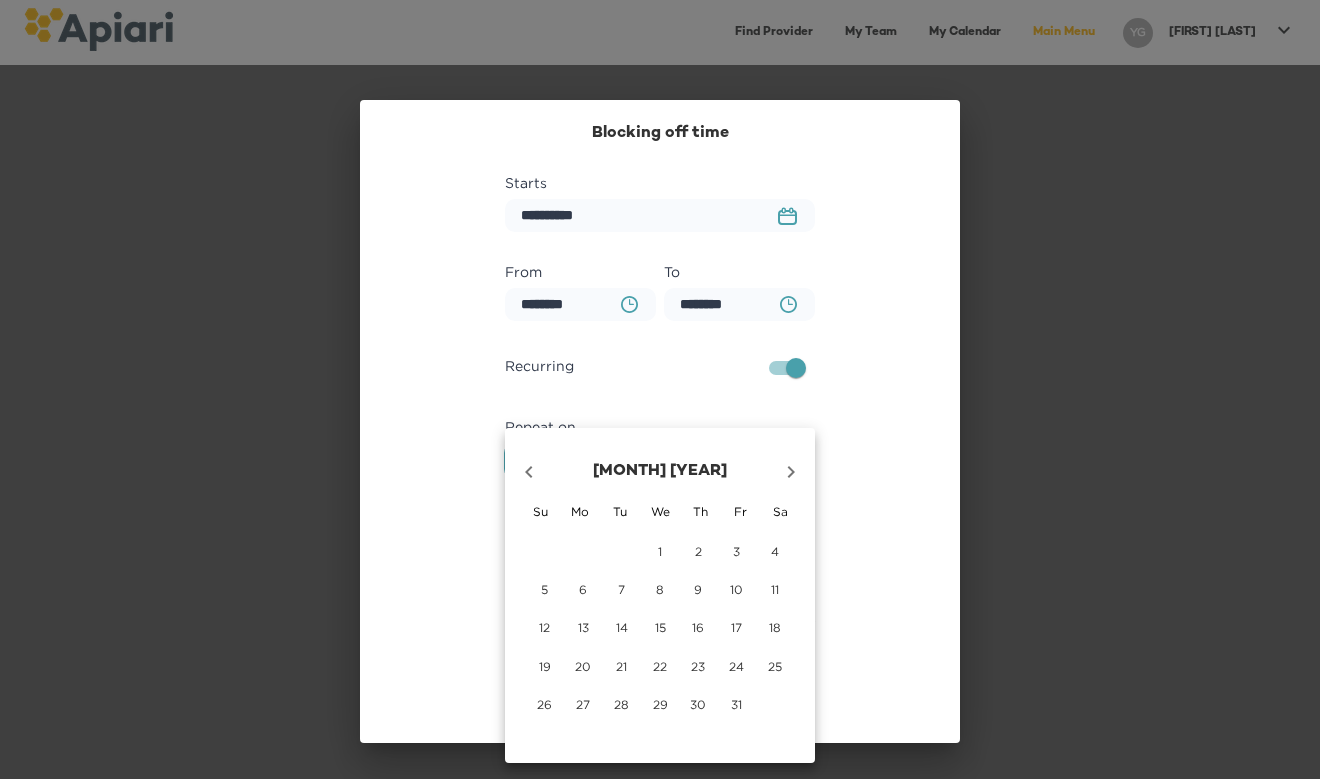 click 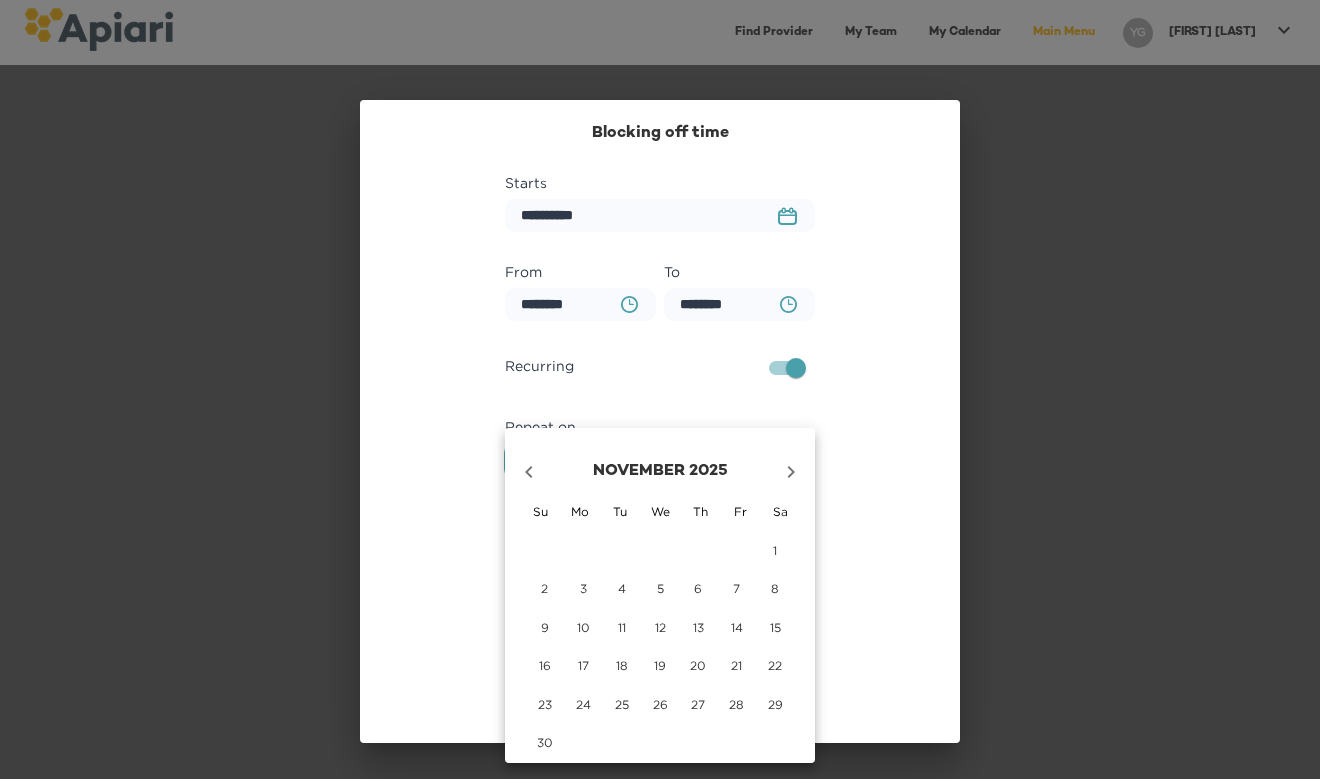 click 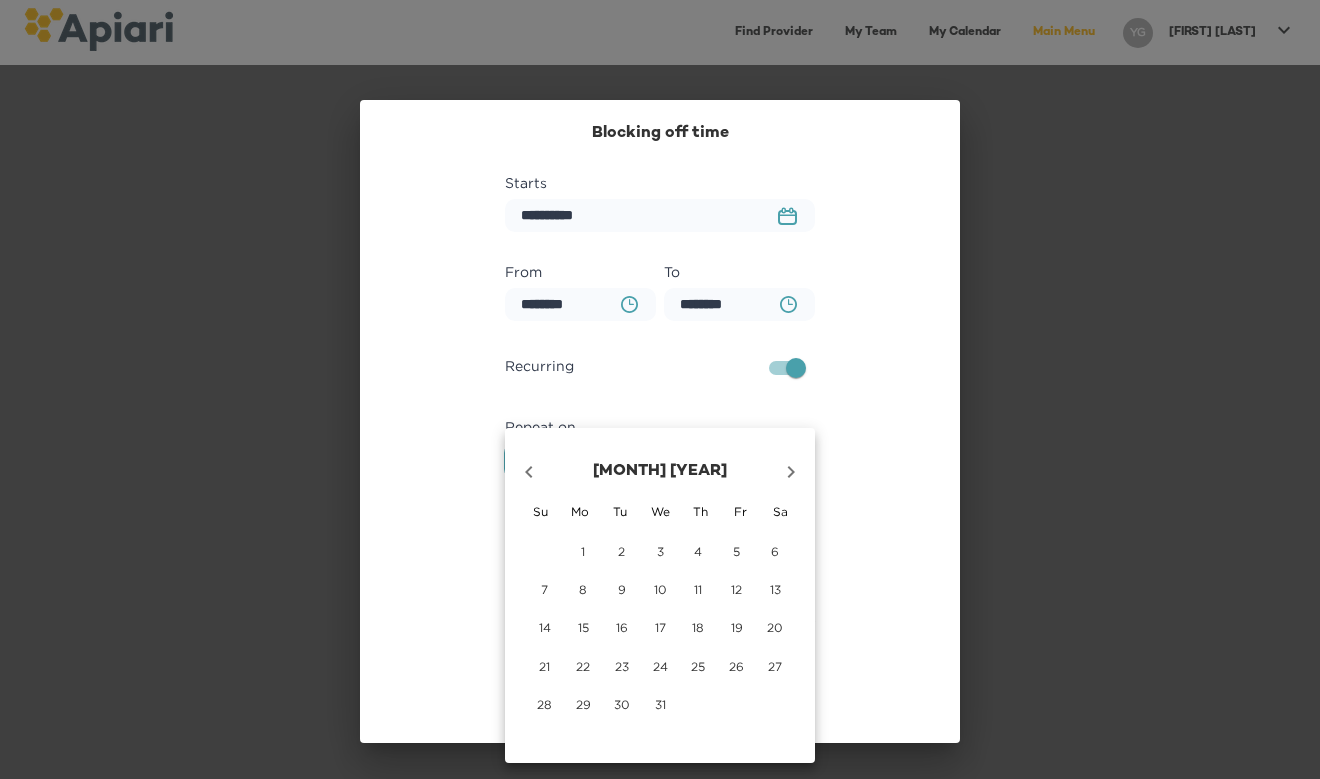 click 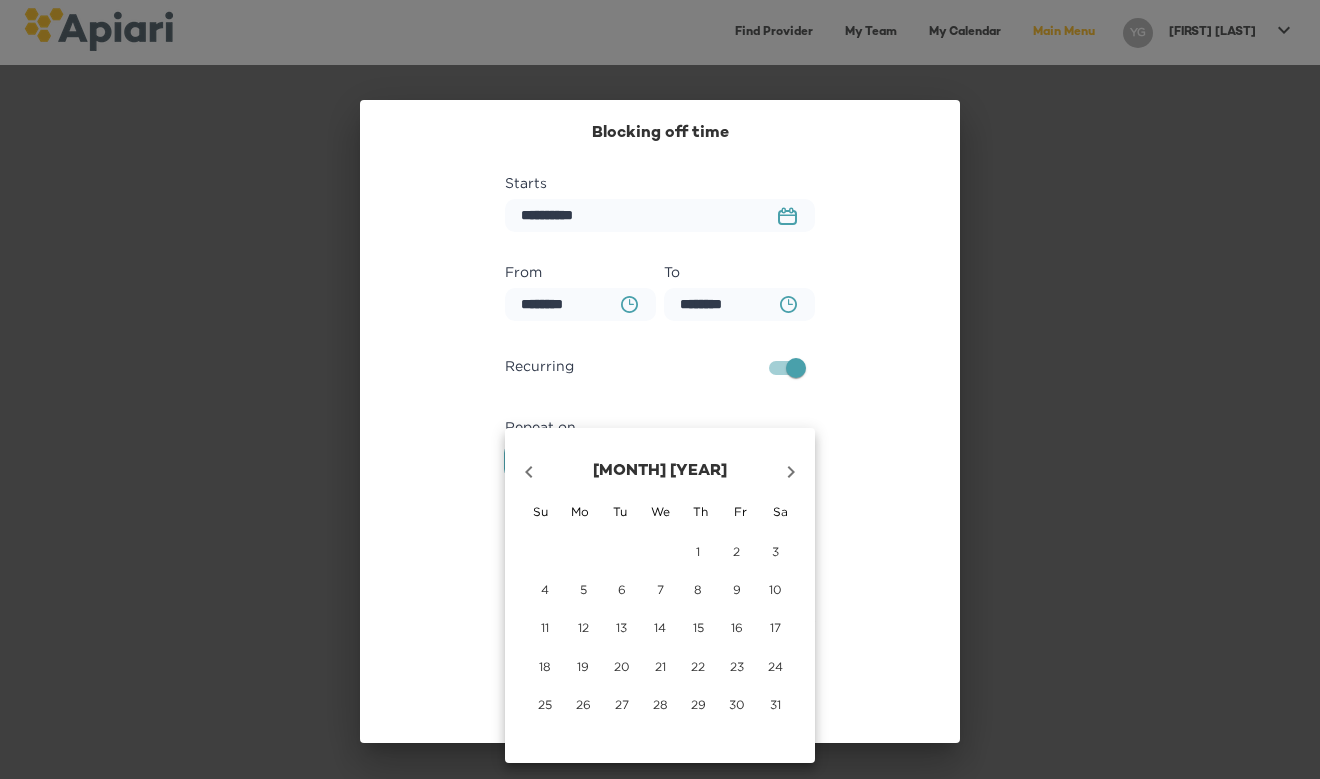 click 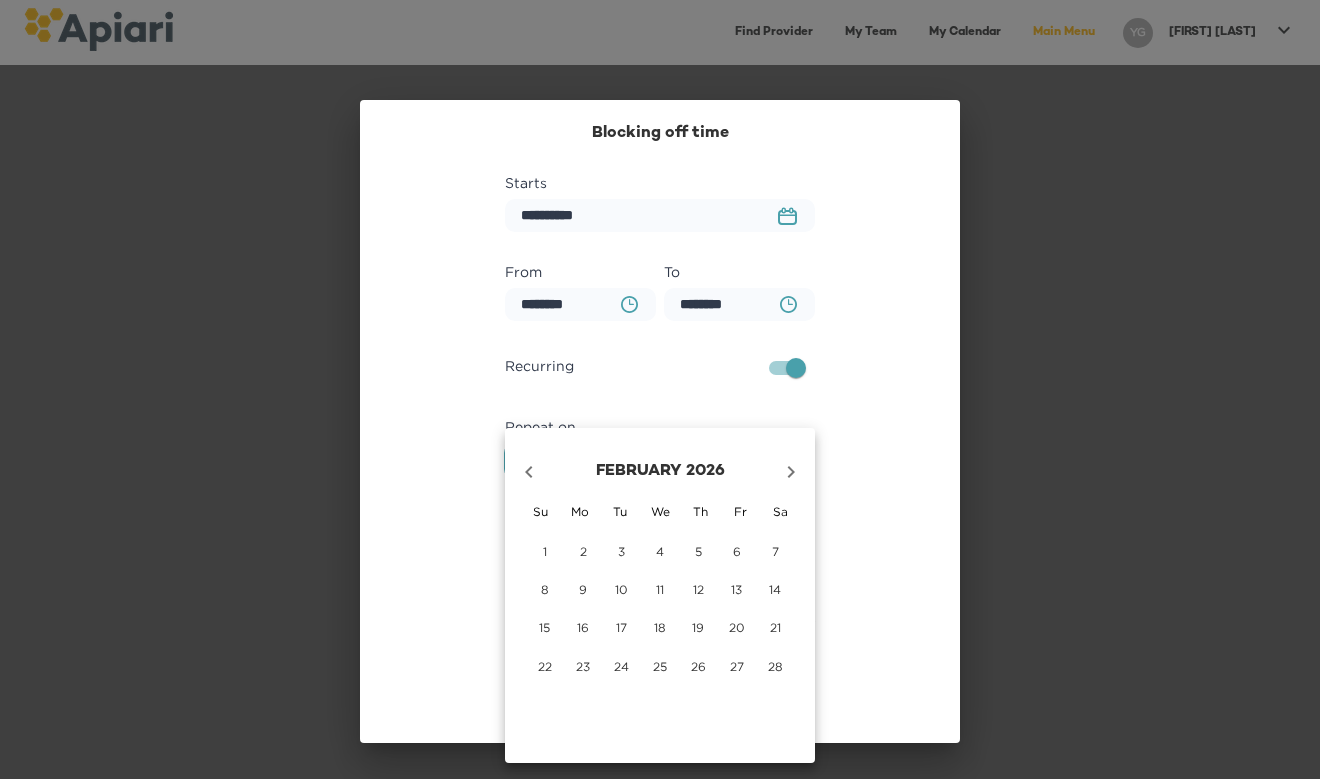 click 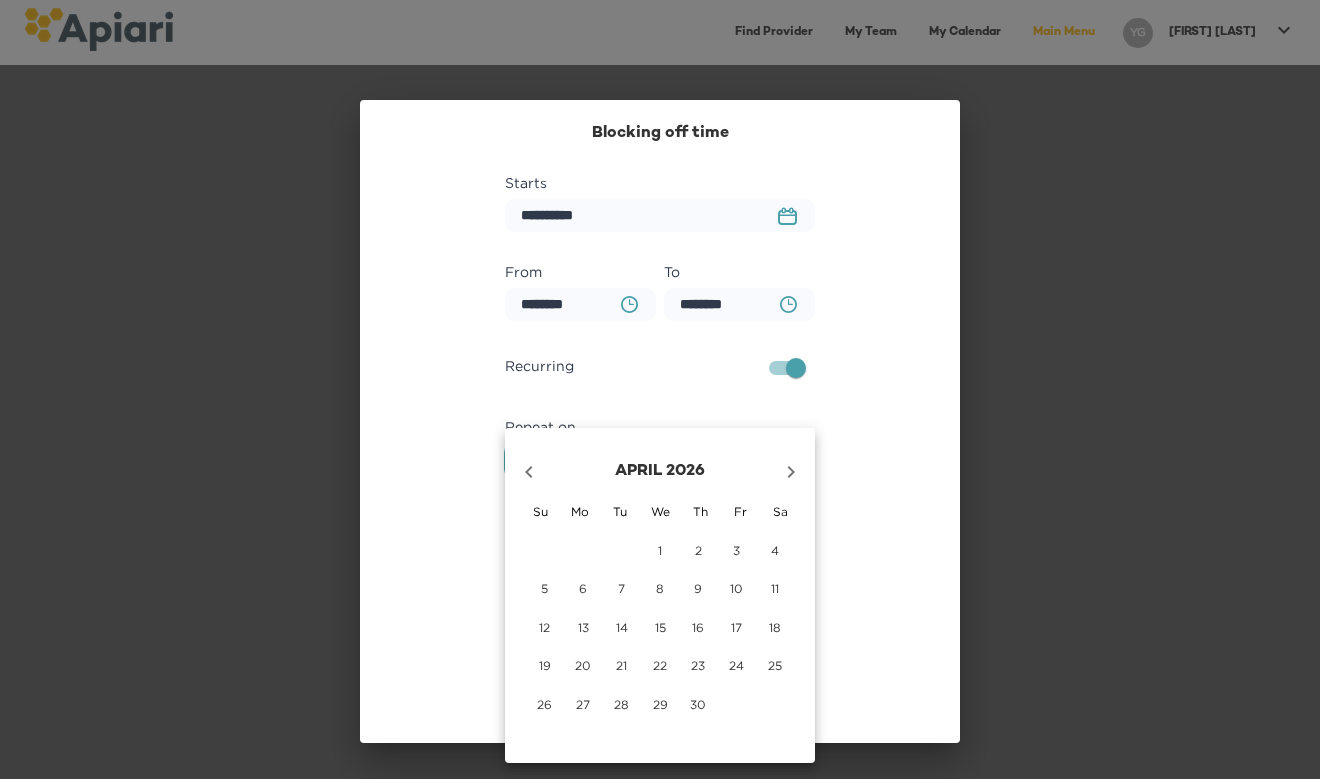 click 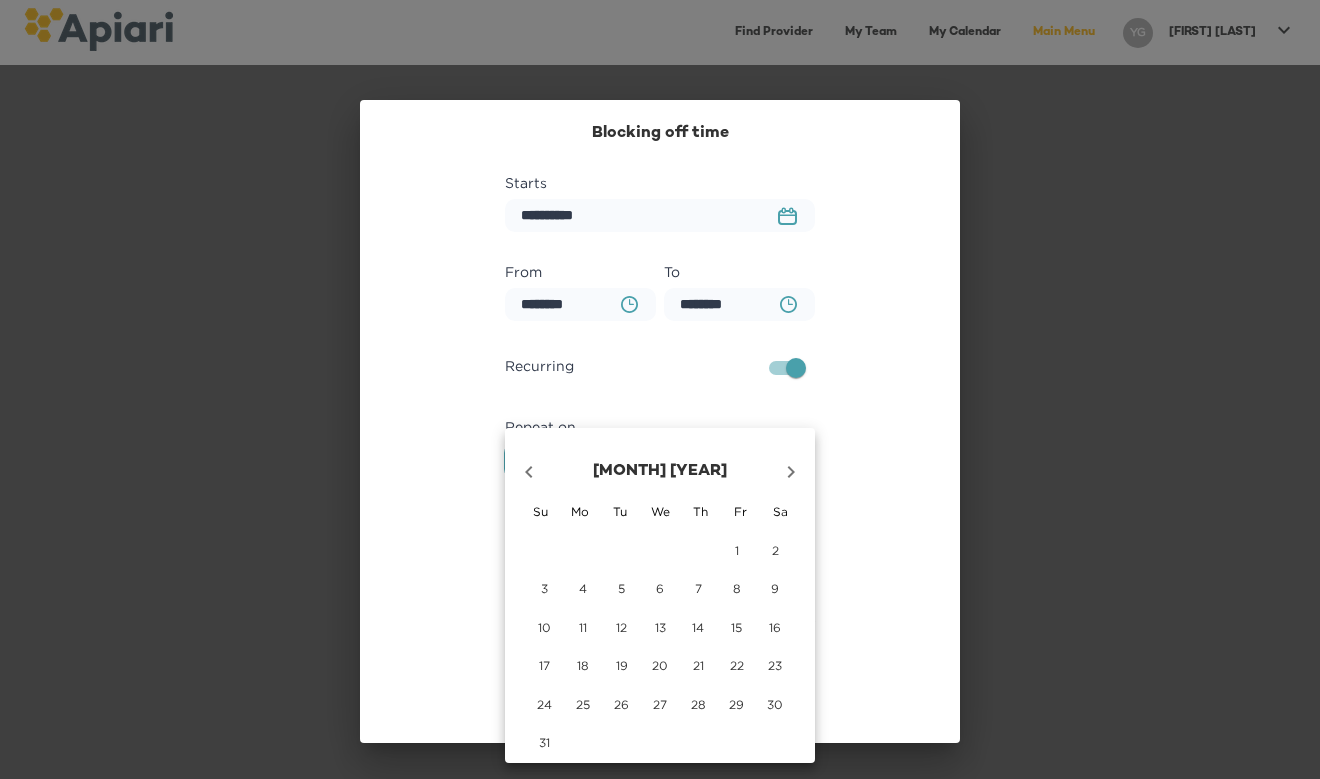click 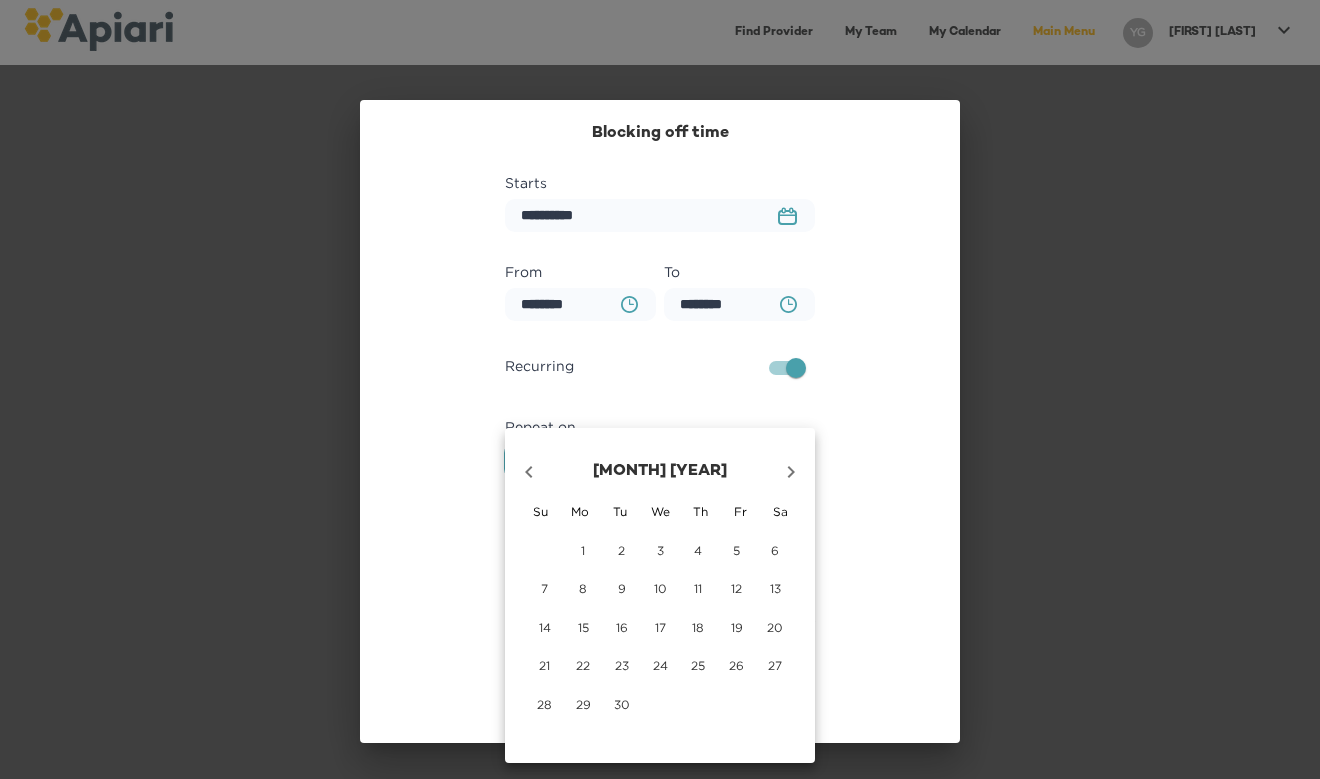 click 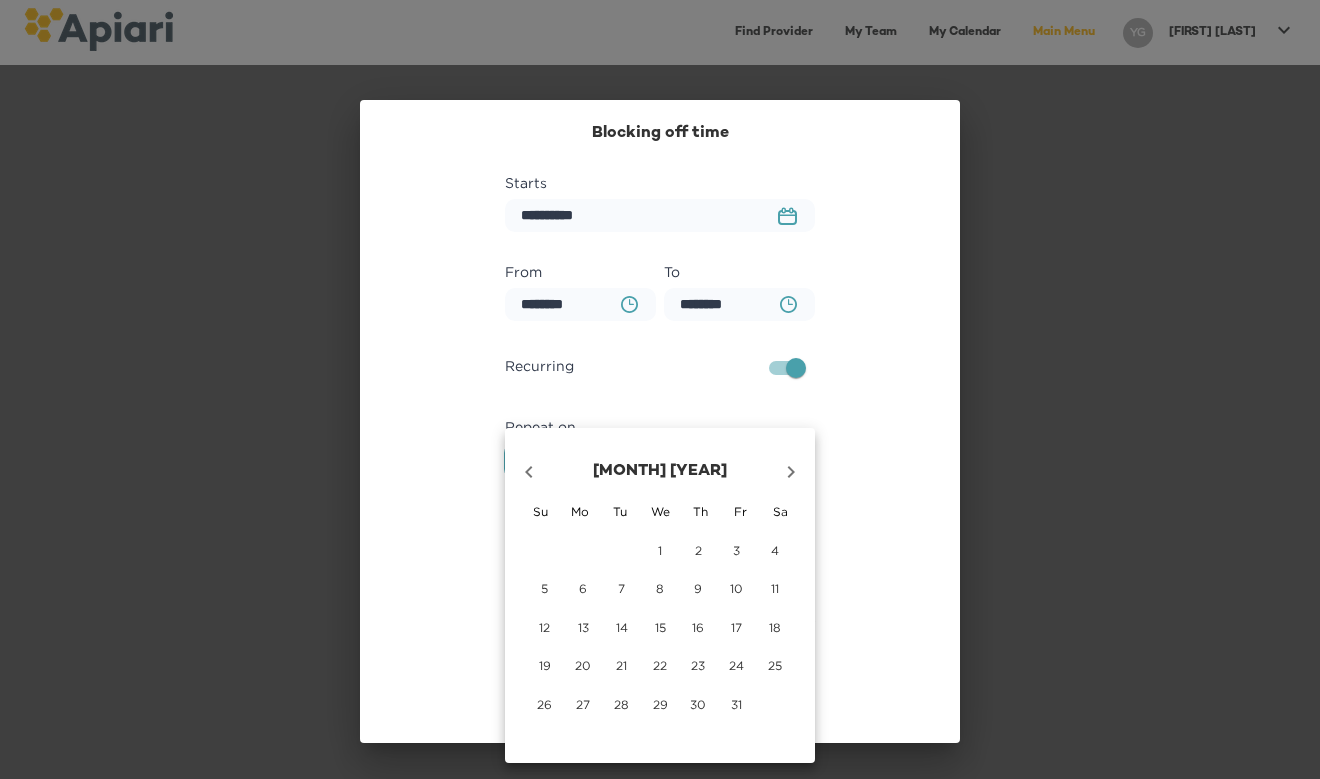 click on "25" at bounding box center (775, 665) 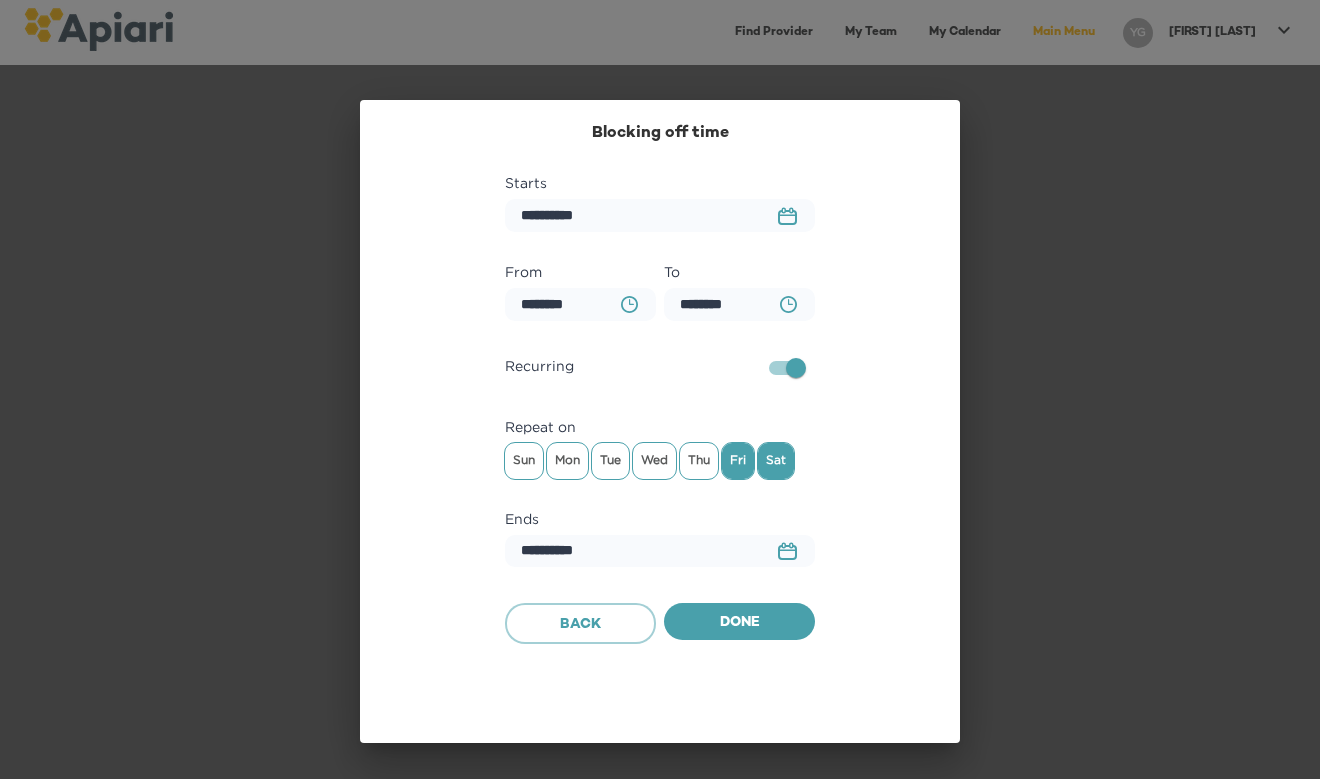click on "Fri" at bounding box center [738, 460] 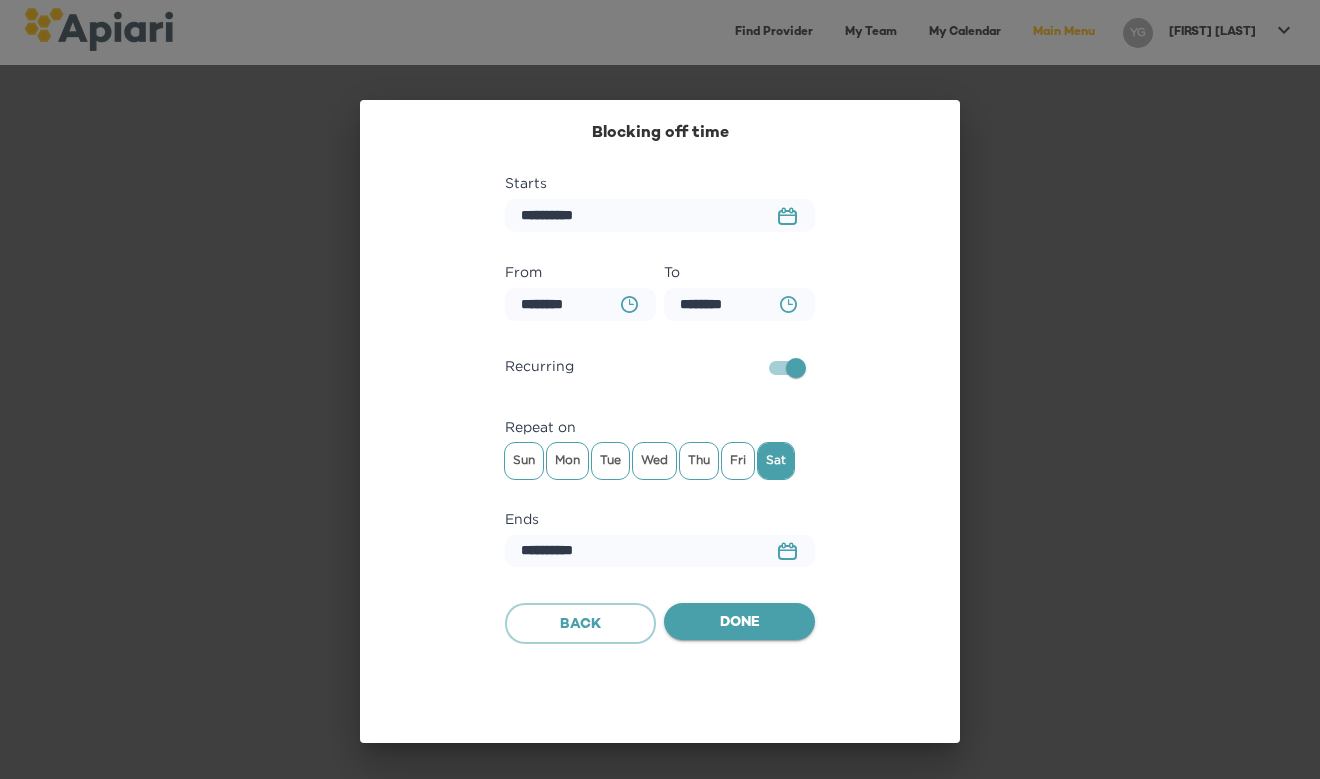 click on "Done" at bounding box center (739, 623) 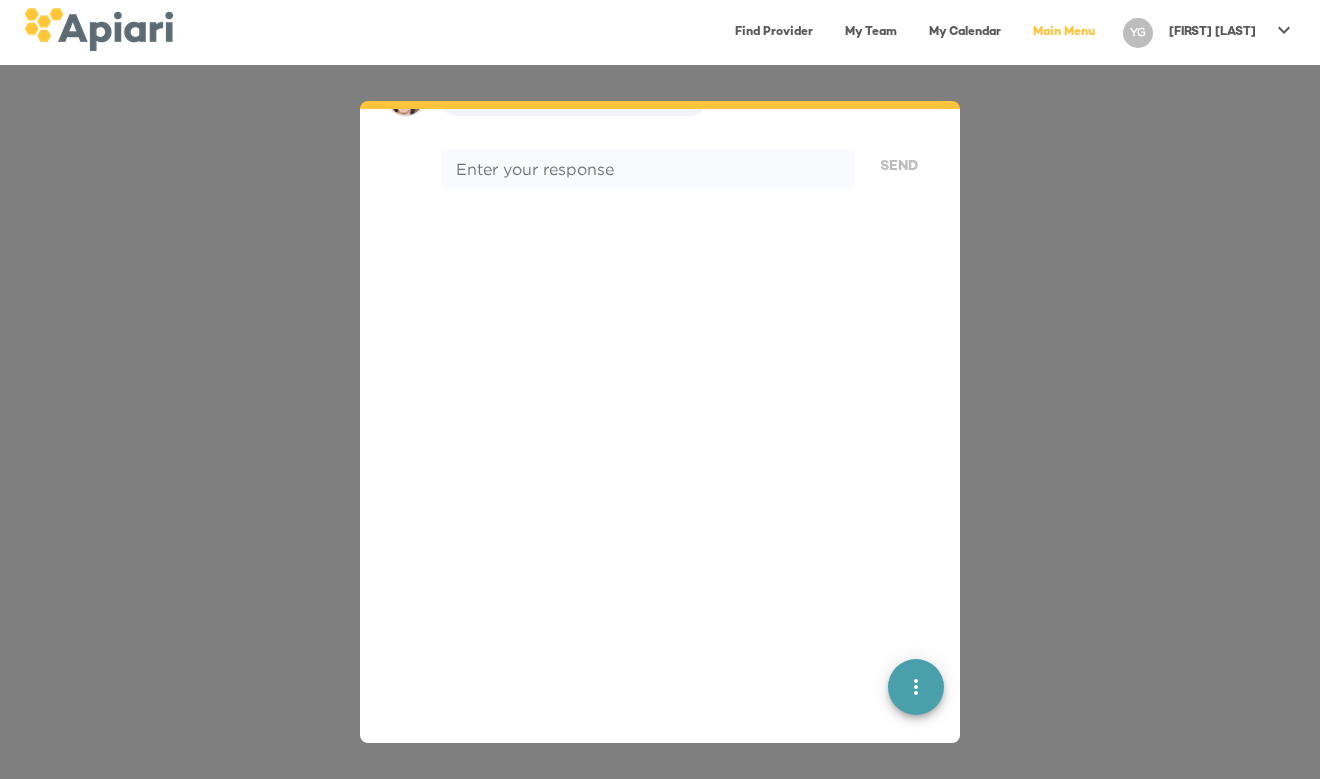 scroll, scrollTop: 2183, scrollLeft: 0, axis: vertical 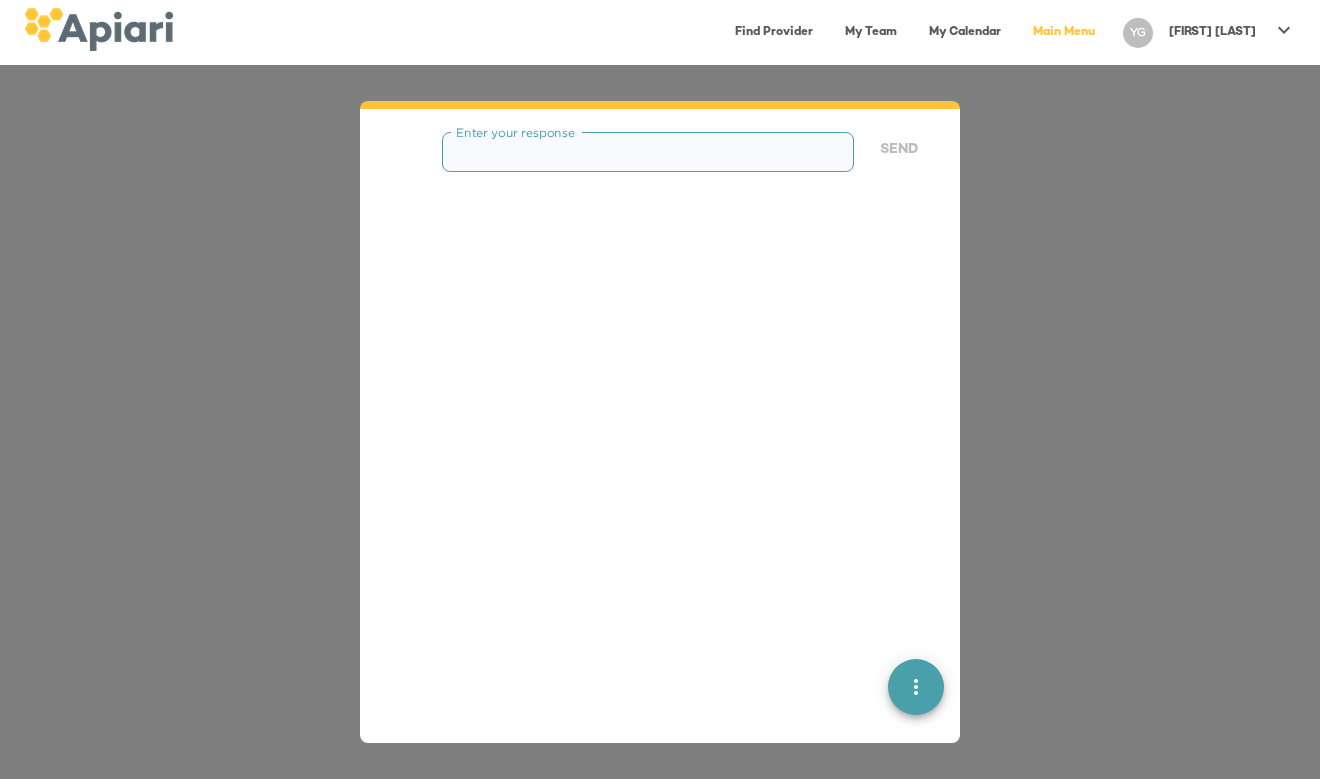 click at bounding box center (648, 152) 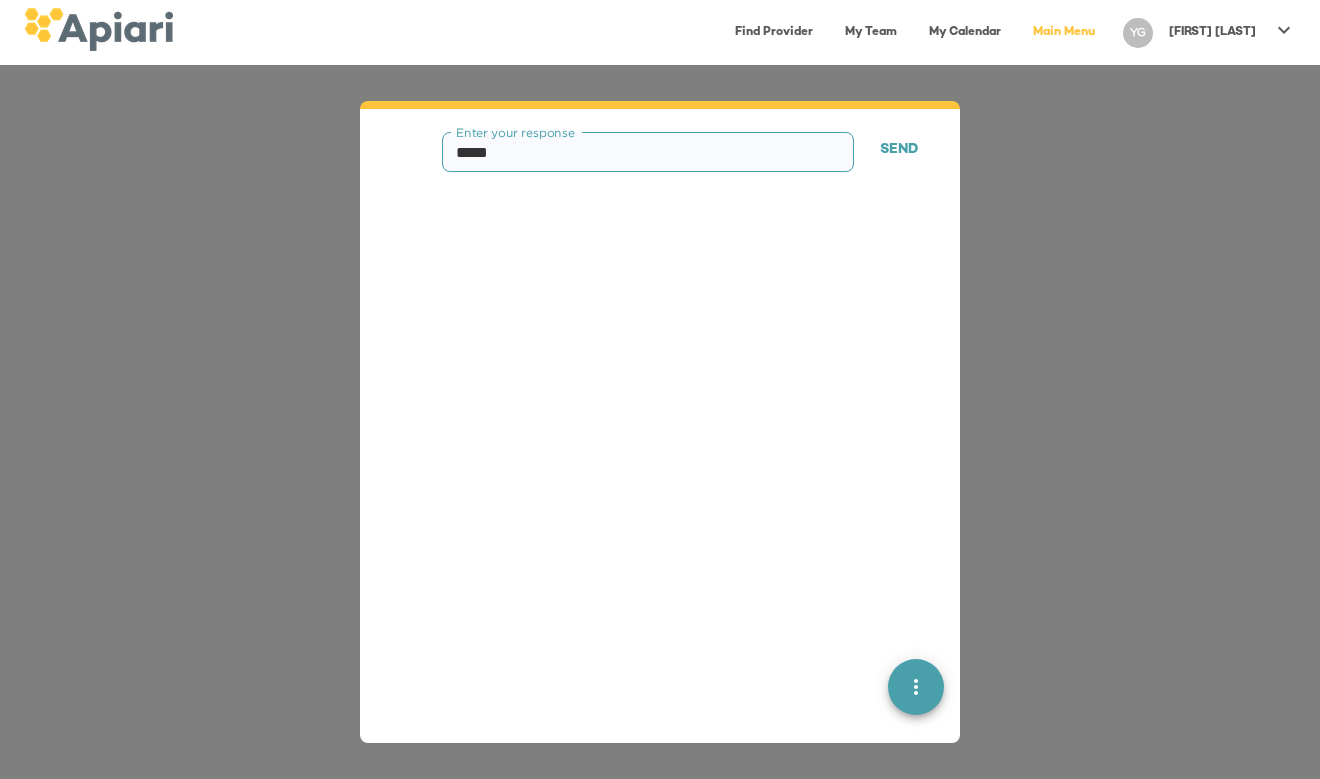 type on "*****" 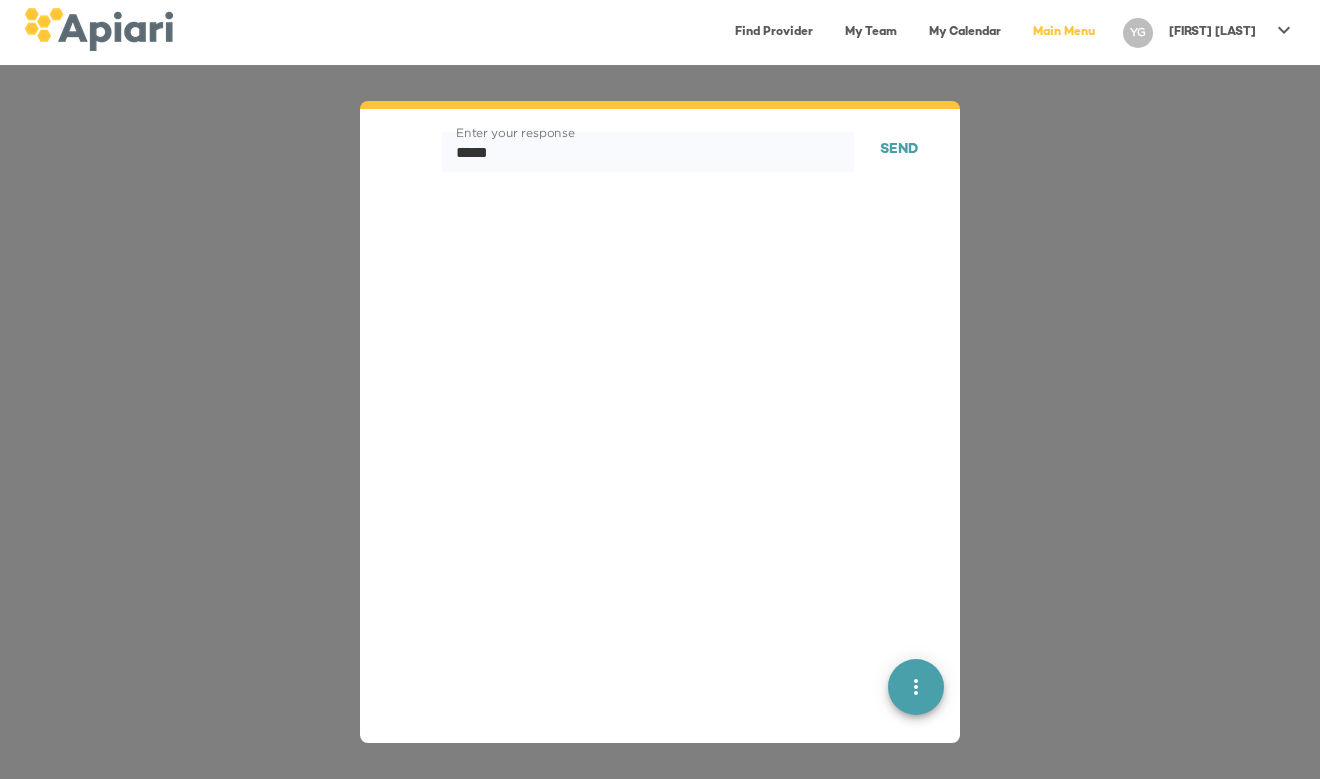 click on "Send" at bounding box center (899, 150) 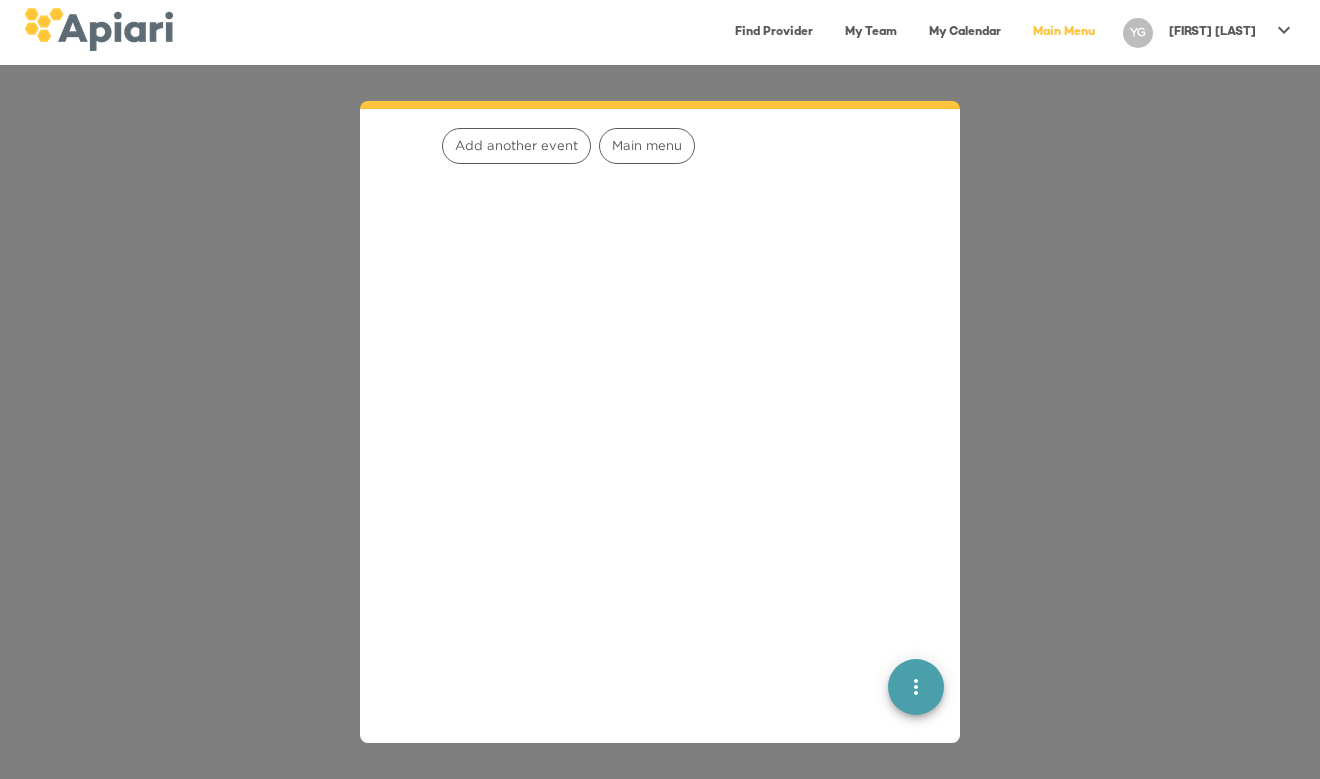 scroll, scrollTop: 2310, scrollLeft: 0, axis: vertical 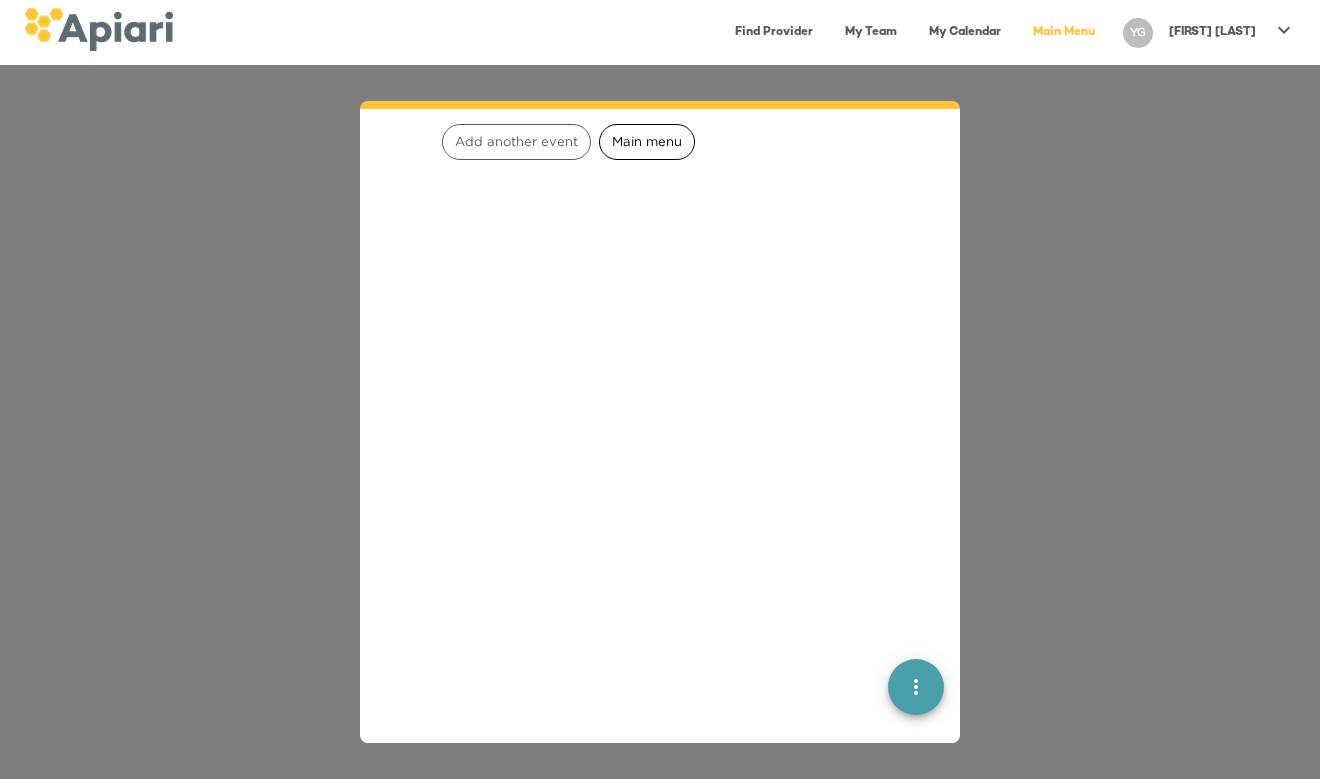 click on "Main menu" at bounding box center (647, 141) 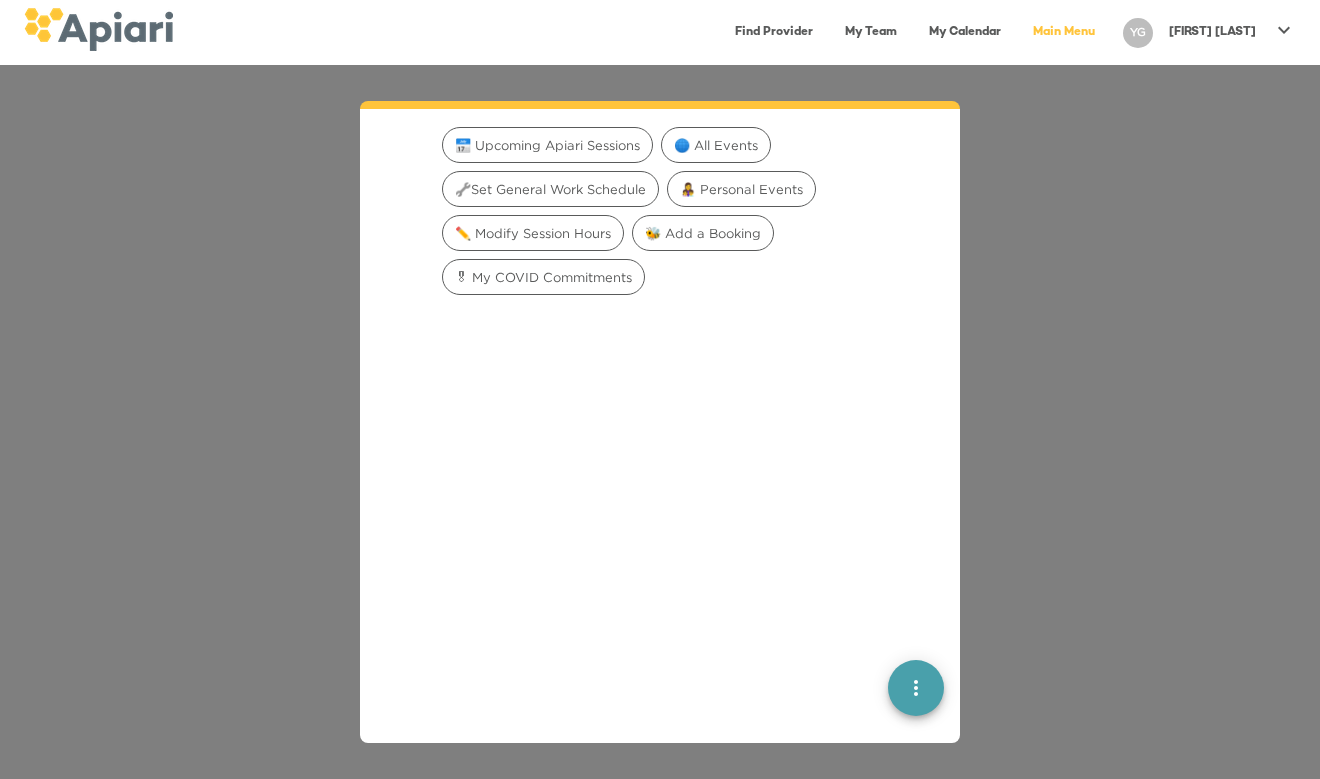 scroll, scrollTop: 2436, scrollLeft: 0, axis: vertical 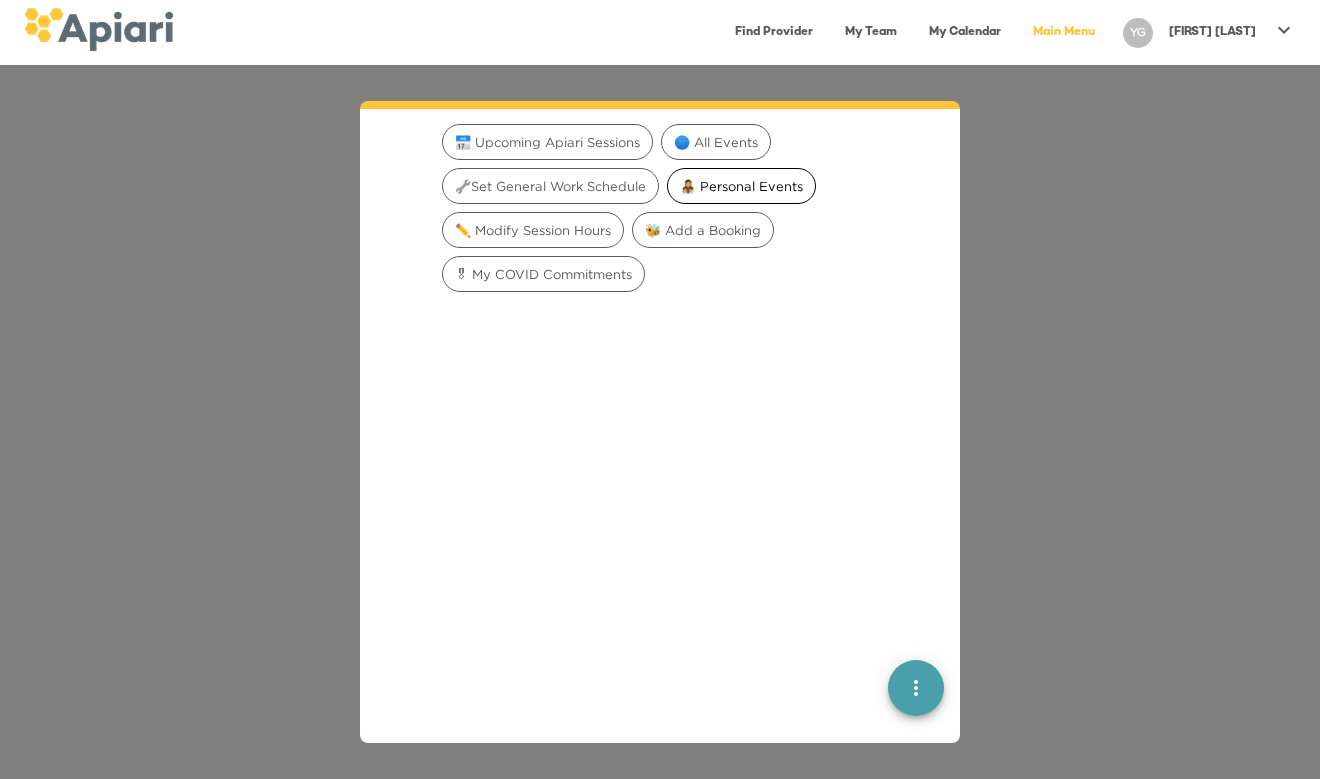 click on "👩‍👧‍👦 Personal Events" at bounding box center (741, 186) 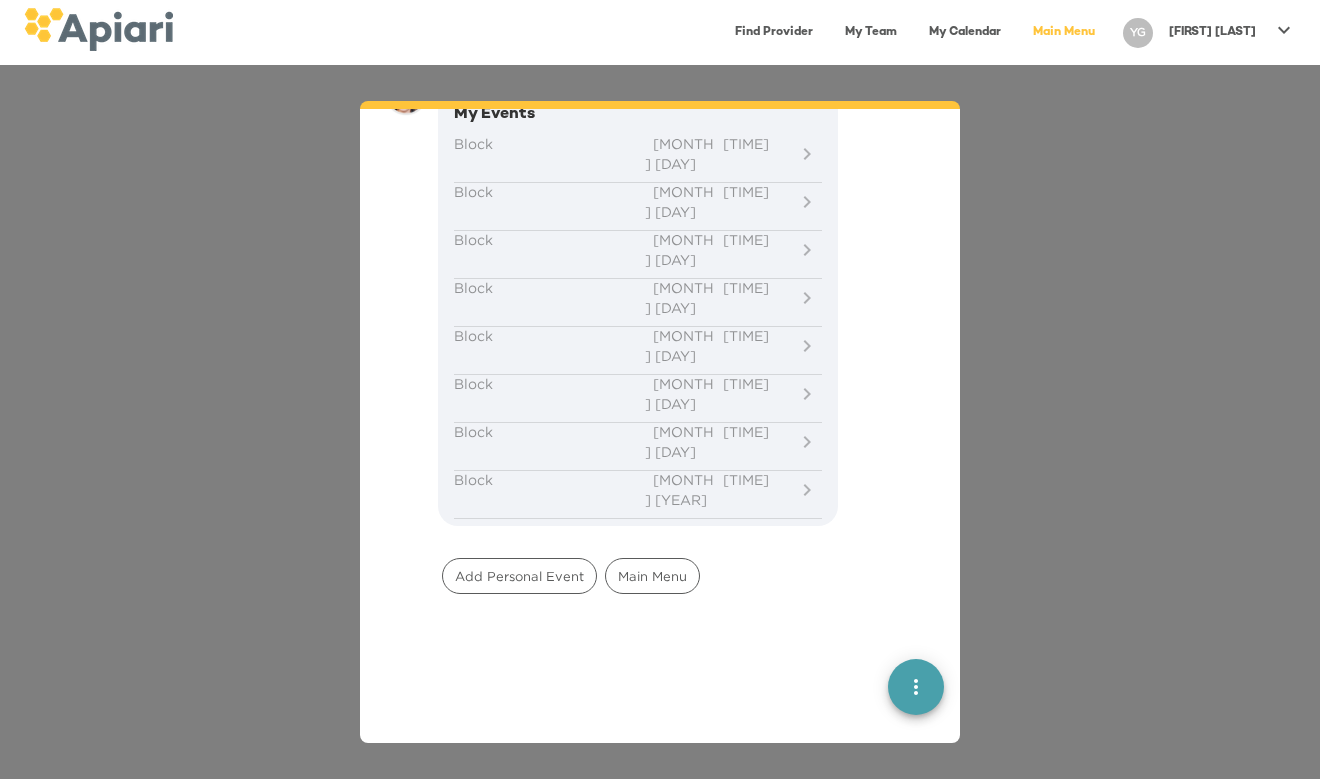 scroll, scrollTop: 2563, scrollLeft: 0, axis: vertical 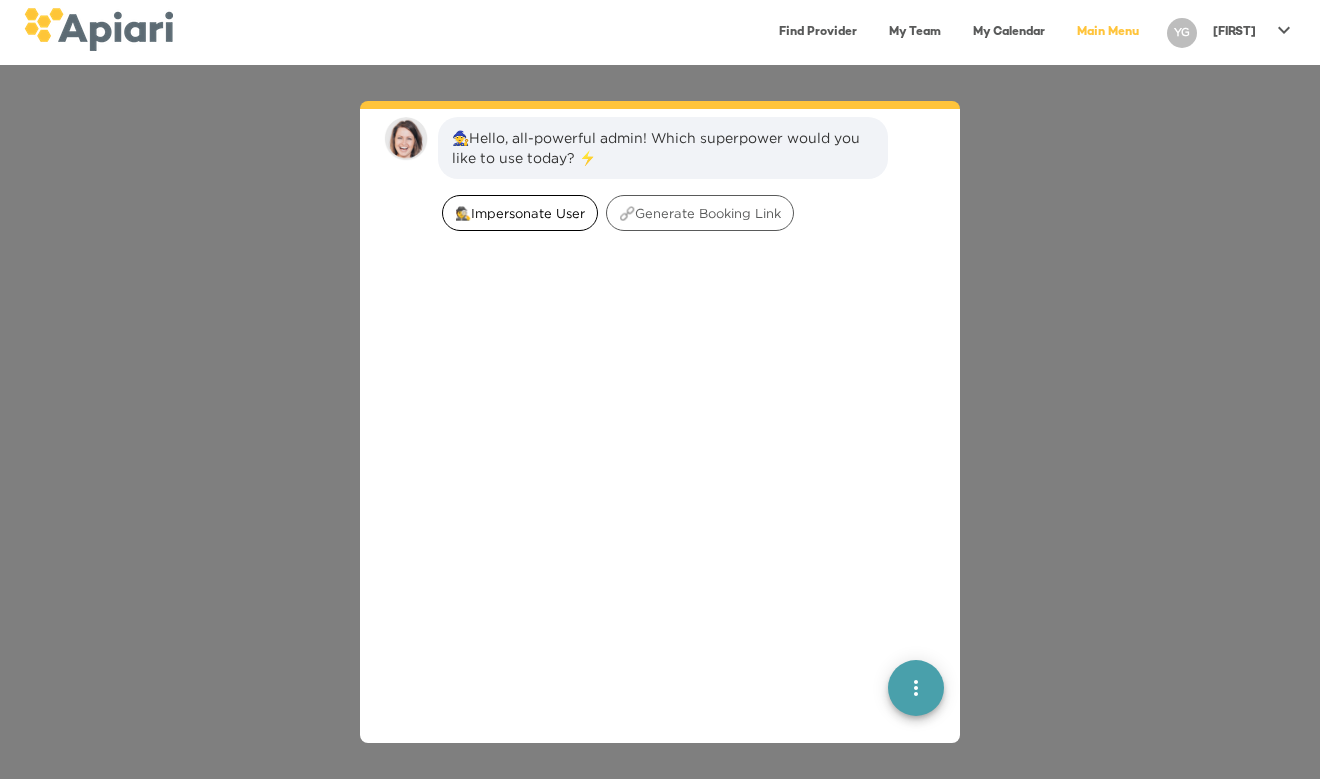click on "🕵️‍Impersonate User" at bounding box center [520, 213] 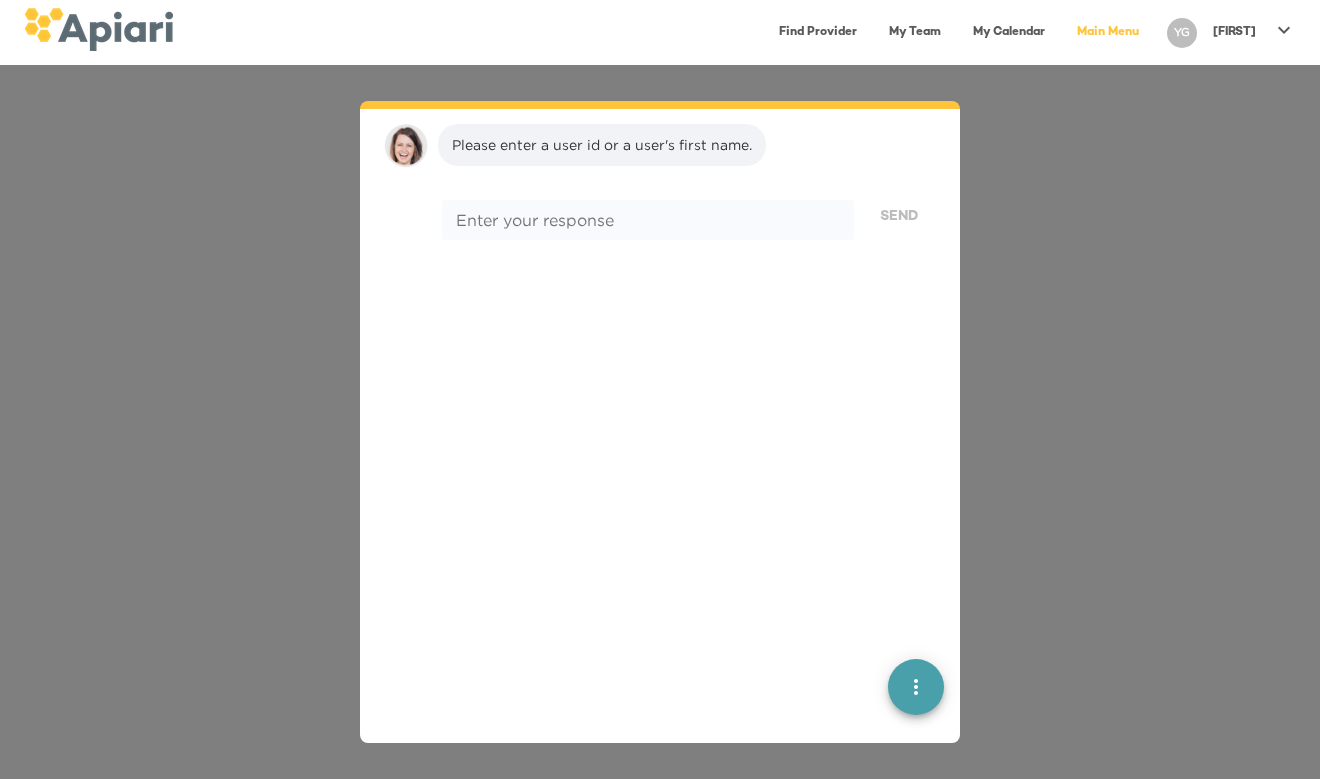 scroll, scrollTop: 165, scrollLeft: 0, axis: vertical 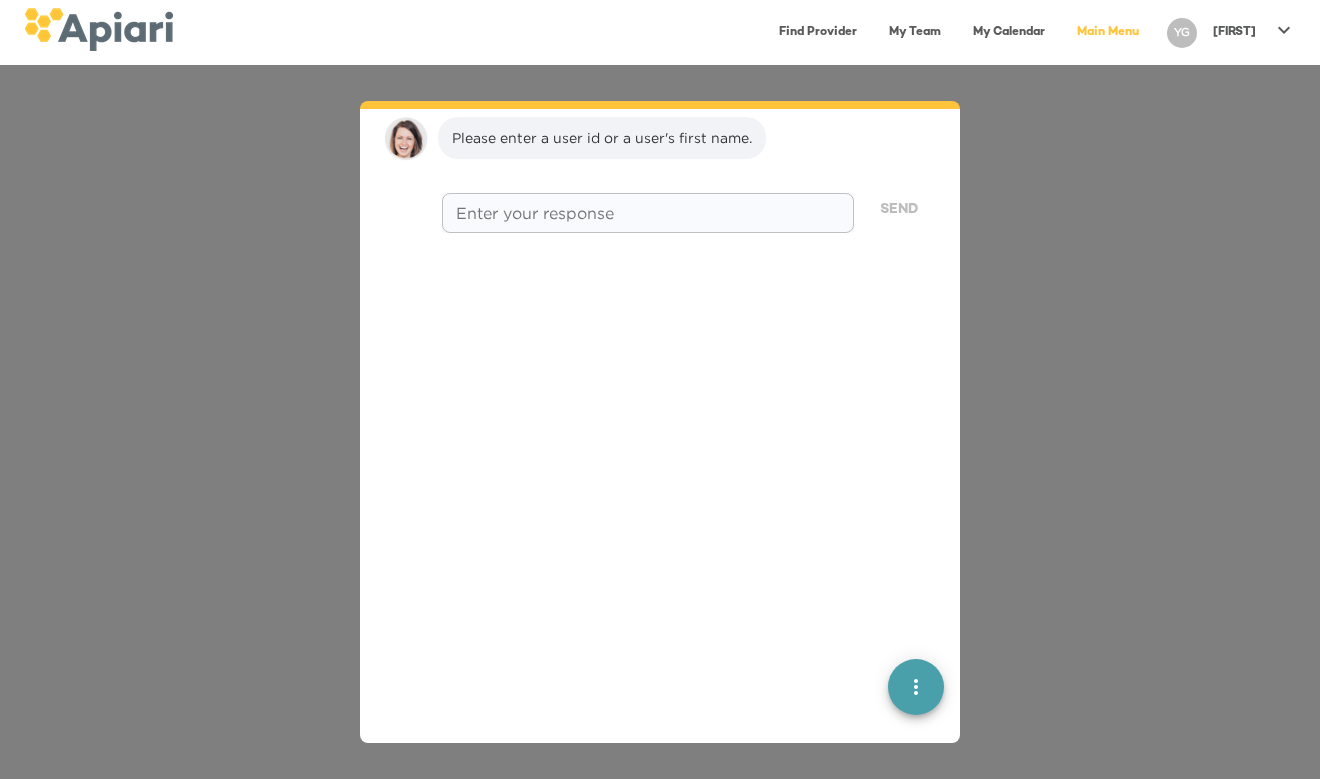 click at bounding box center [648, 212] 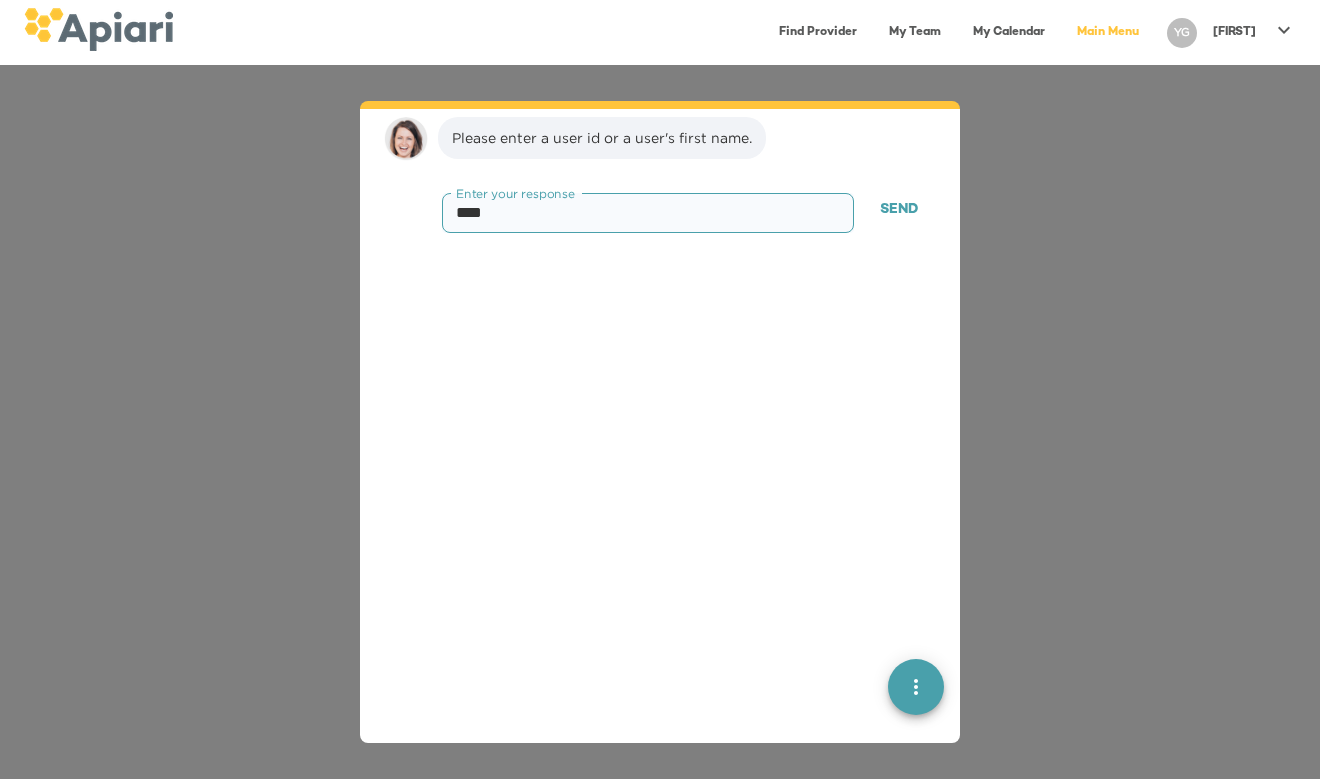 type on "*****" 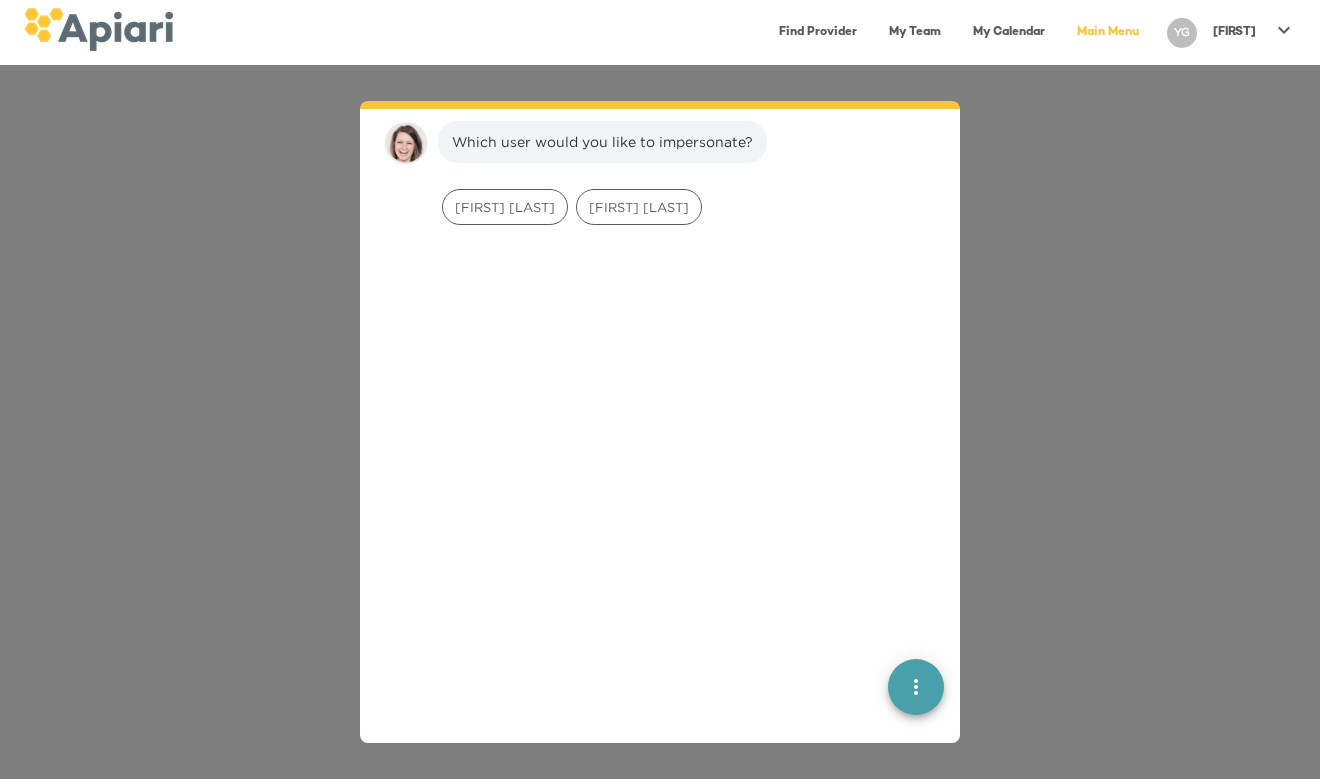 scroll, scrollTop: 291, scrollLeft: 0, axis: vertical 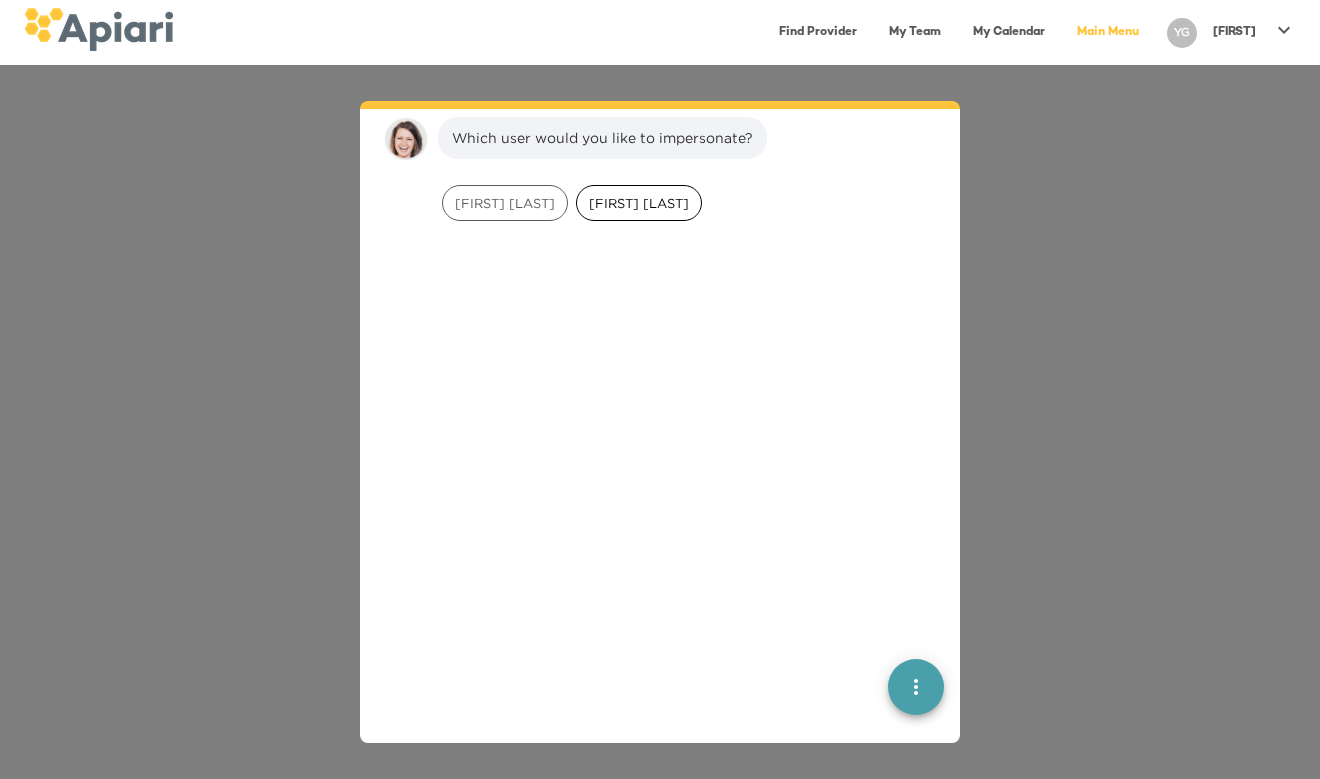 click on "Debby Baptiste" at bounding box center [639, 203] 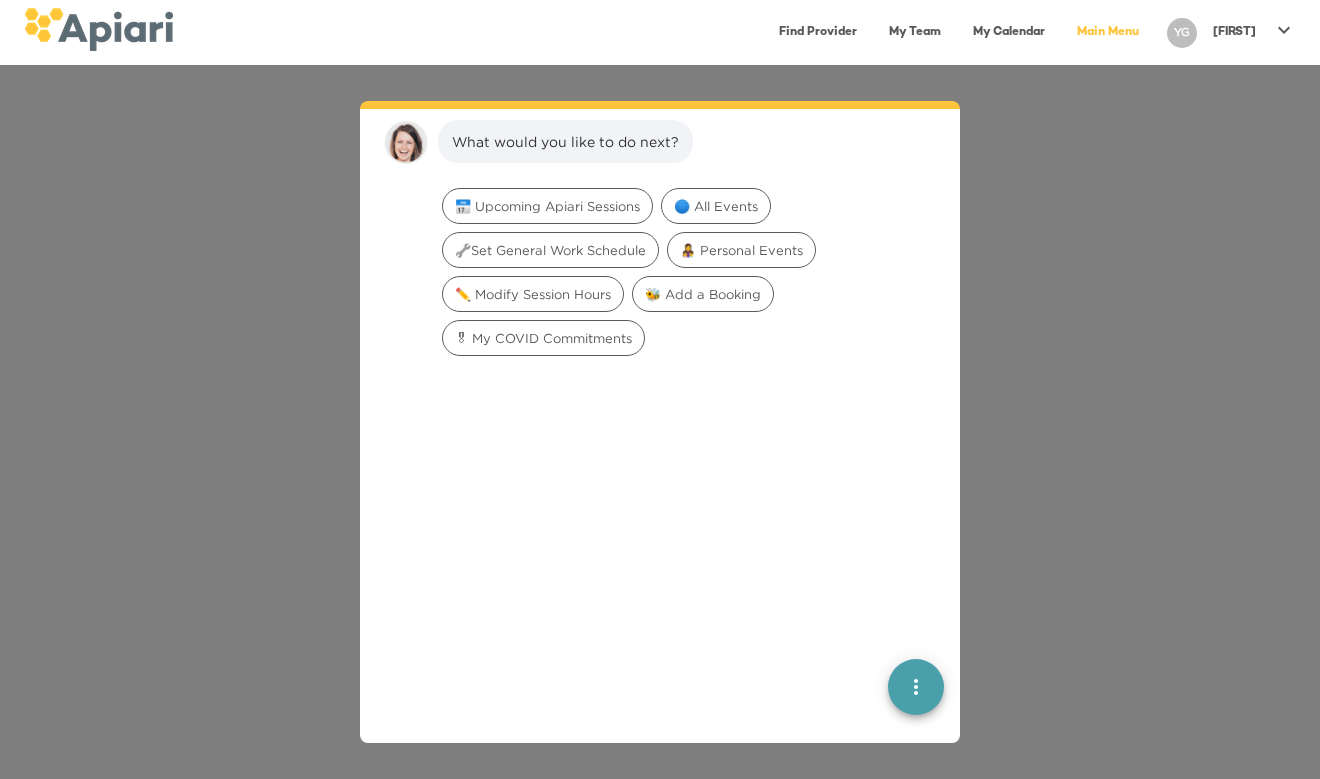 scroll, scrollTop: 417, scrollLeft: 0, axis: vertical 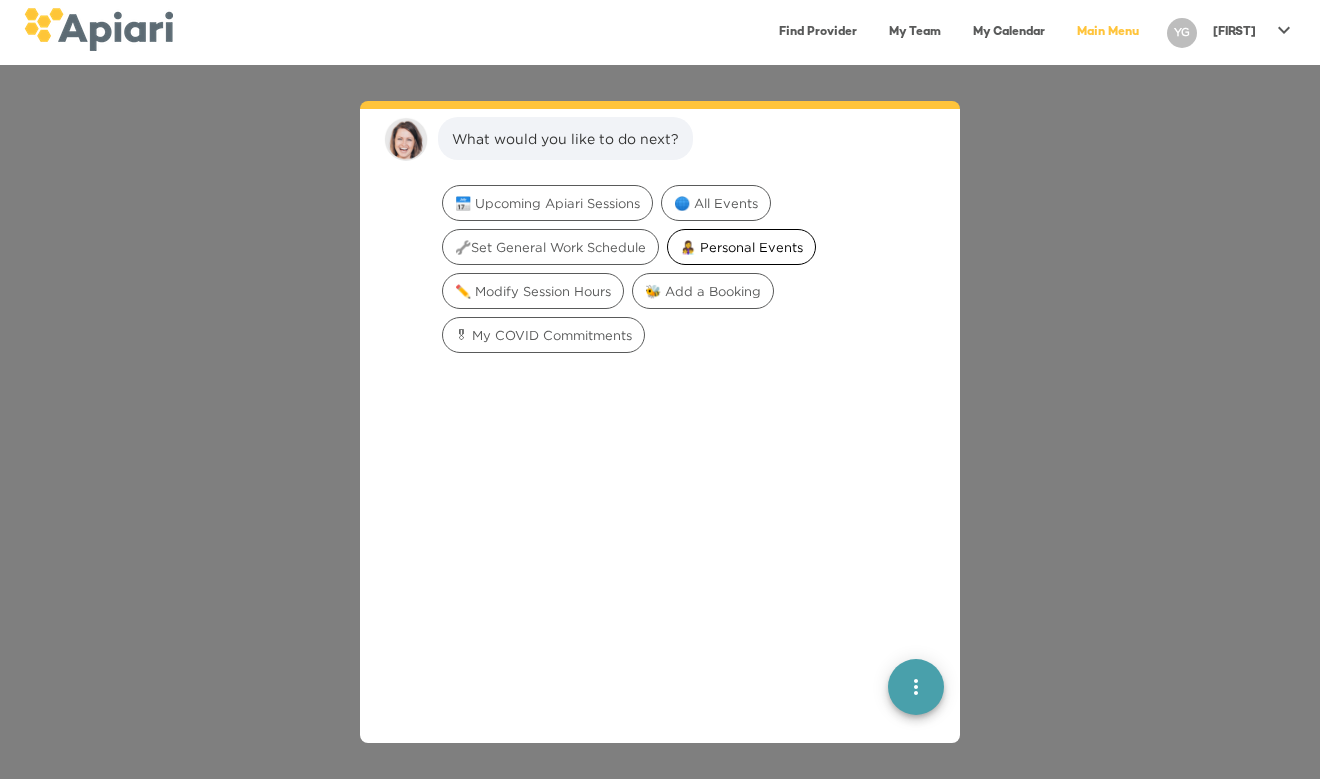 click on "👩‍👧‍👦 Personal Events" at bounding box center [741, 247] 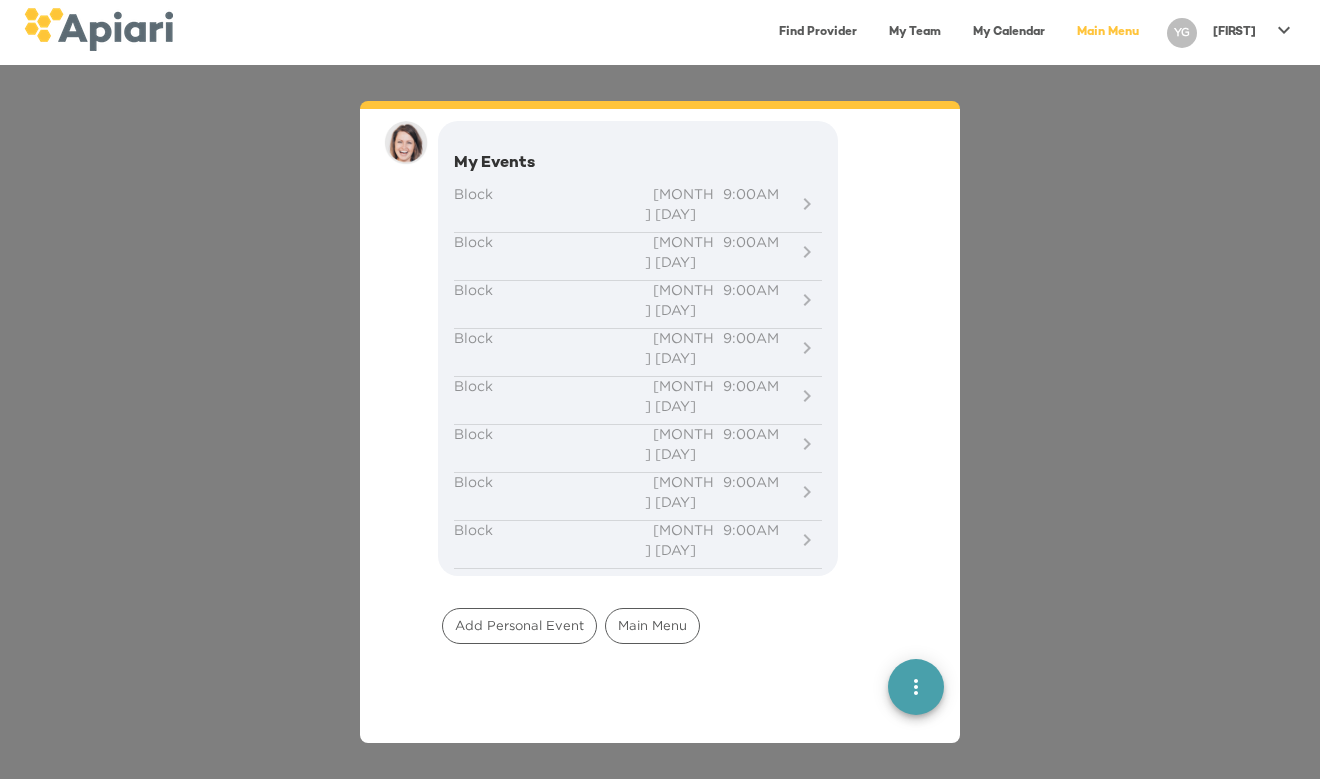scroll, scrollTop: 544, scrollLeft: 0, axis: vertical 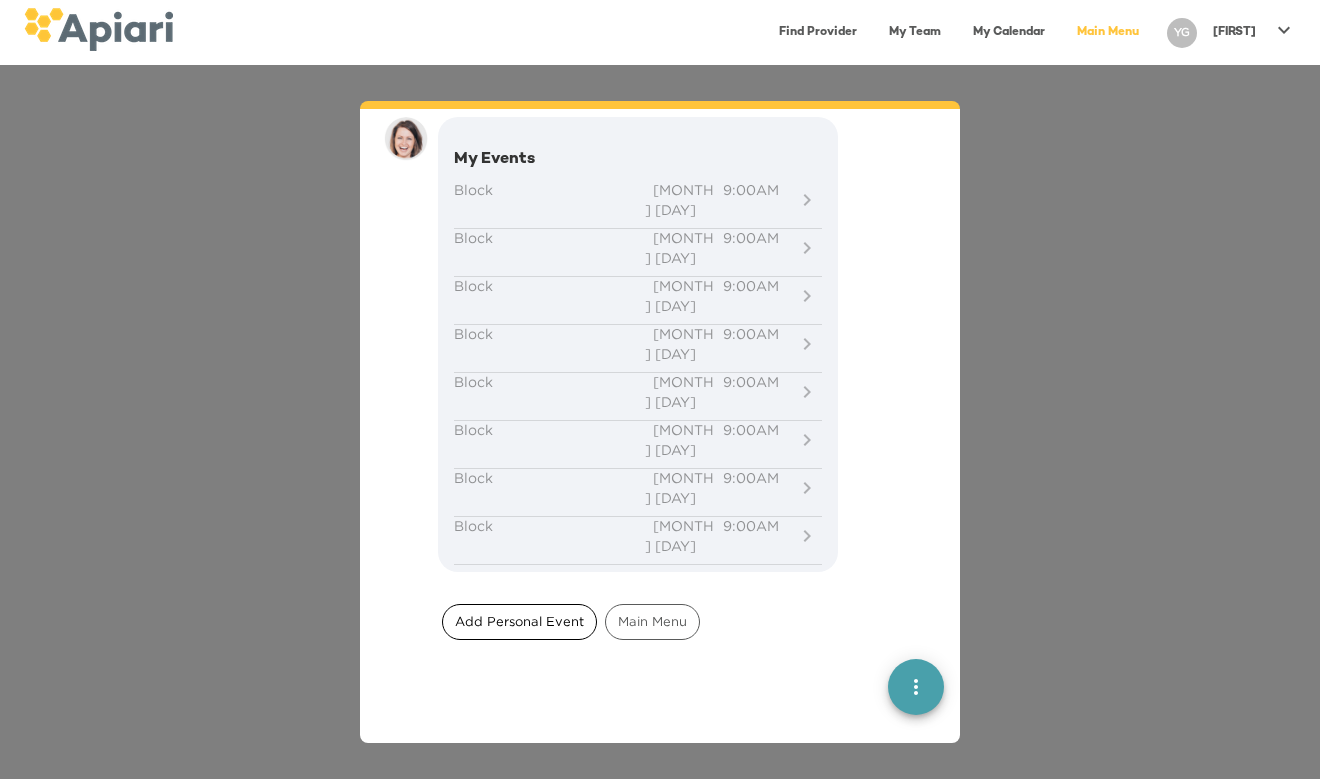 click on "Add Personal Event" at bounding box center (519, 621) 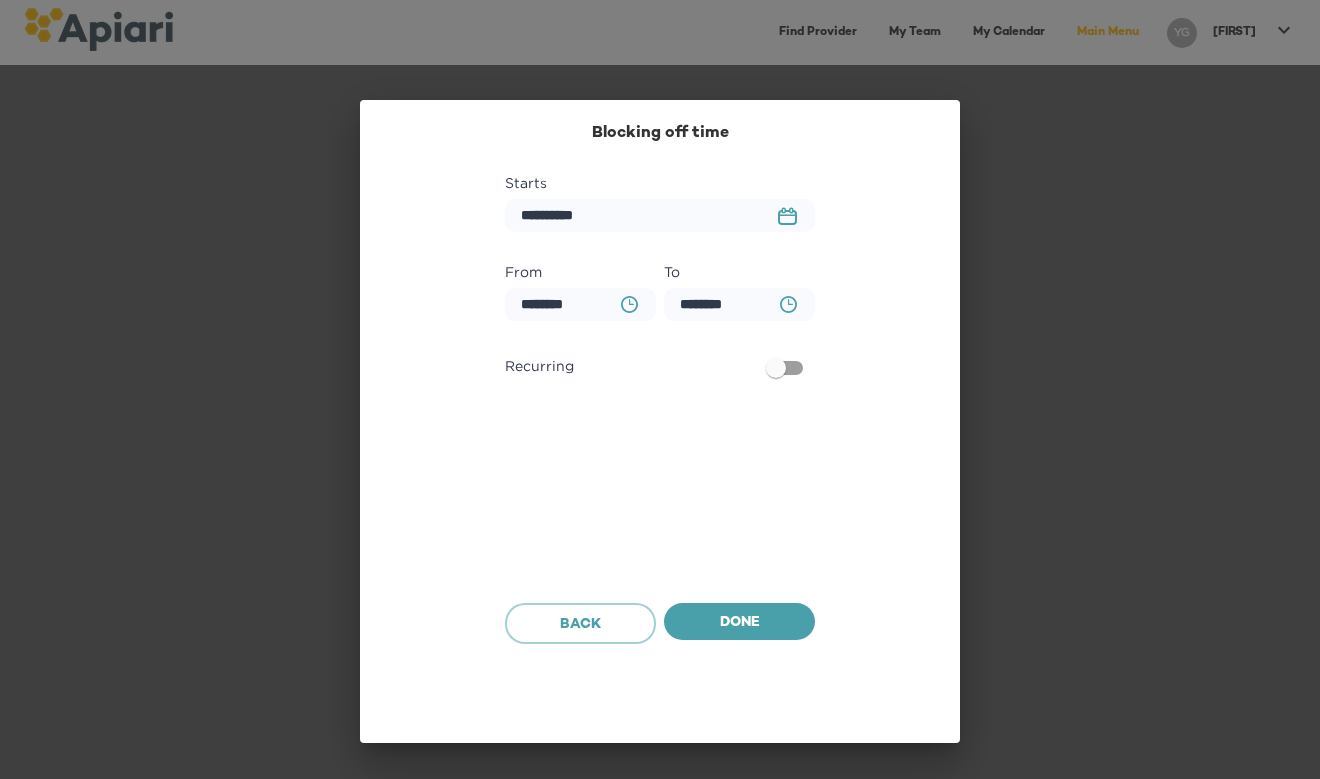 scroll, scrollTop: 1081, scrollLeft: 0, axis: vertical 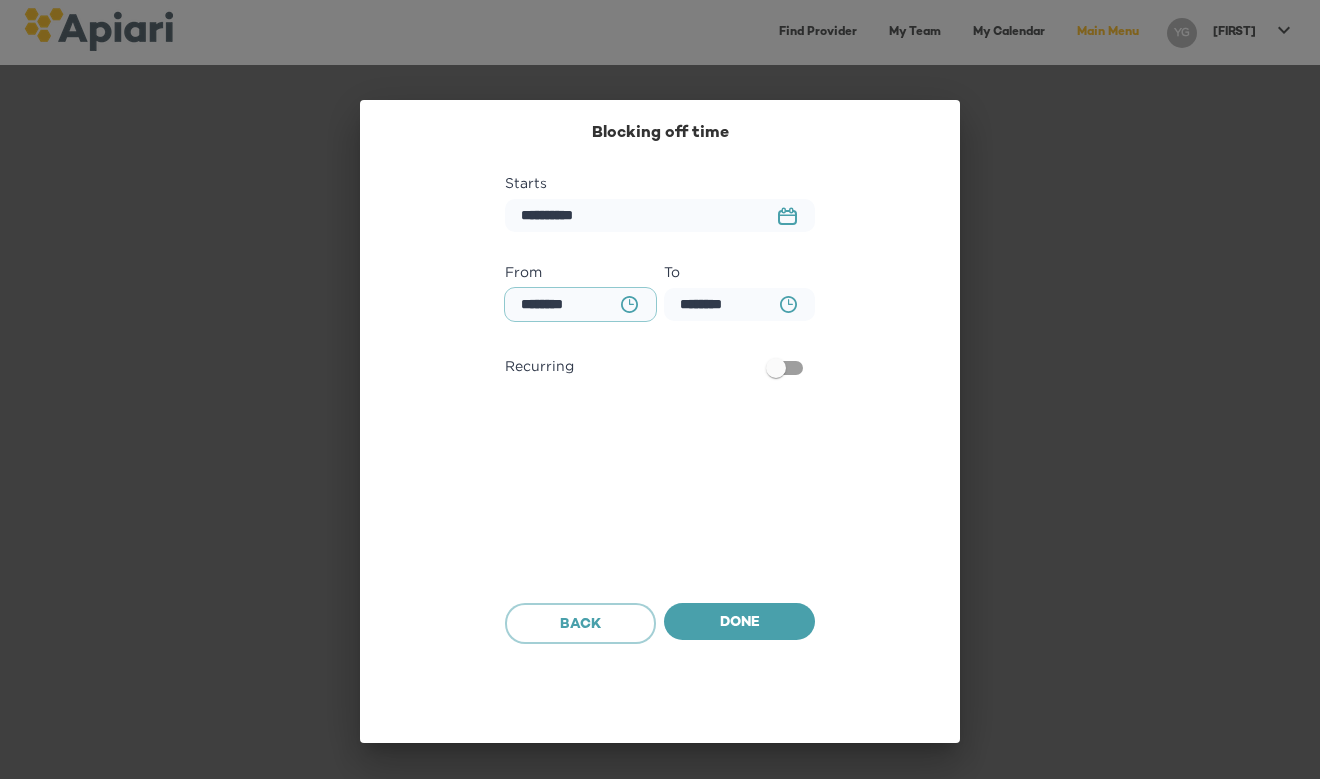 click on "********" at bounding box center (580, 304) 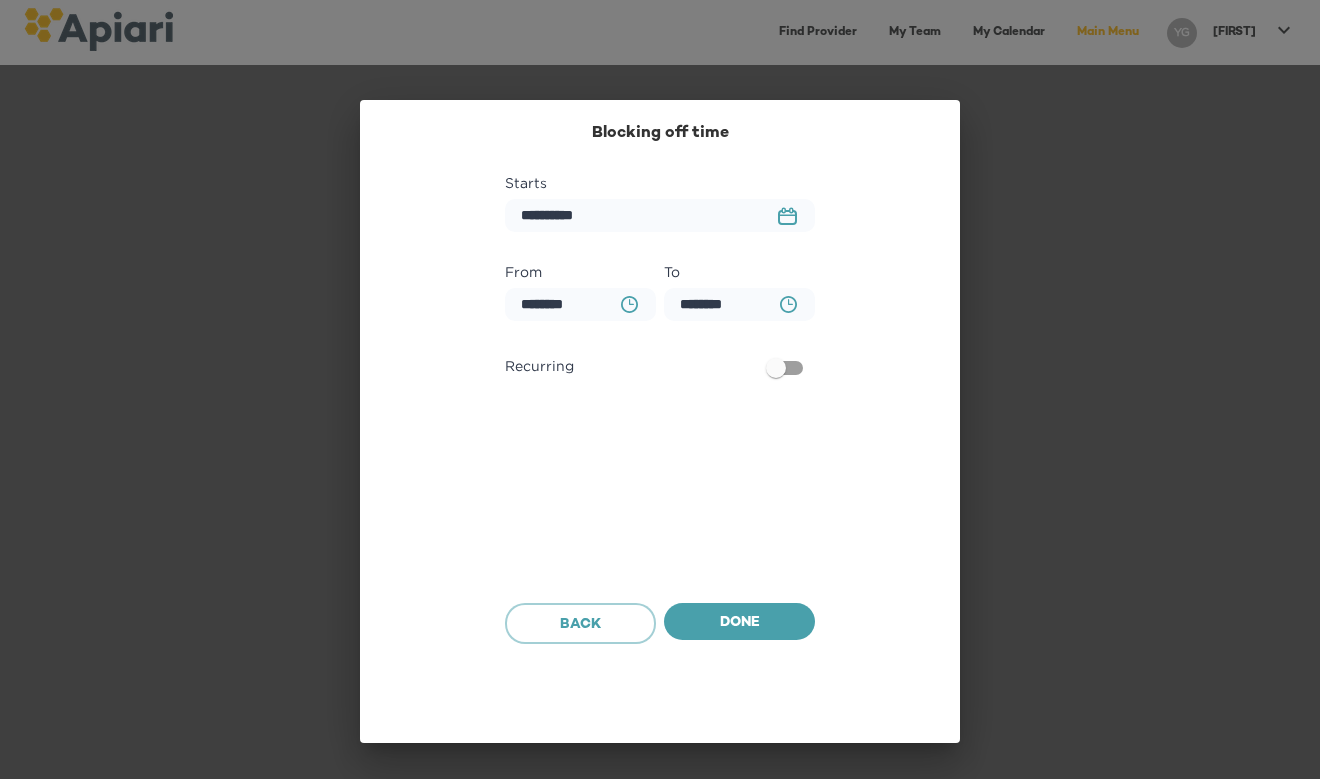 click 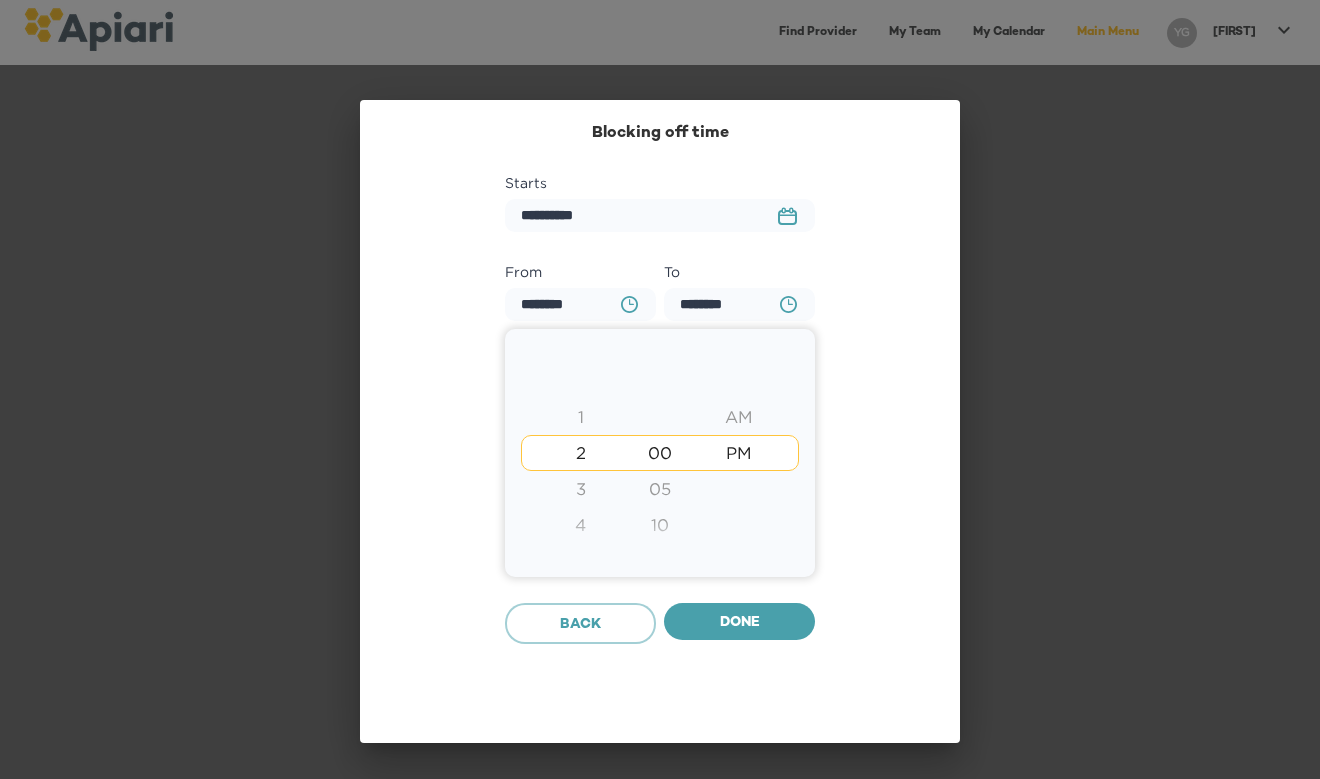 type on "********" 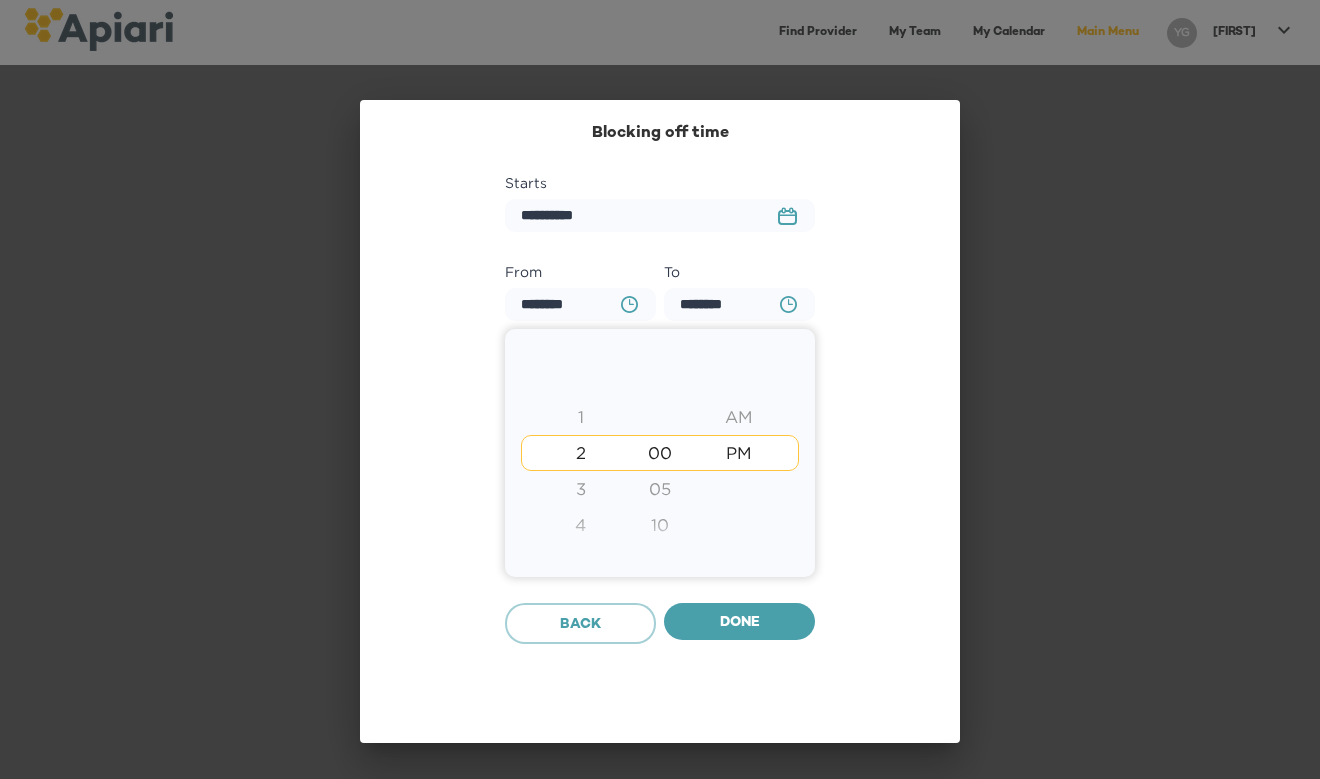 type on "********" 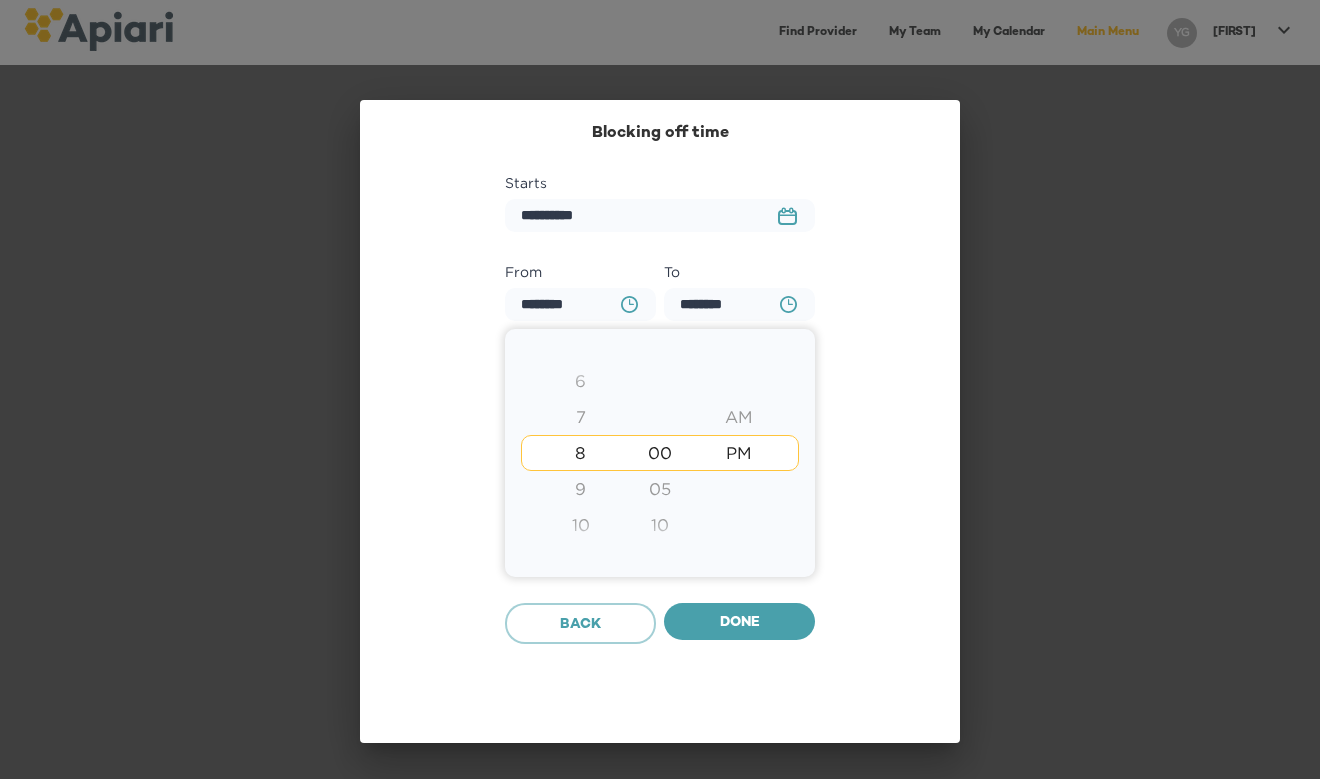 type on "********" 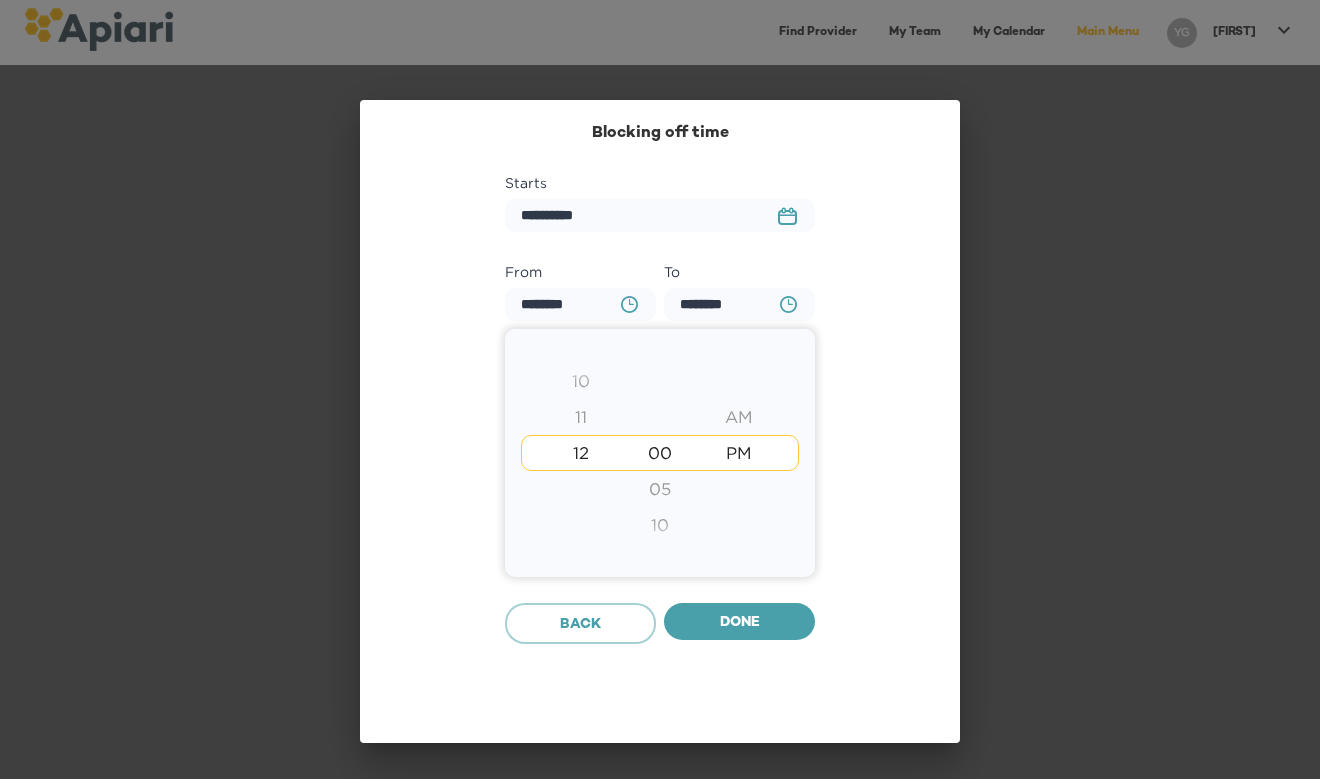 type on "********" 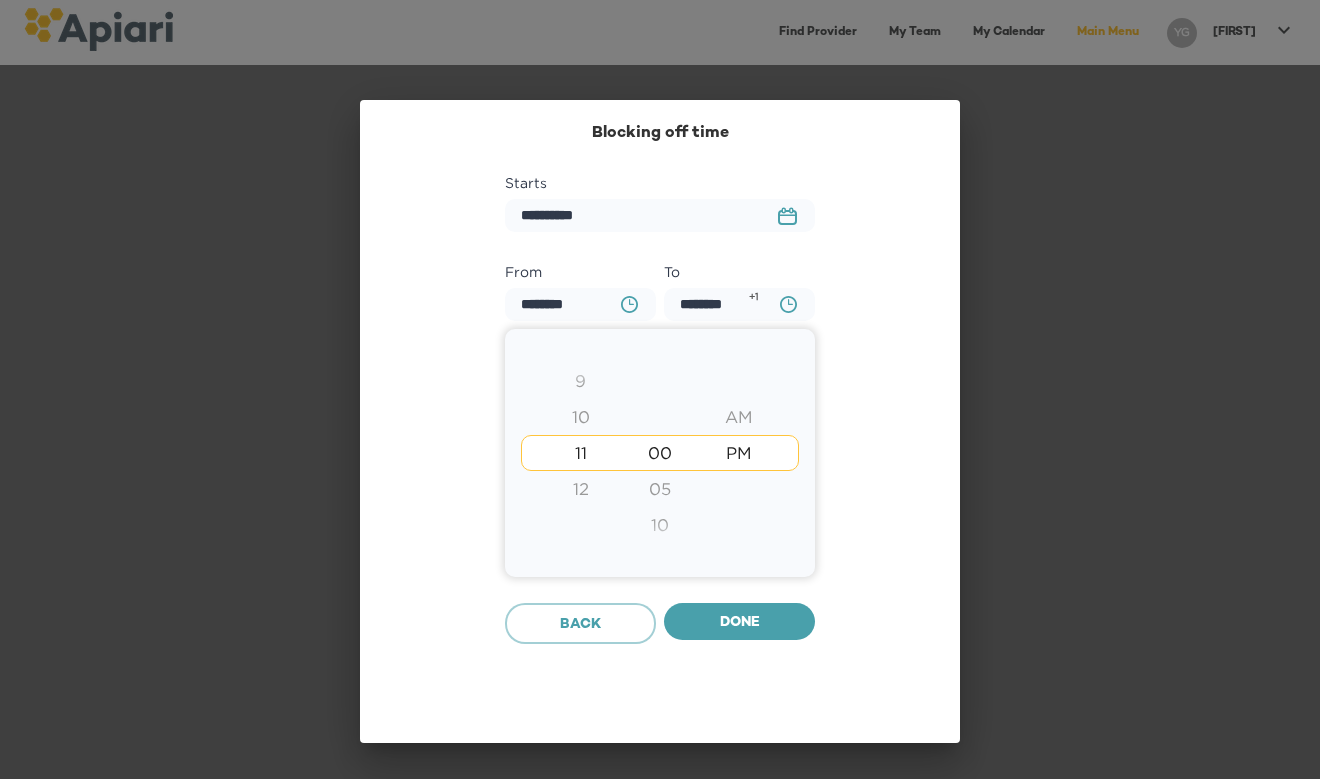 type on "********" 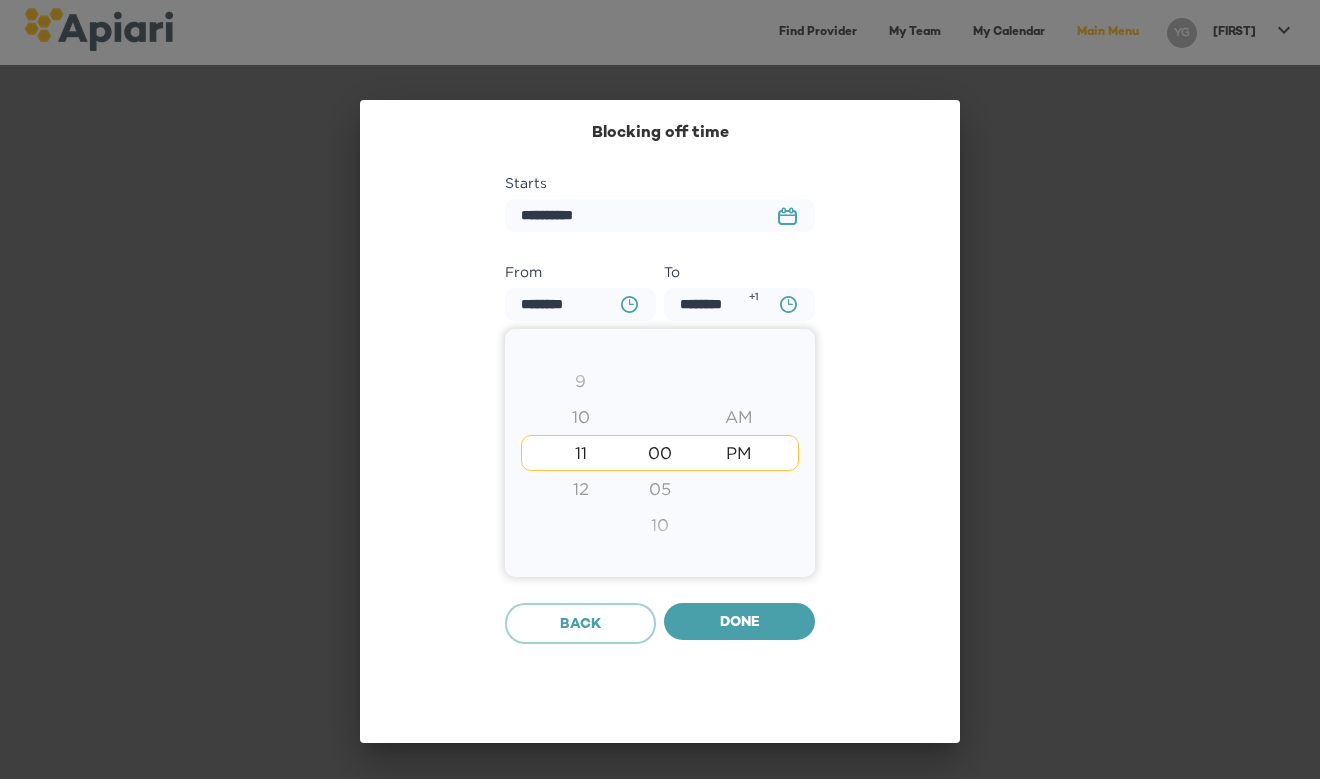 type on "********" 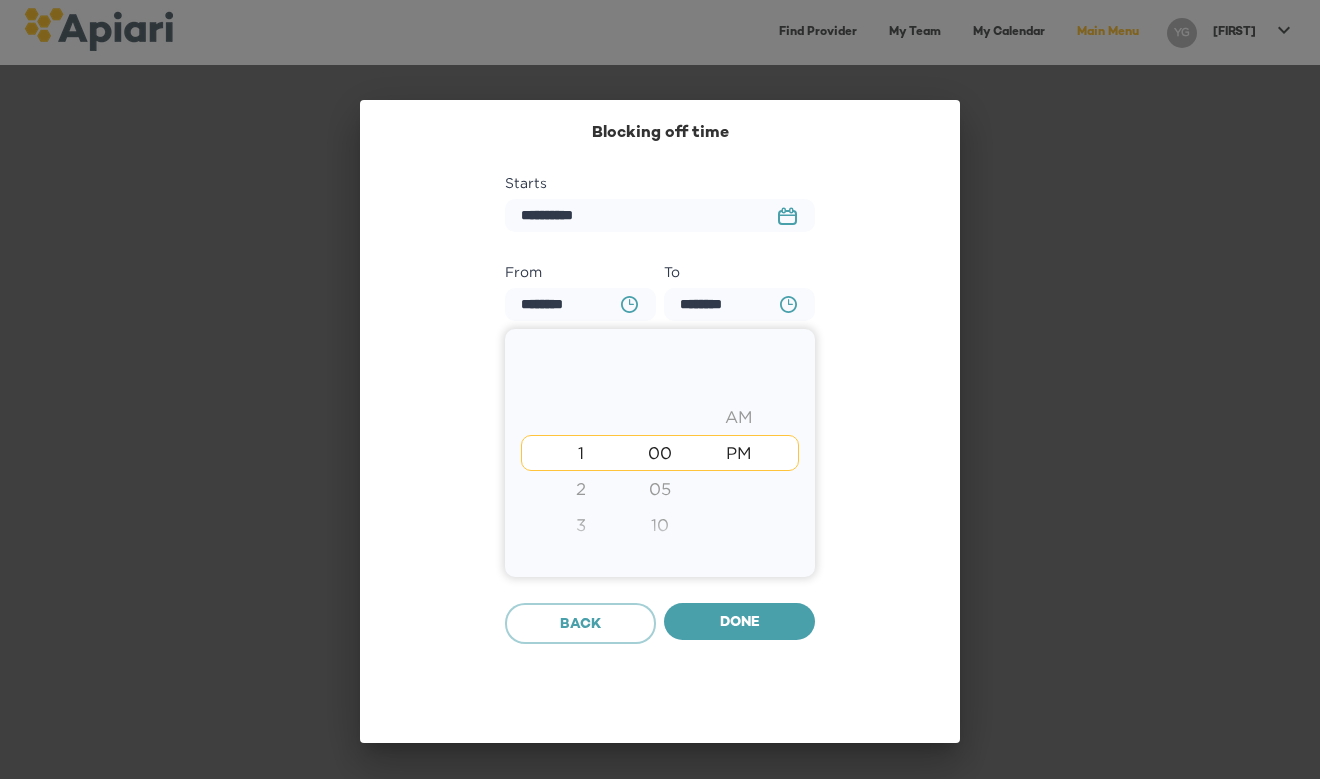 type on "********" 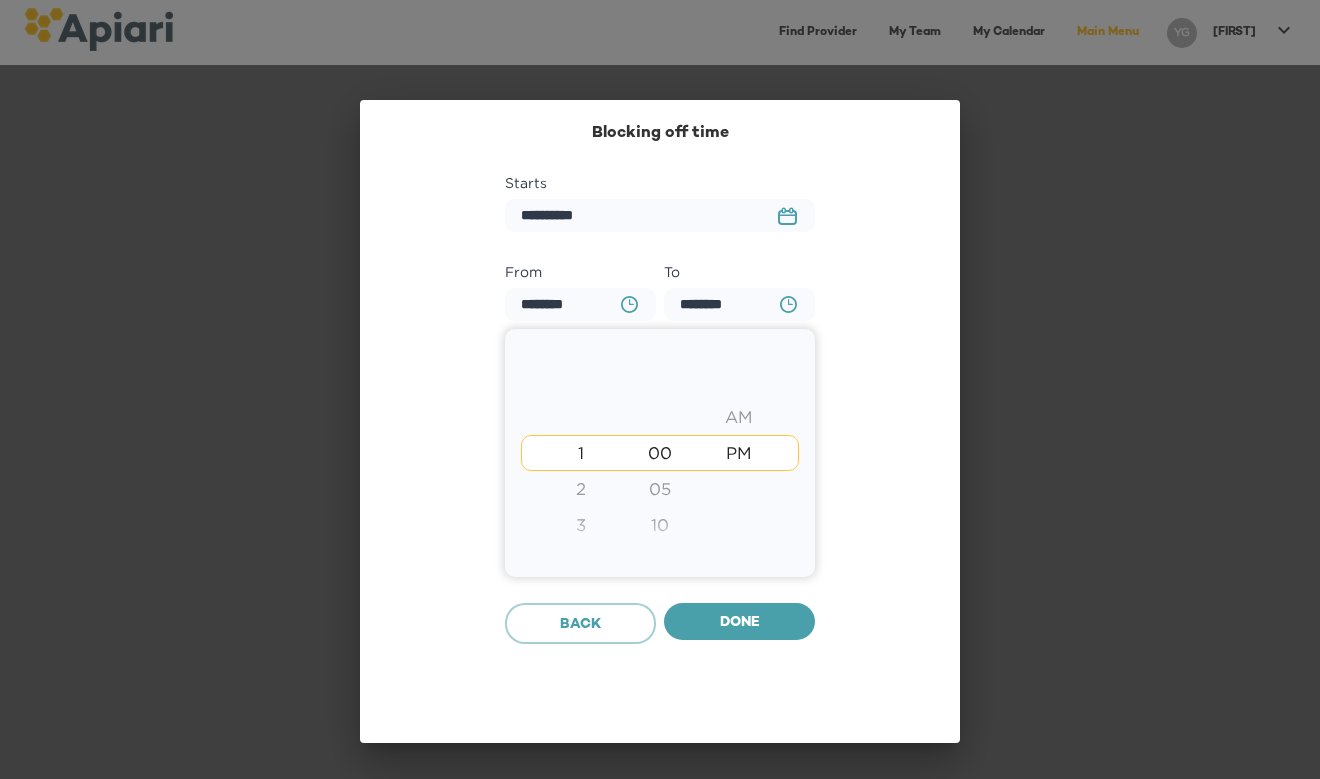 type on "********" 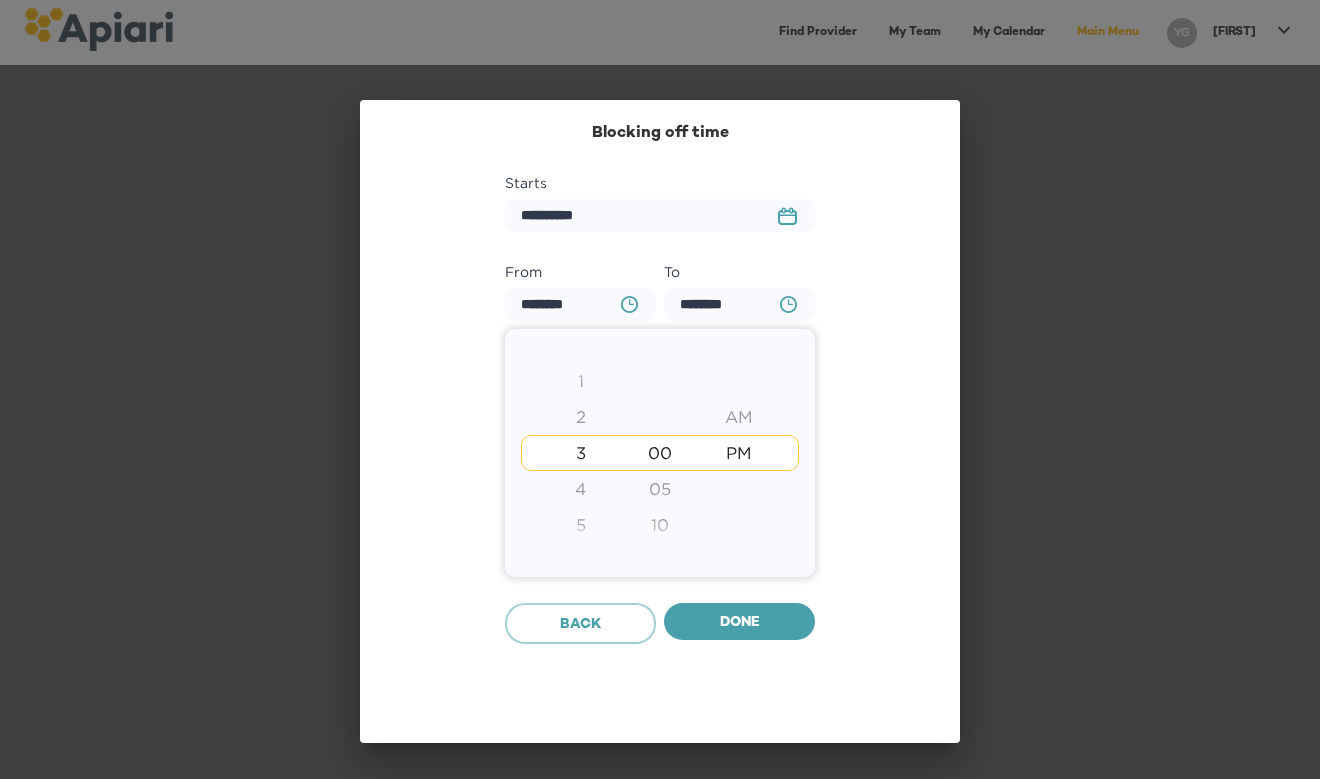 type on "********" 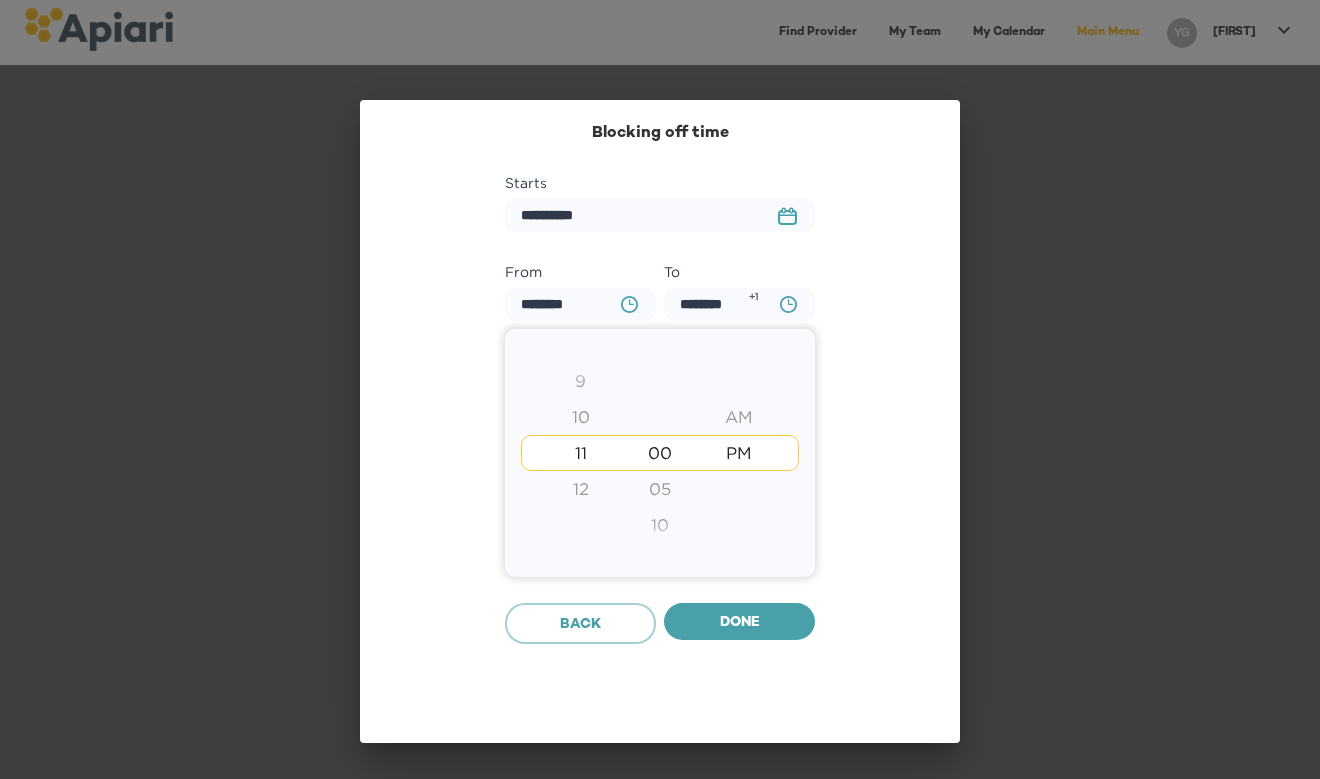 click on "00 05 10 15 20 25 30 35 40 45 50 55" at bounding box center (659, 453) 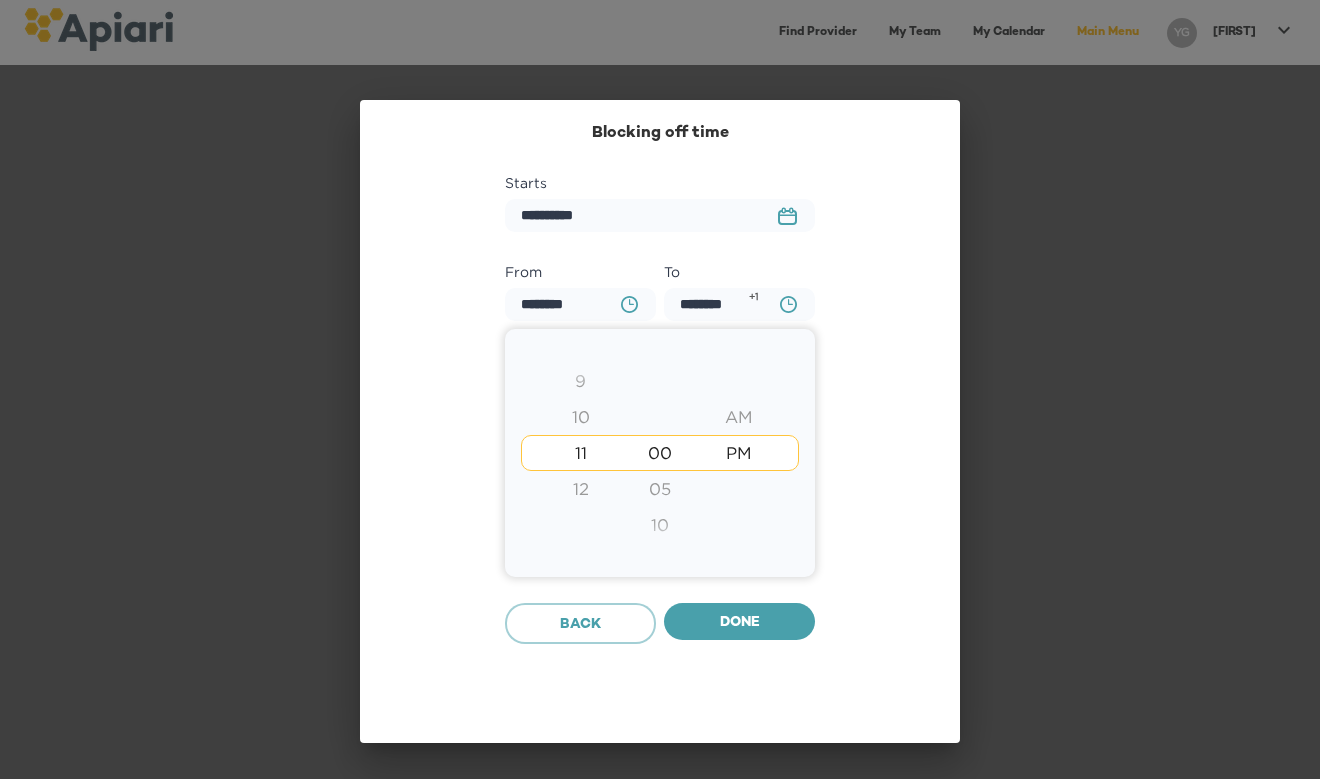 click on "12" at bounding box center (580, 489) 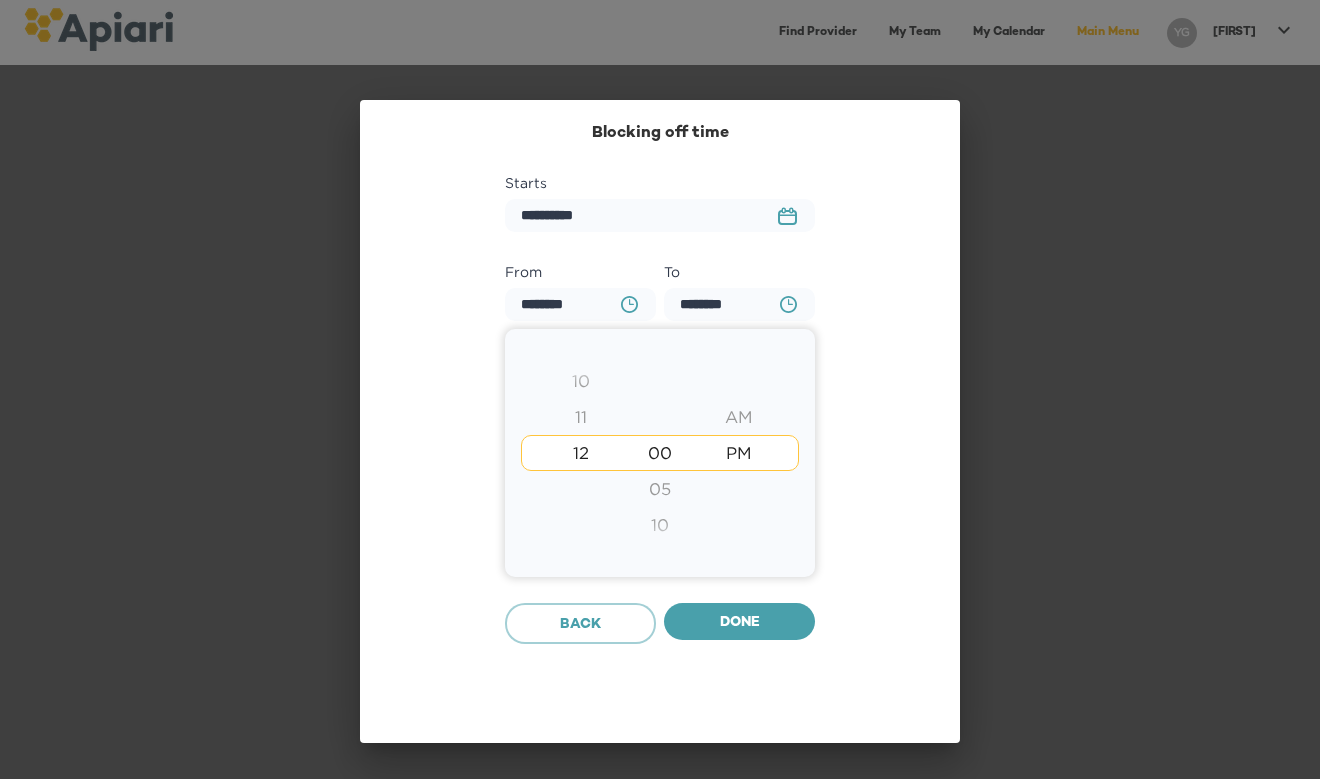 type on "********" 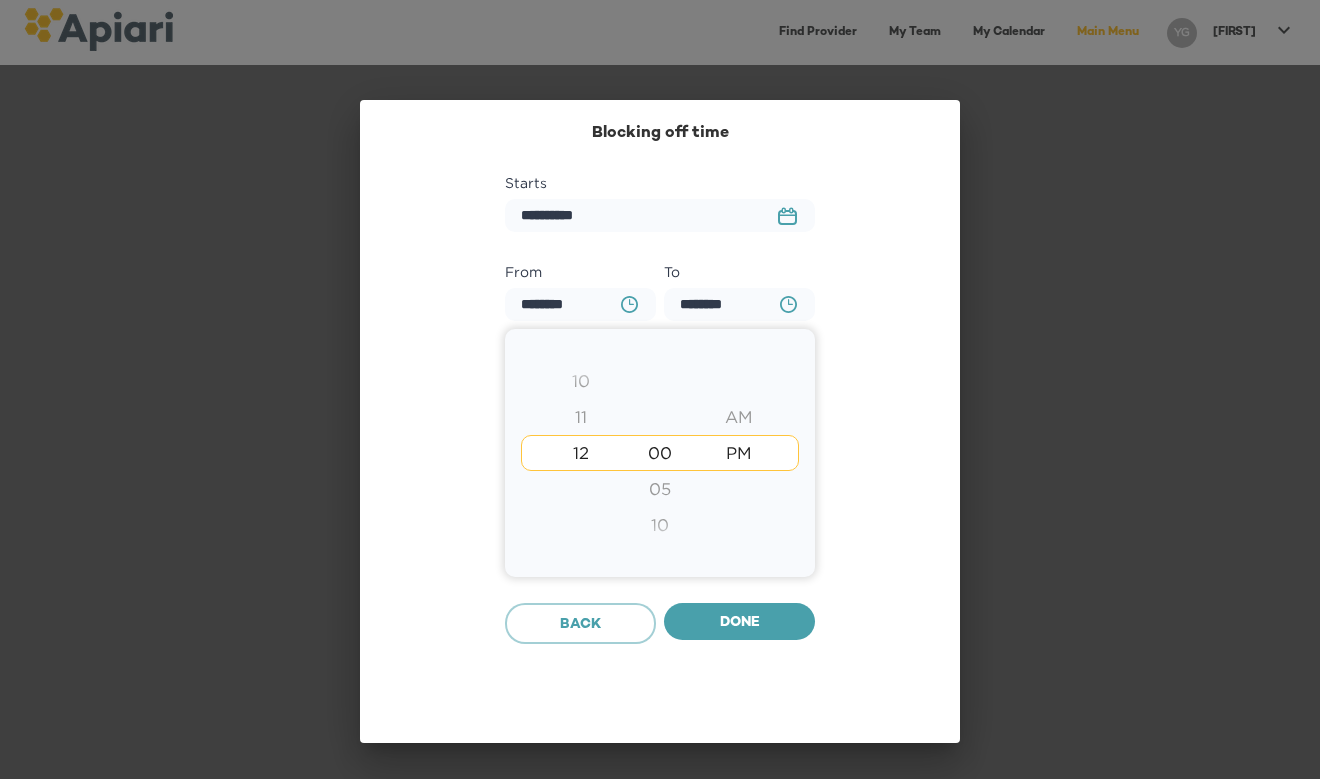 type on "********" 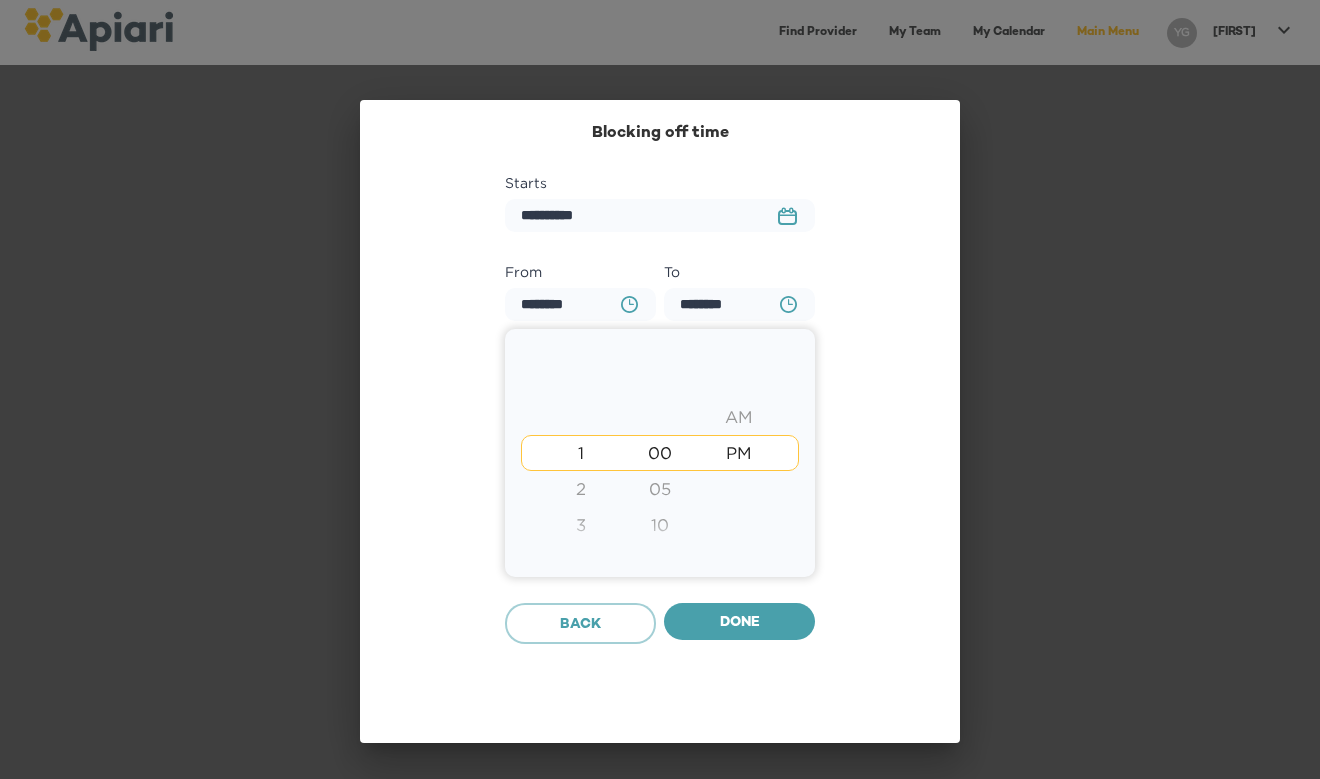 click on "00" at bounding box center (659, 453) 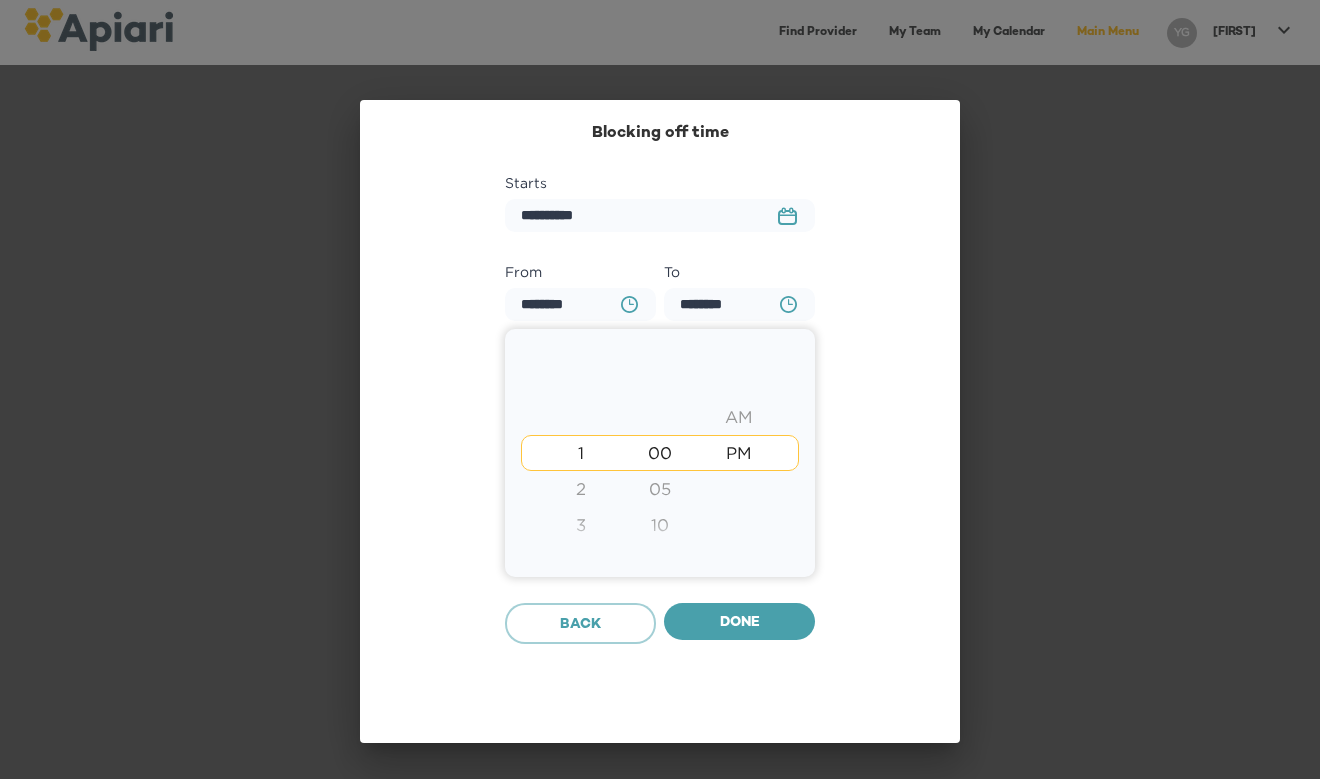 click at bounding box center (660, 389) 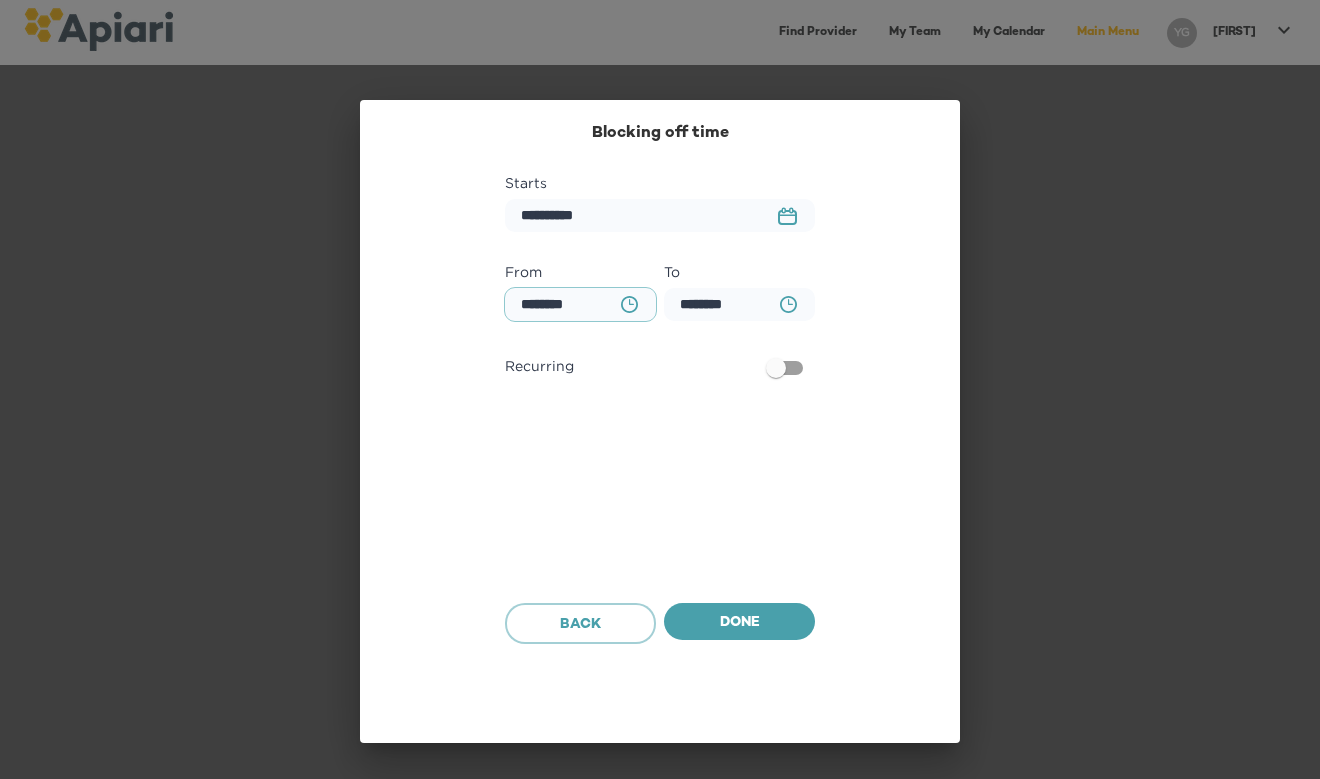 click on "**********" at bounding box center (580, 304) 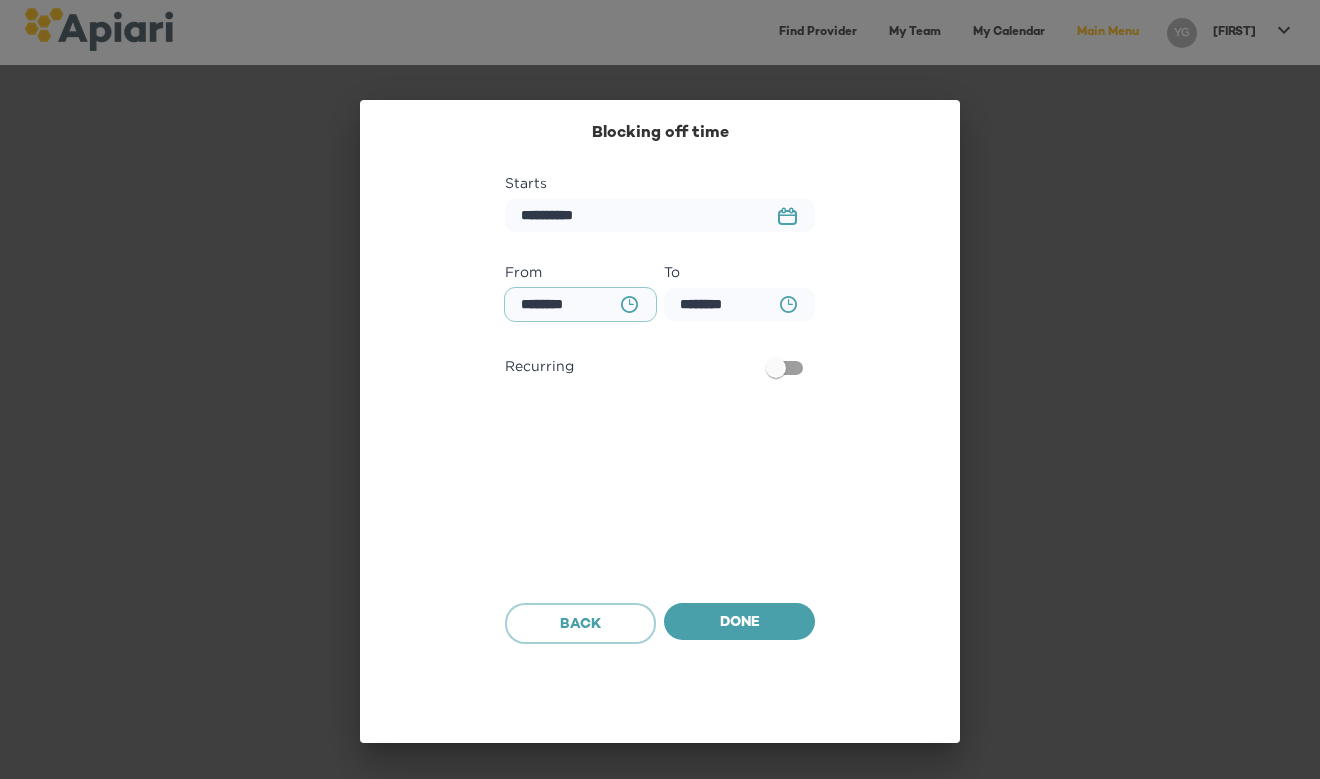 click on "**********" at bounding box center [580, 304] 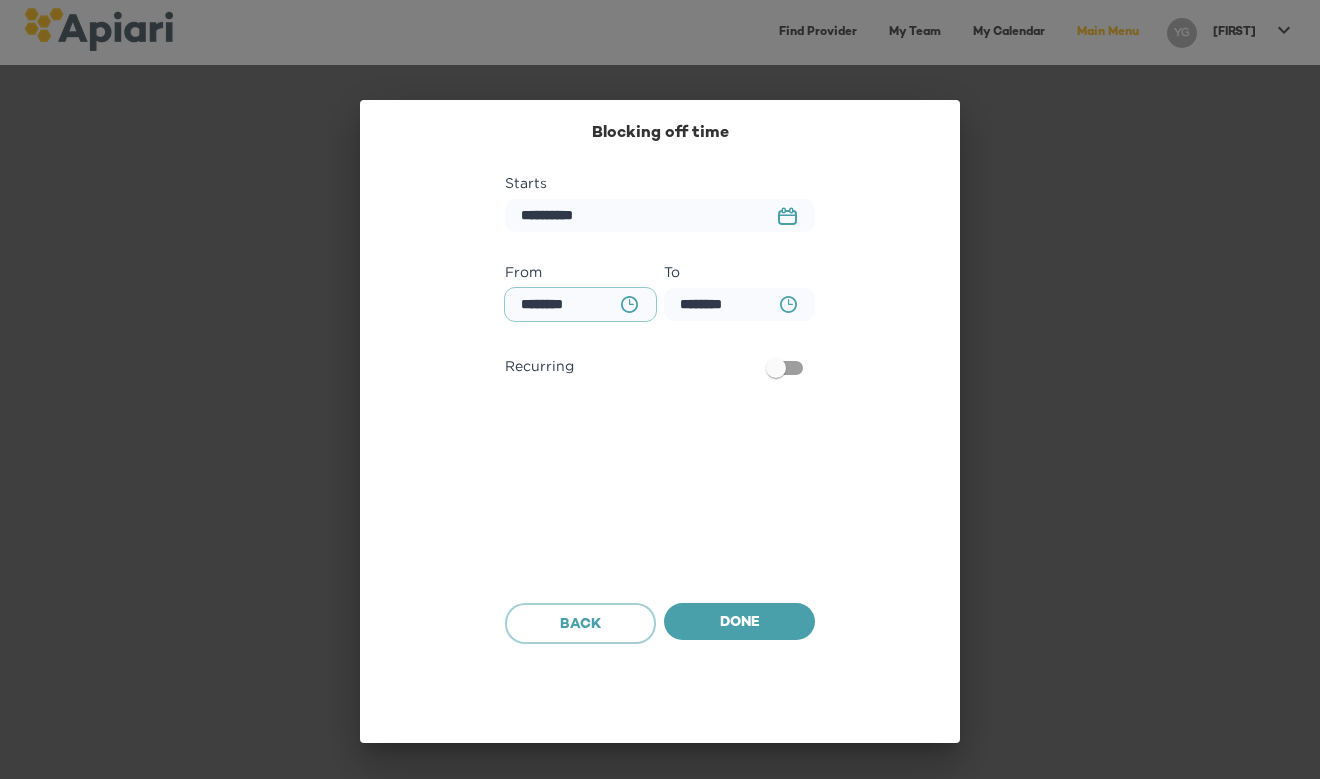 click on "**********" at bounding box center (580, 304) 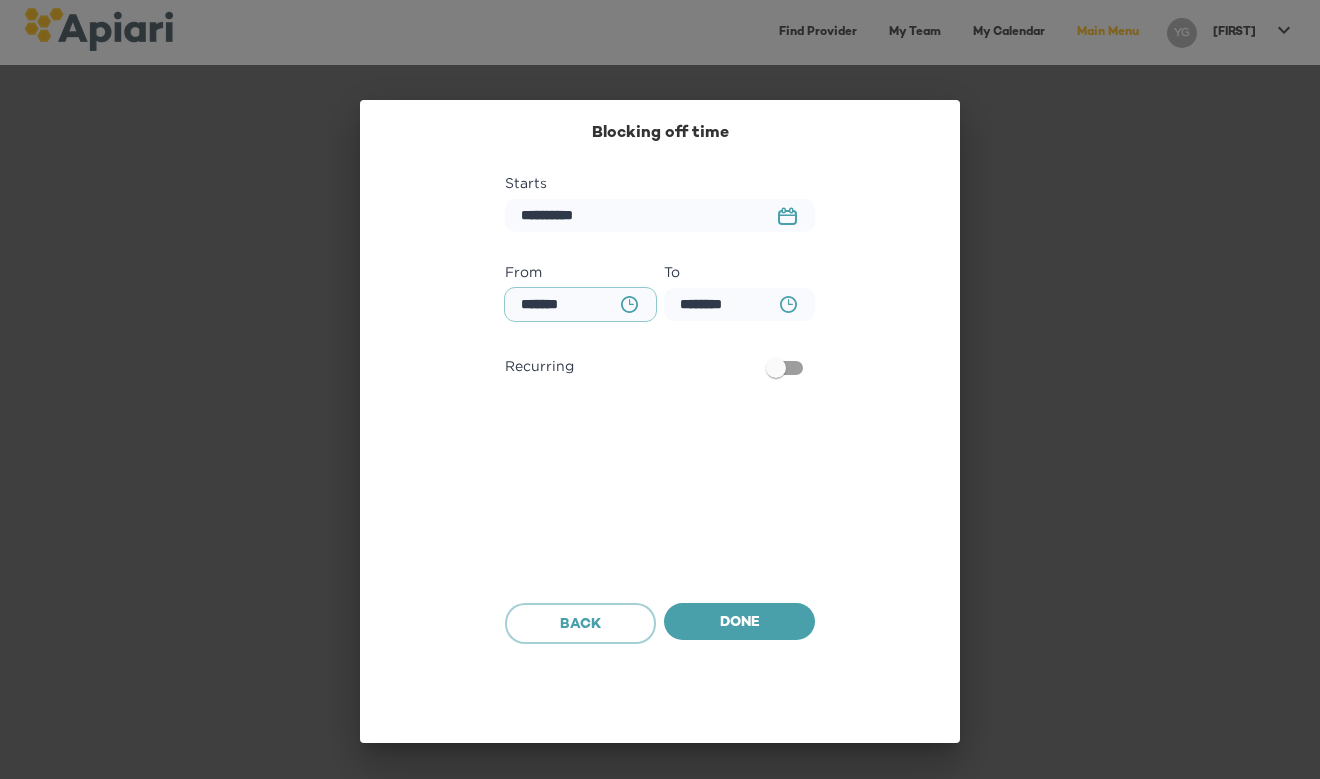 type on "**********" 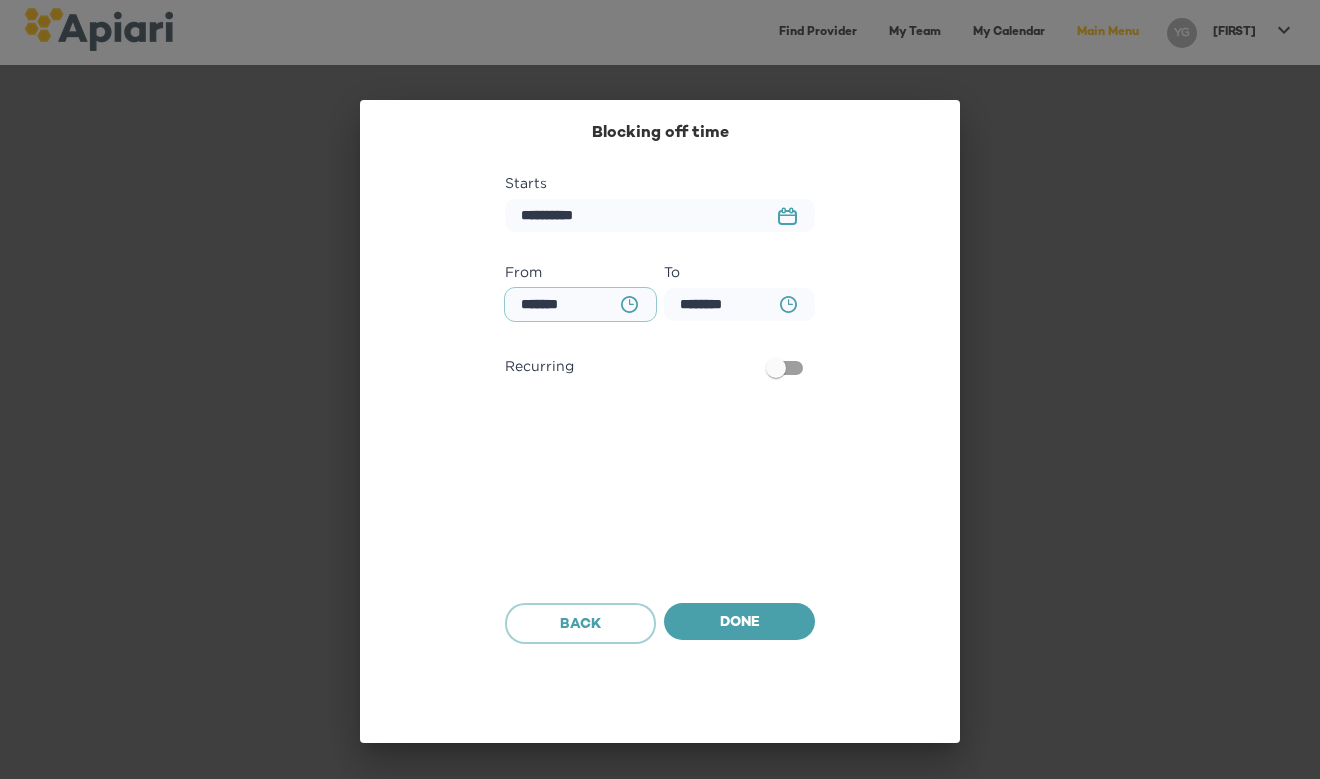 type on "**********" 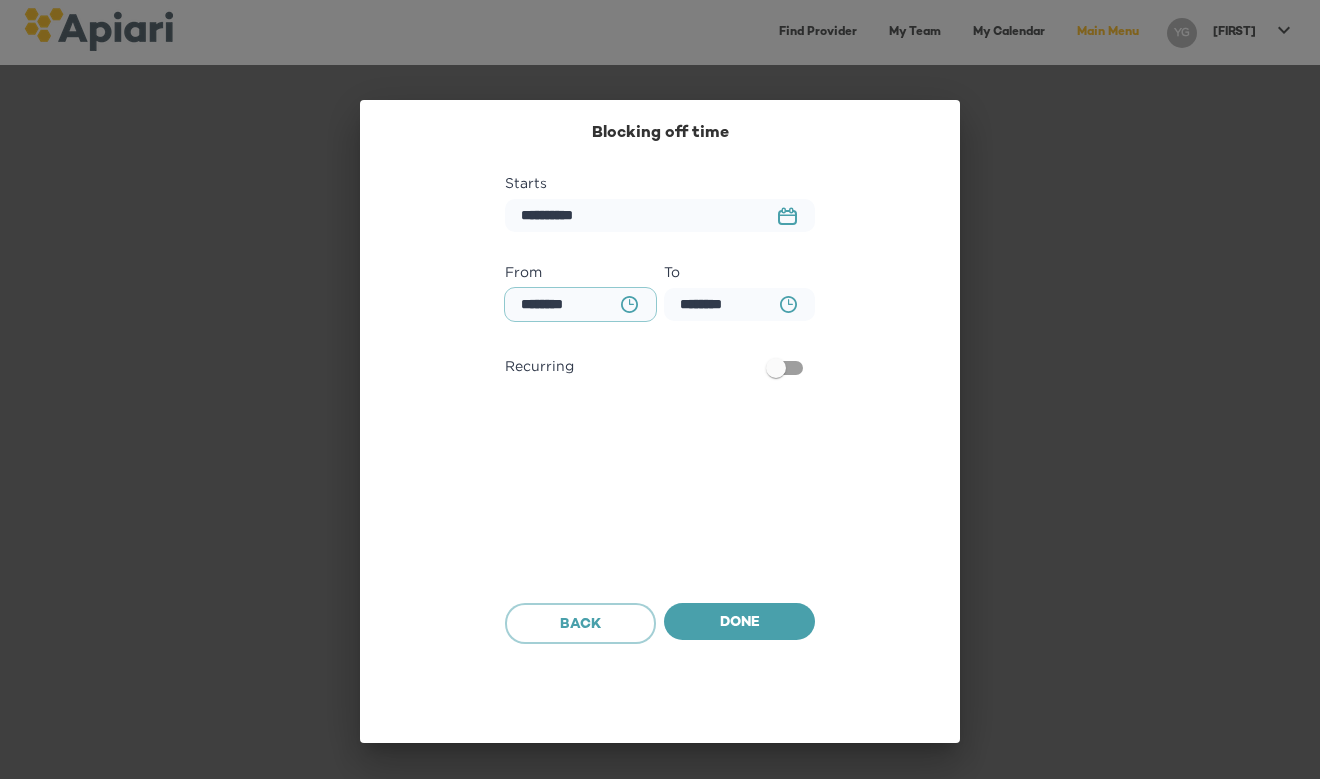 click on "**********" at bounding box center [580, 304] 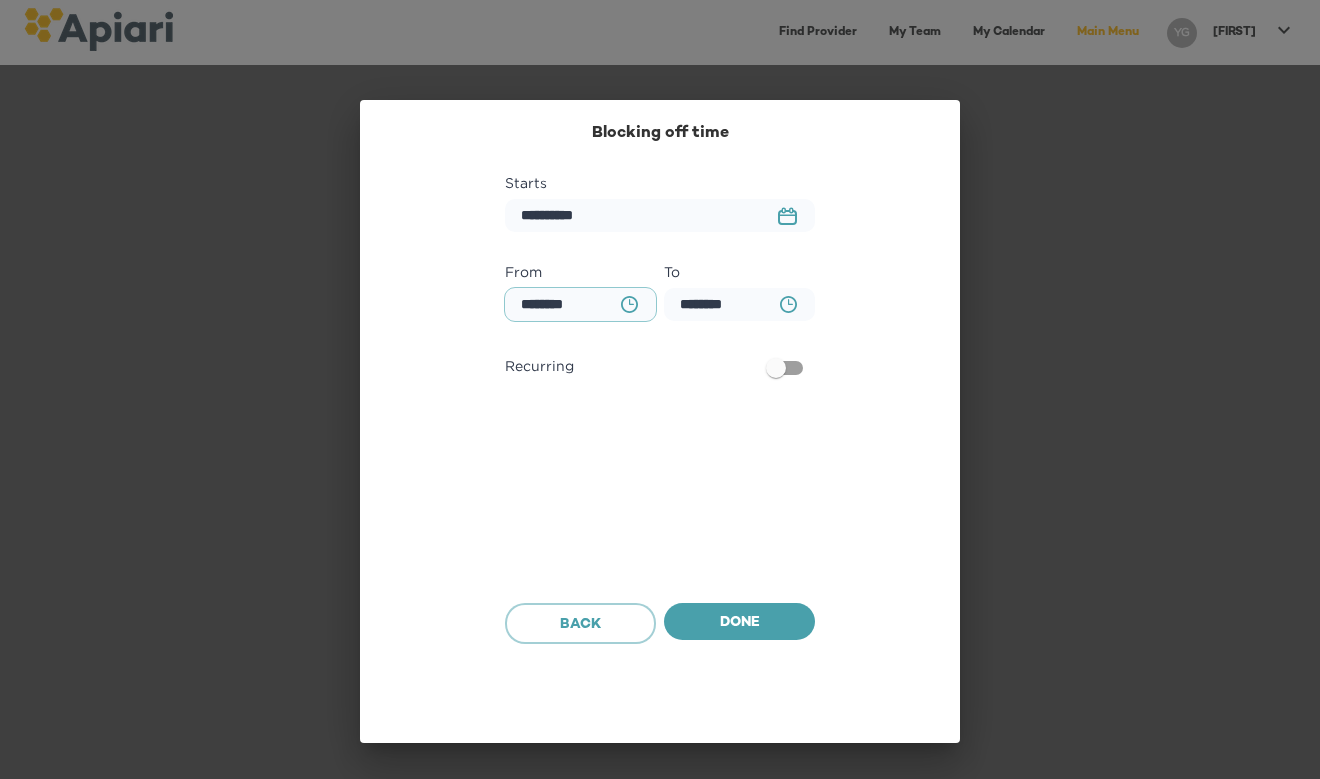 click on "**********" at bounding box center (580, 304) 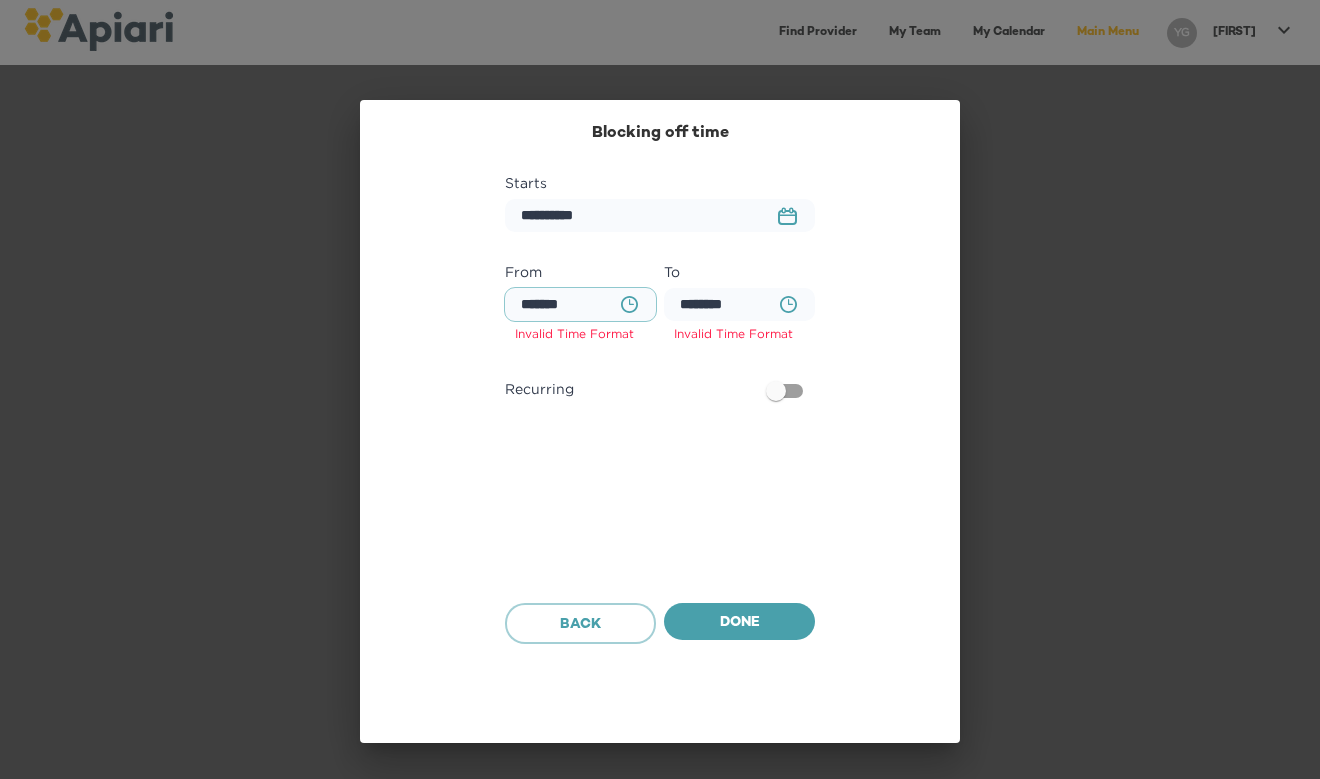 type on "**********" 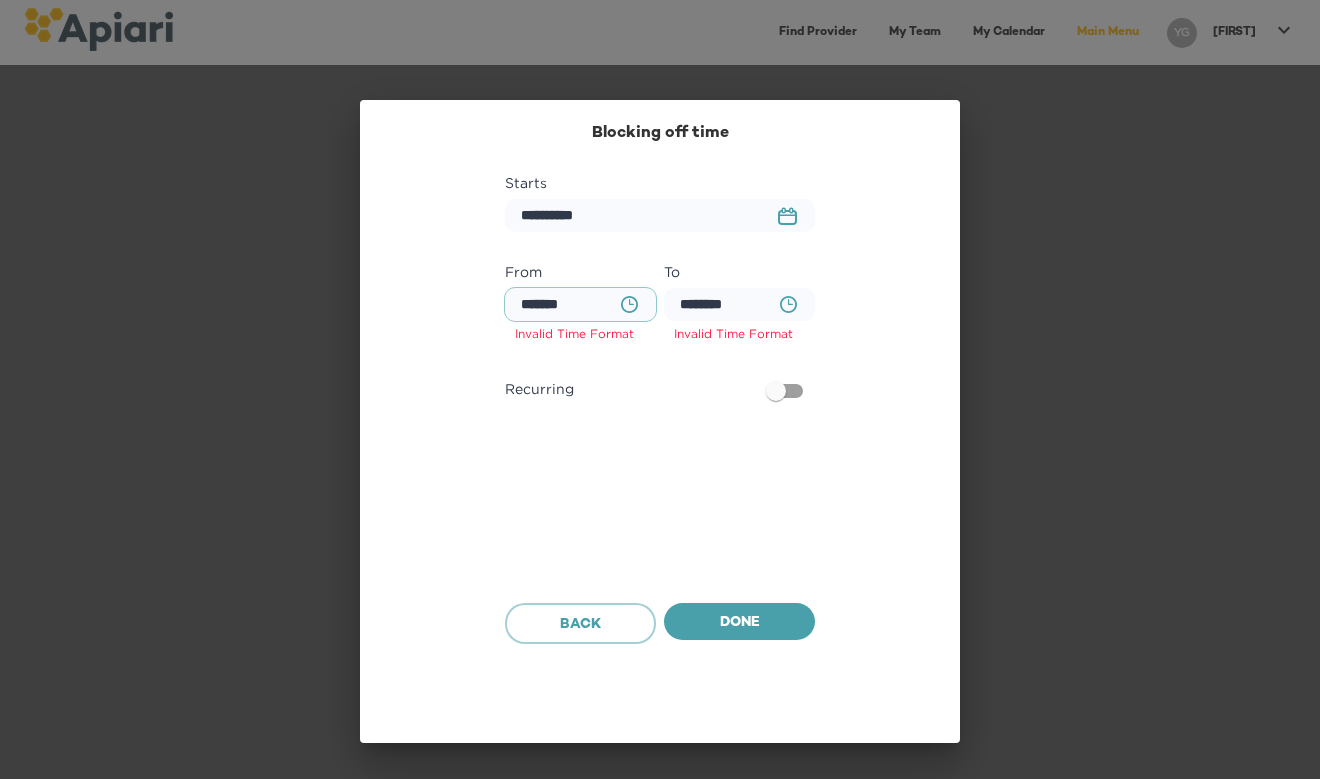type on "**********" 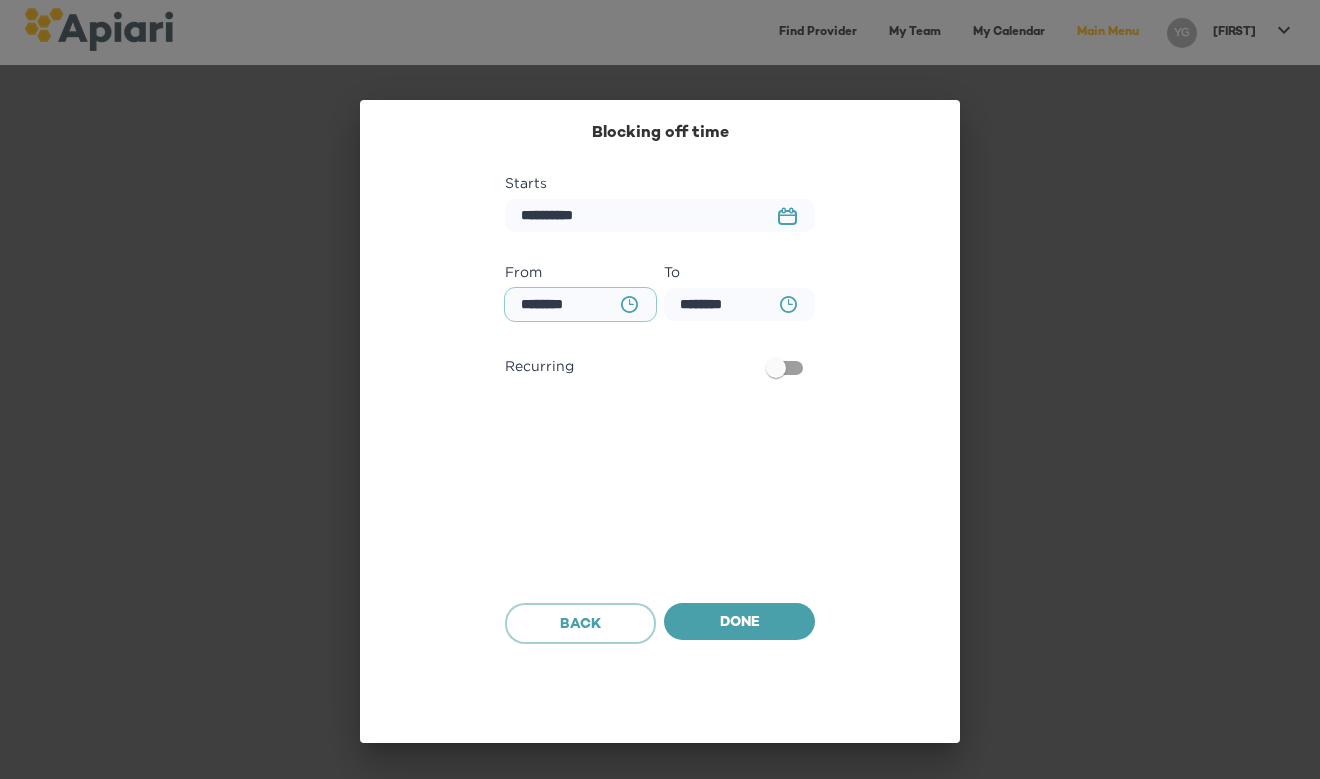 type on "**********" 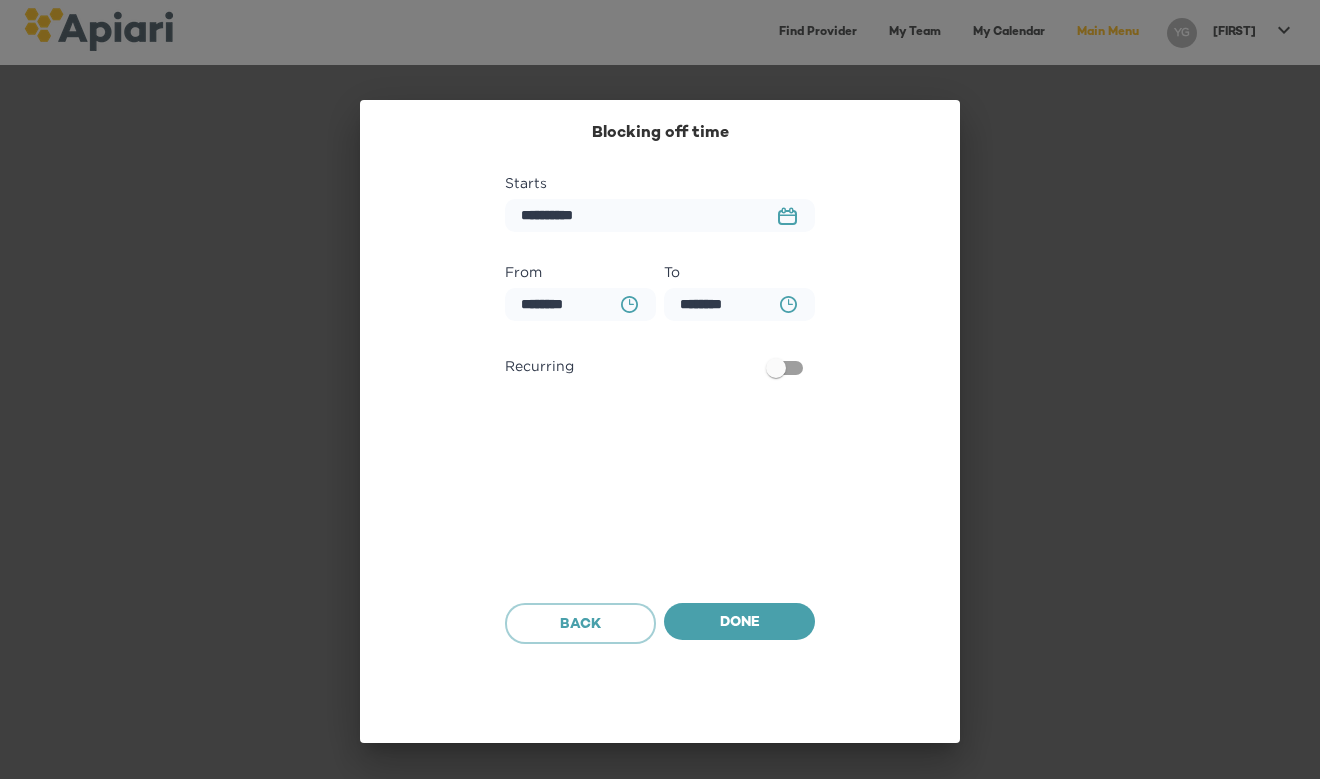 click on "Created with sketchtool." 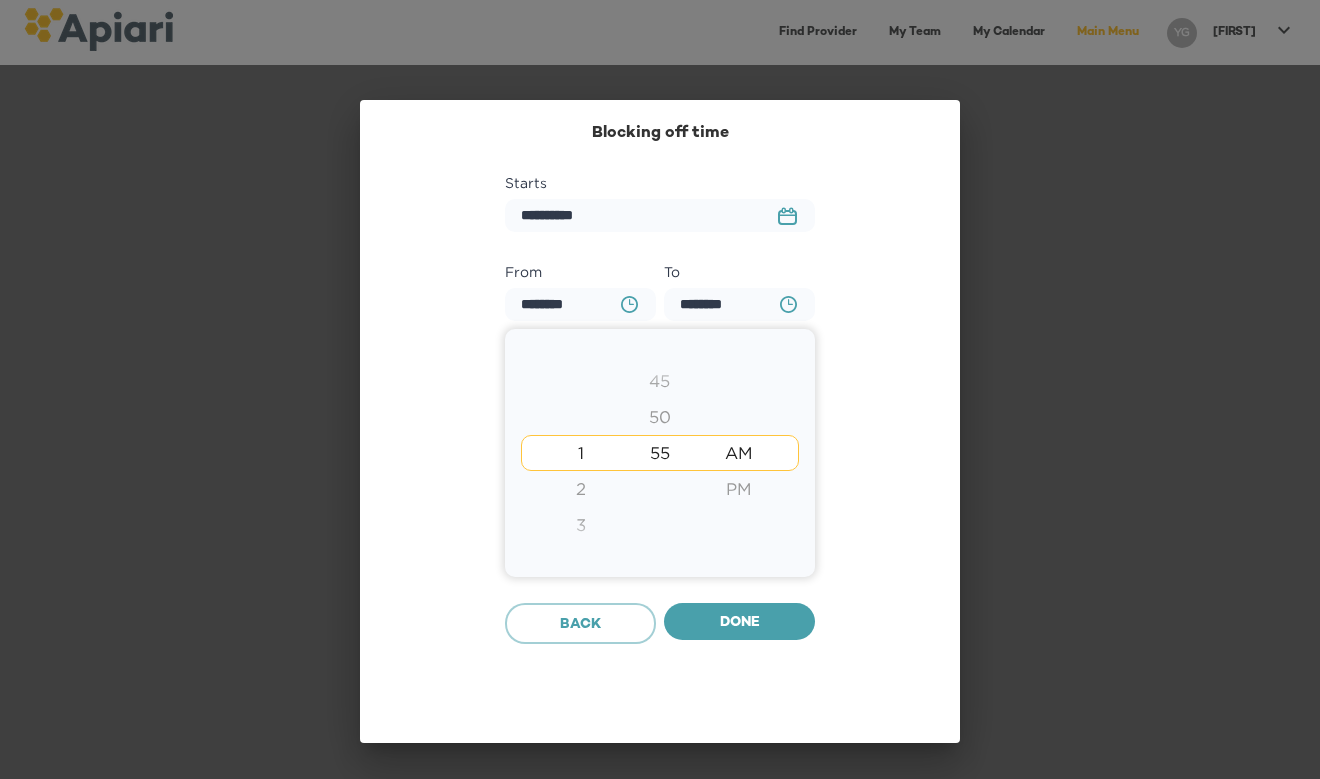 click on "55" at bounding box center [659, 453] 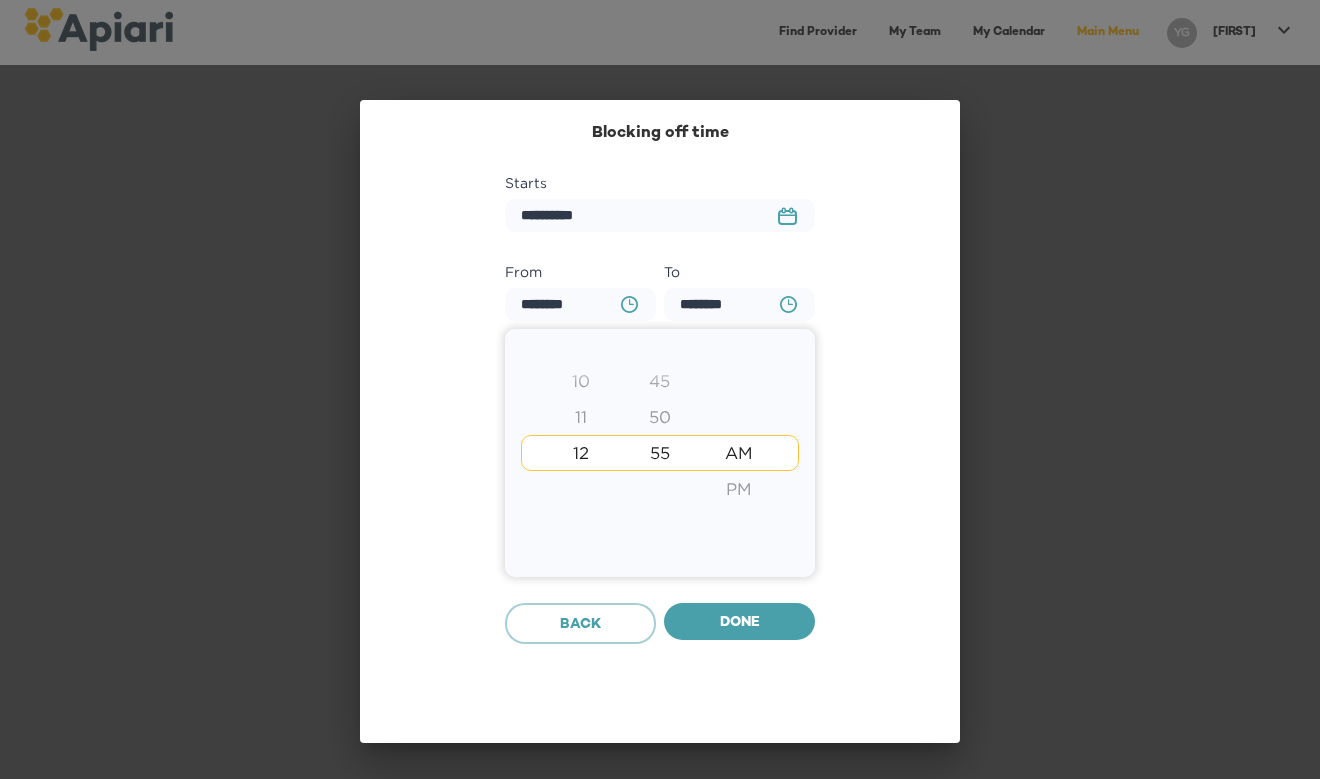 click on "11" at bounding box center (580, 417) 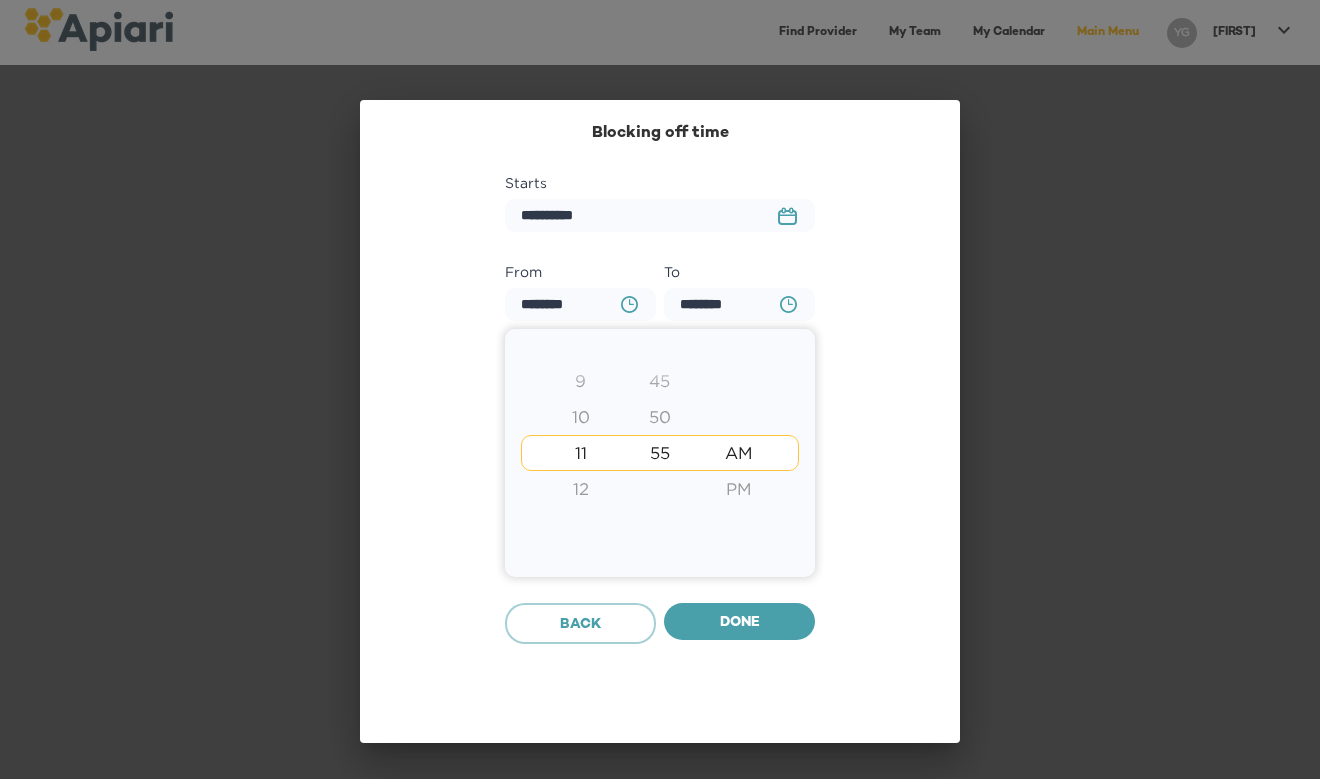 click on "PM" at bounding box center (739, 489) 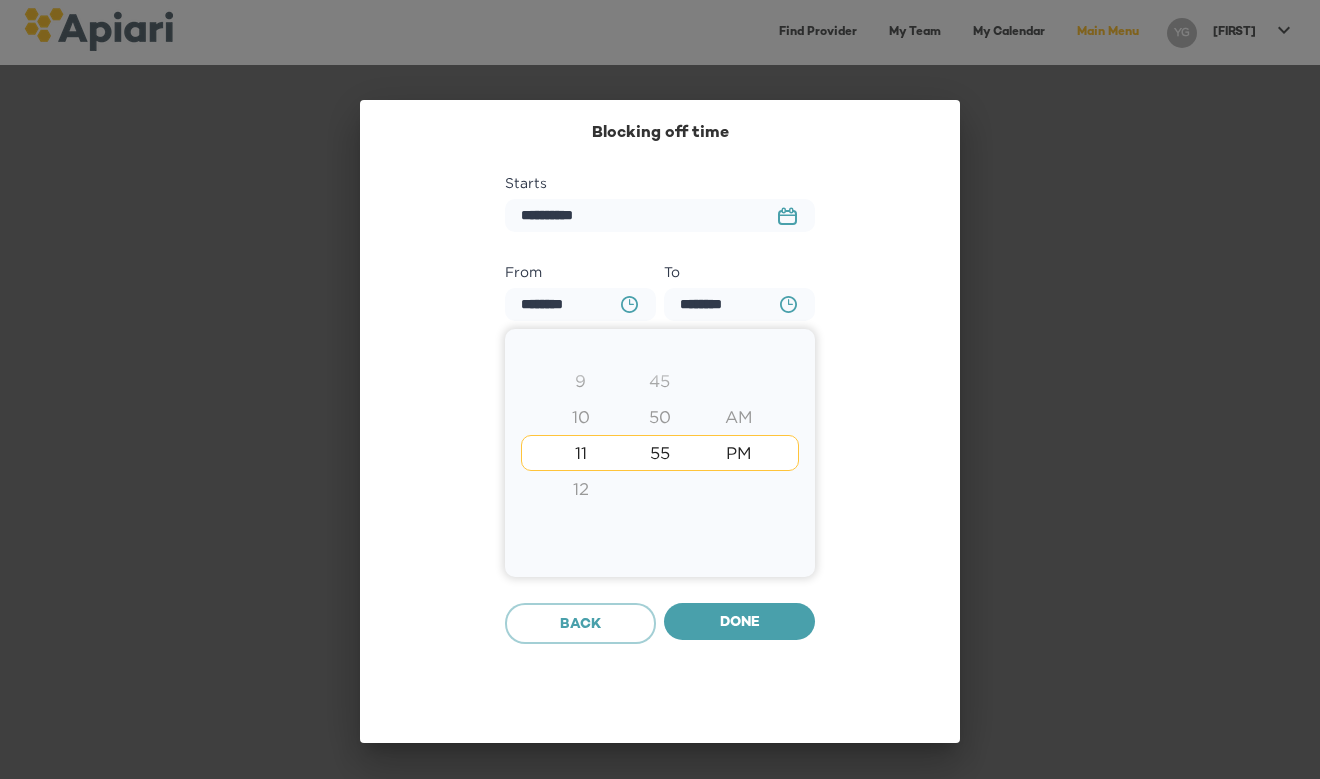 click at bounding box center [660, 389] 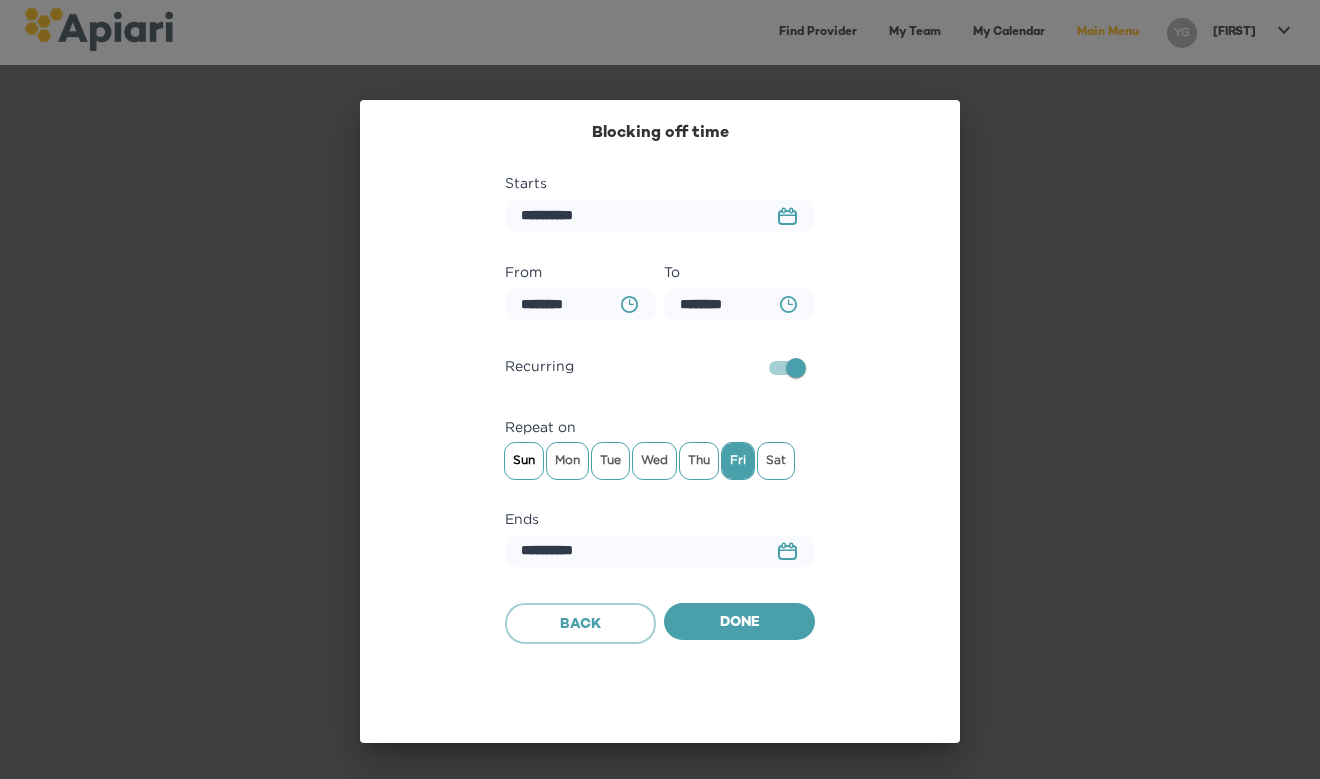 click on "Sun" at bounding box center (524, 460) 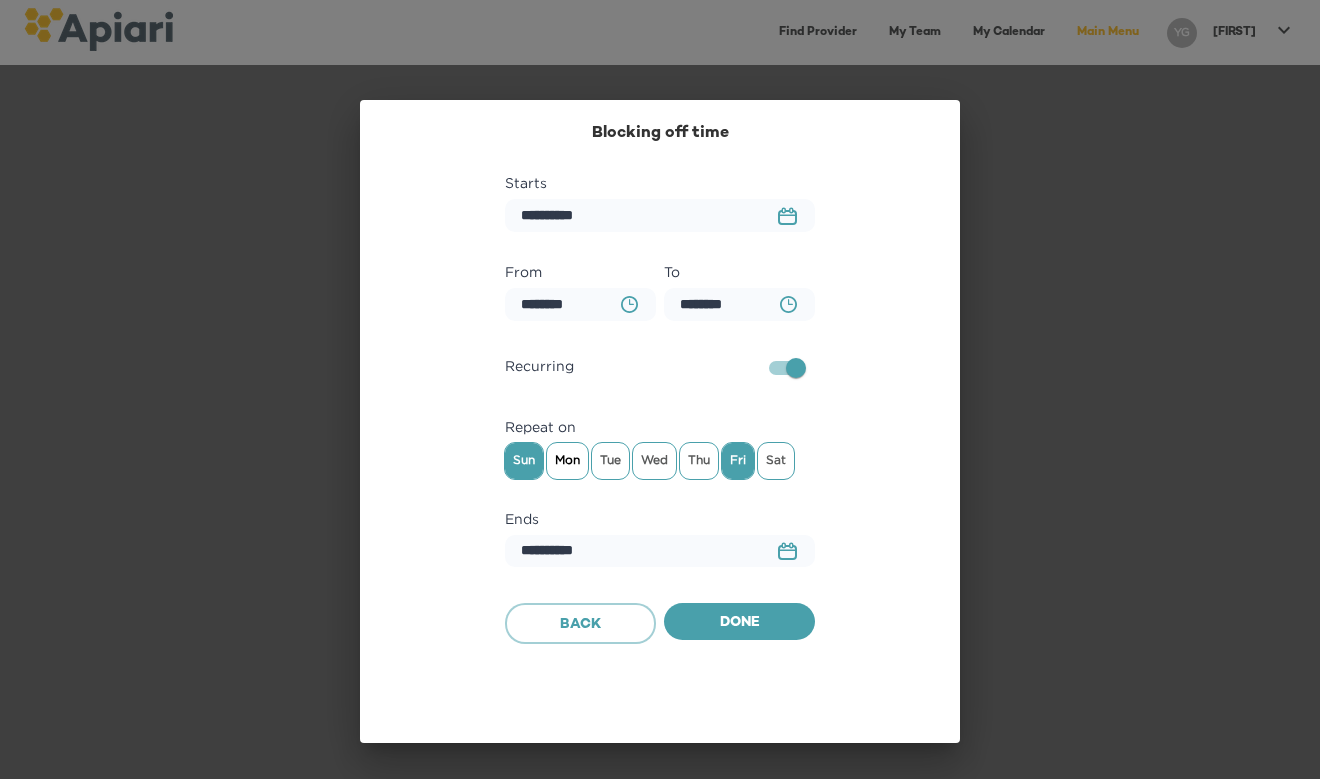 click on "Mon" at bounding box center (567, 460) 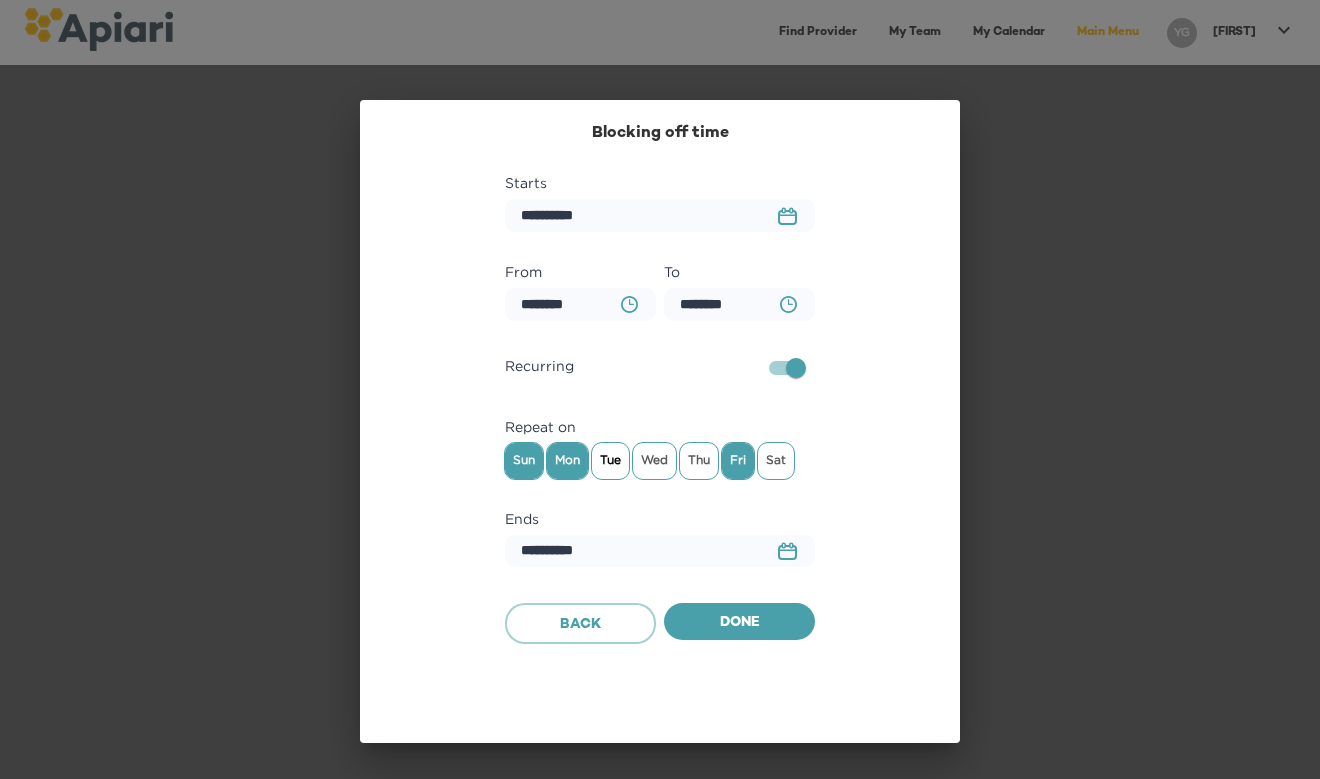 click on "Tue" at bounding box center [610, 460] 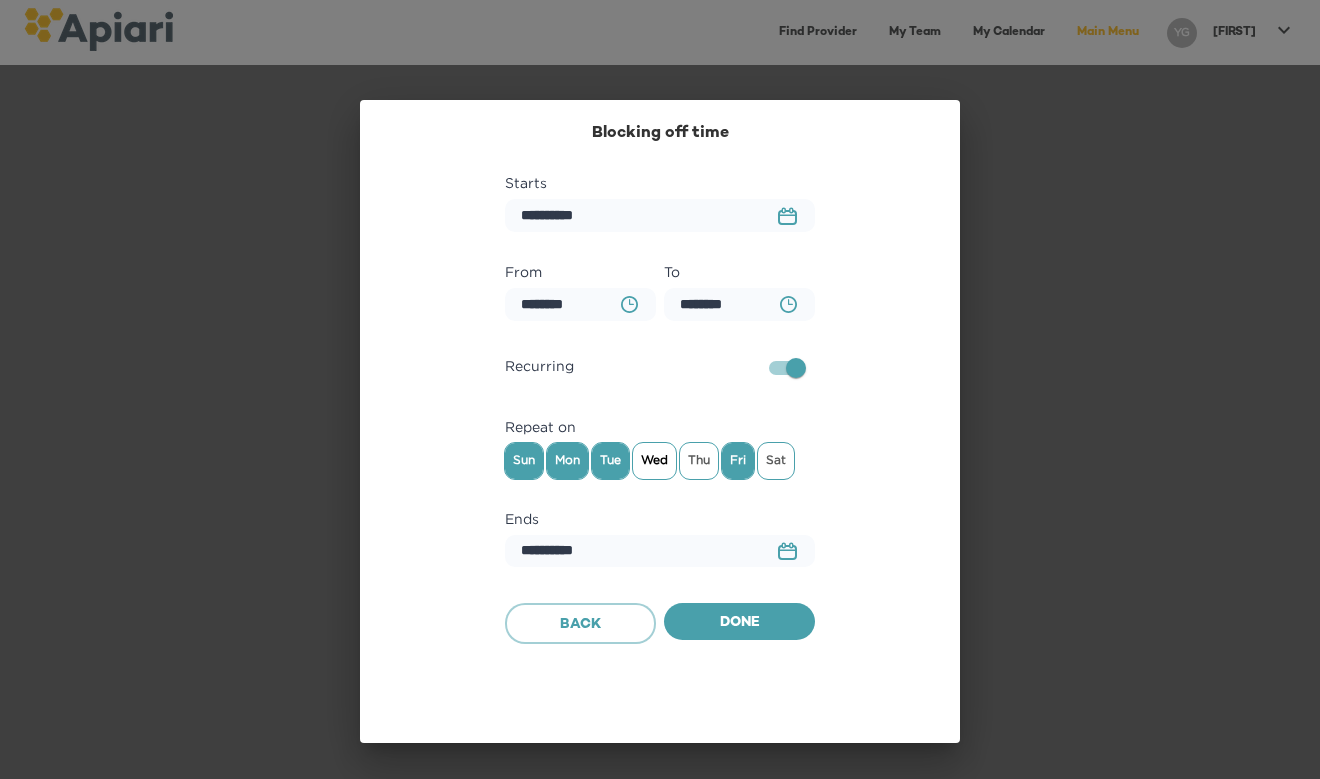 click on "Wed" at bounding box center (654, 460) 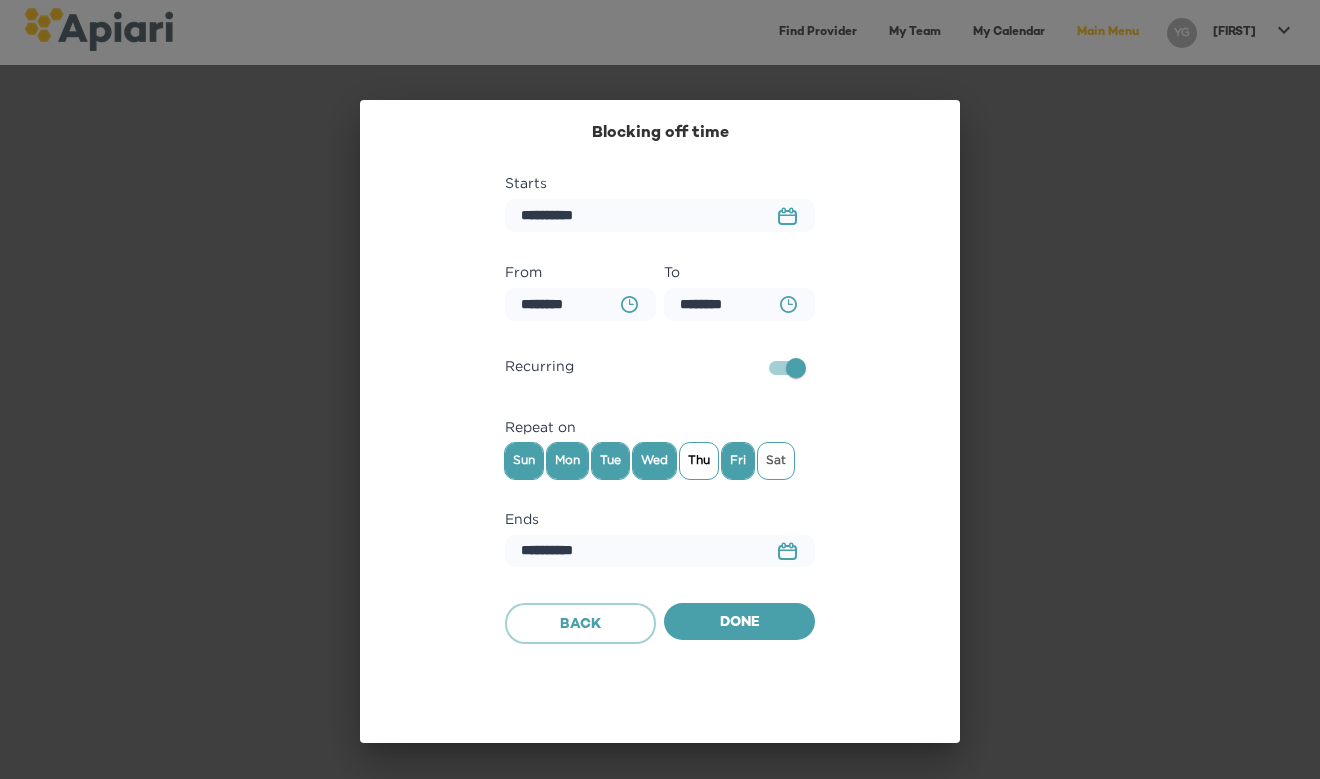 click on "Thu" at bounding box center (699, 460) 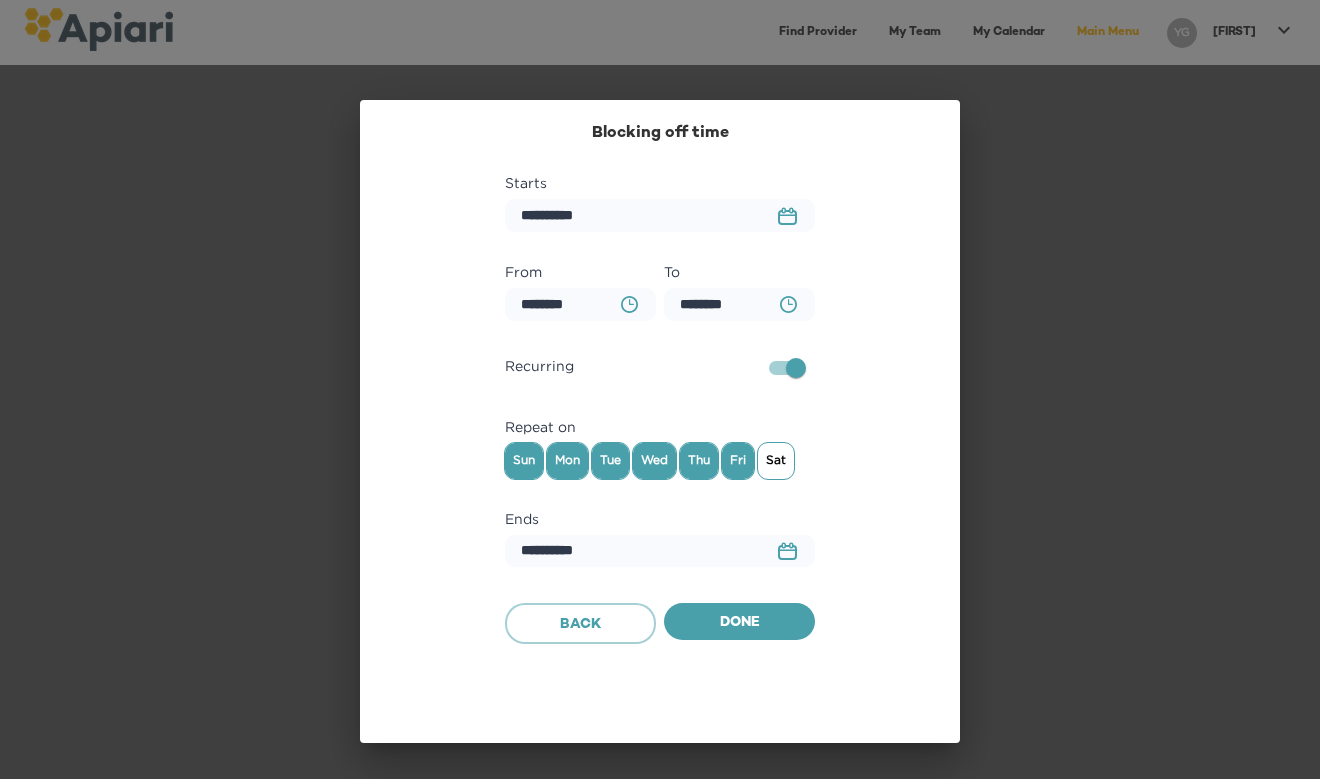click on "Sat" at bounding box center (776, 460) 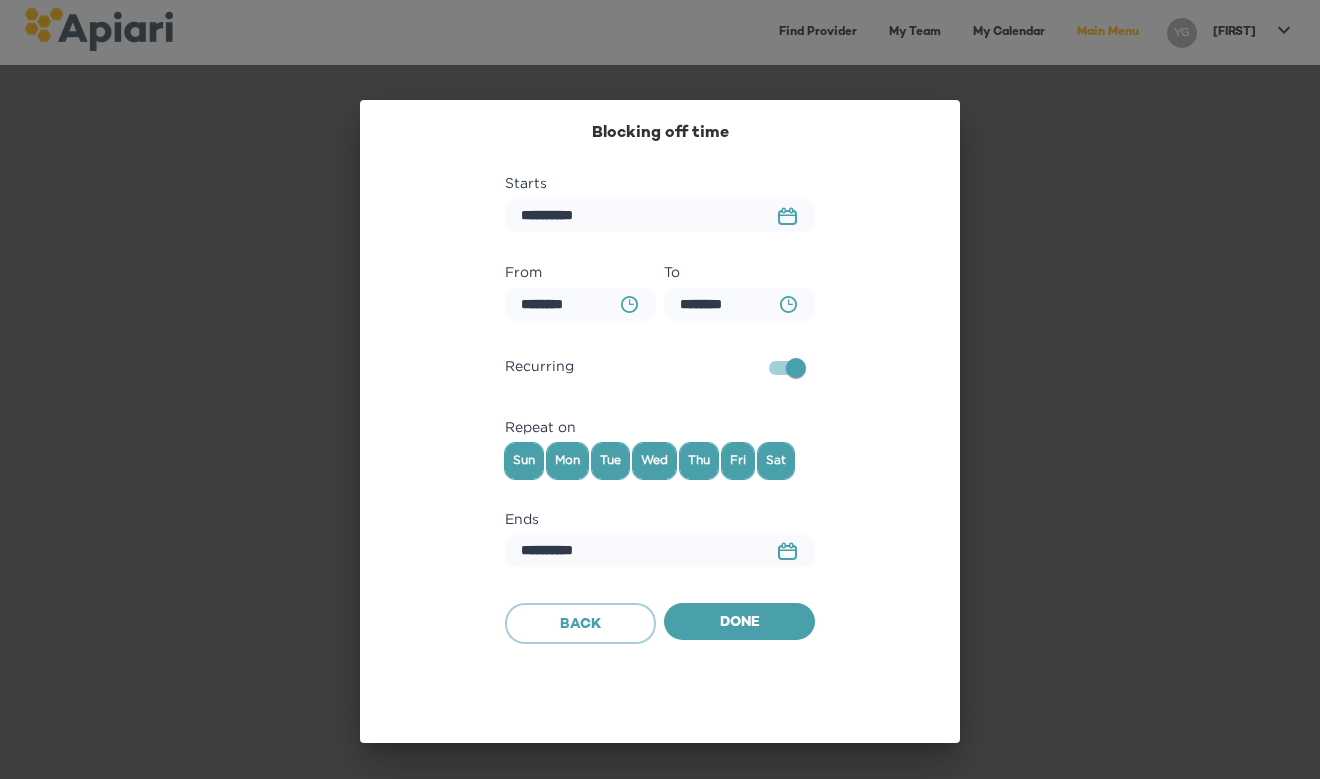 click 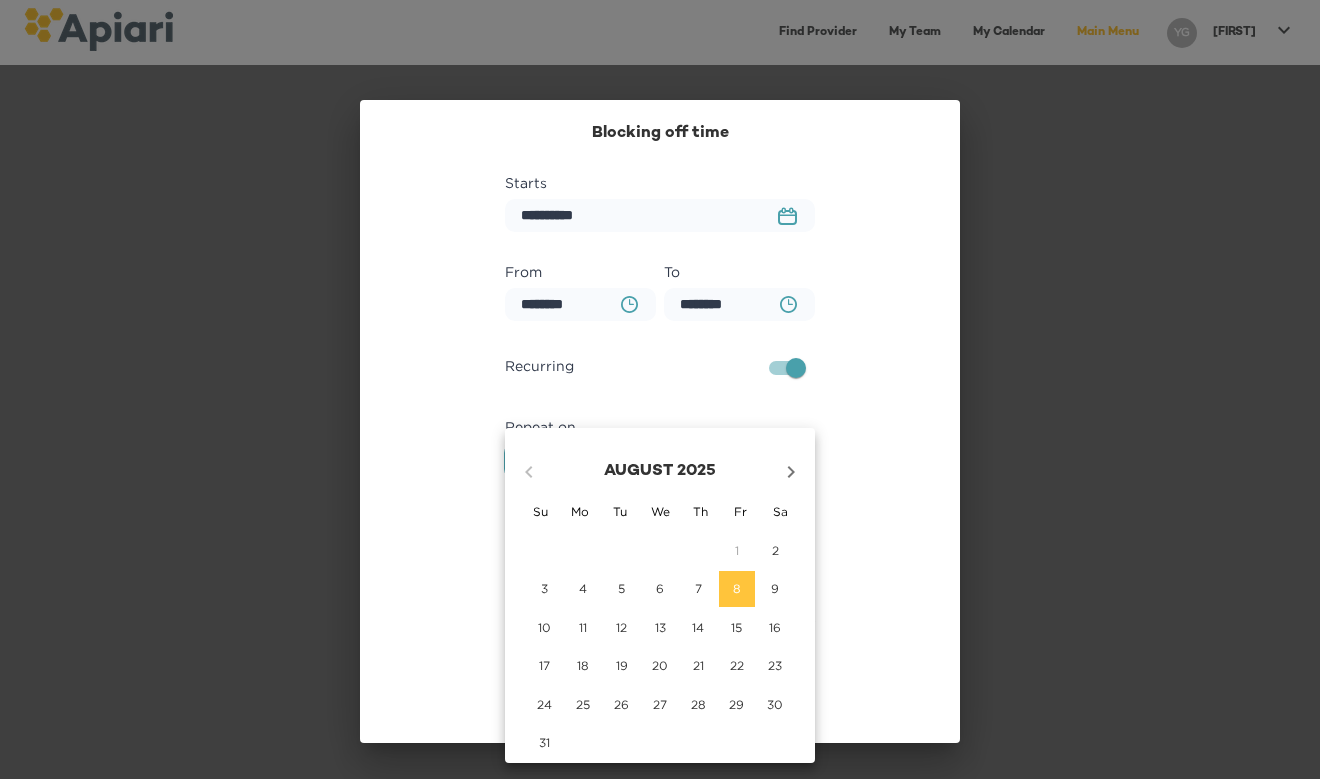 click on "17" at bounding box center [544, 665] 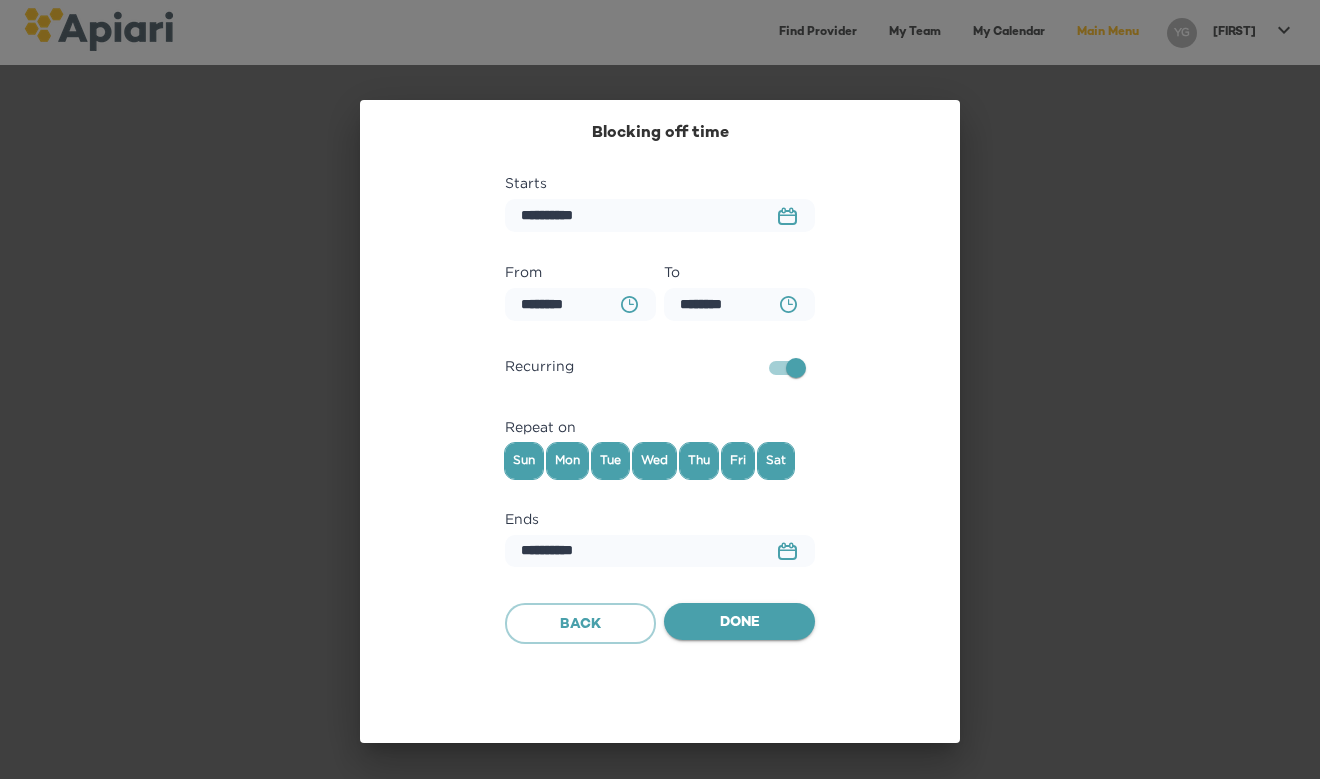 click on "Done" at bounding box center (739, 623) 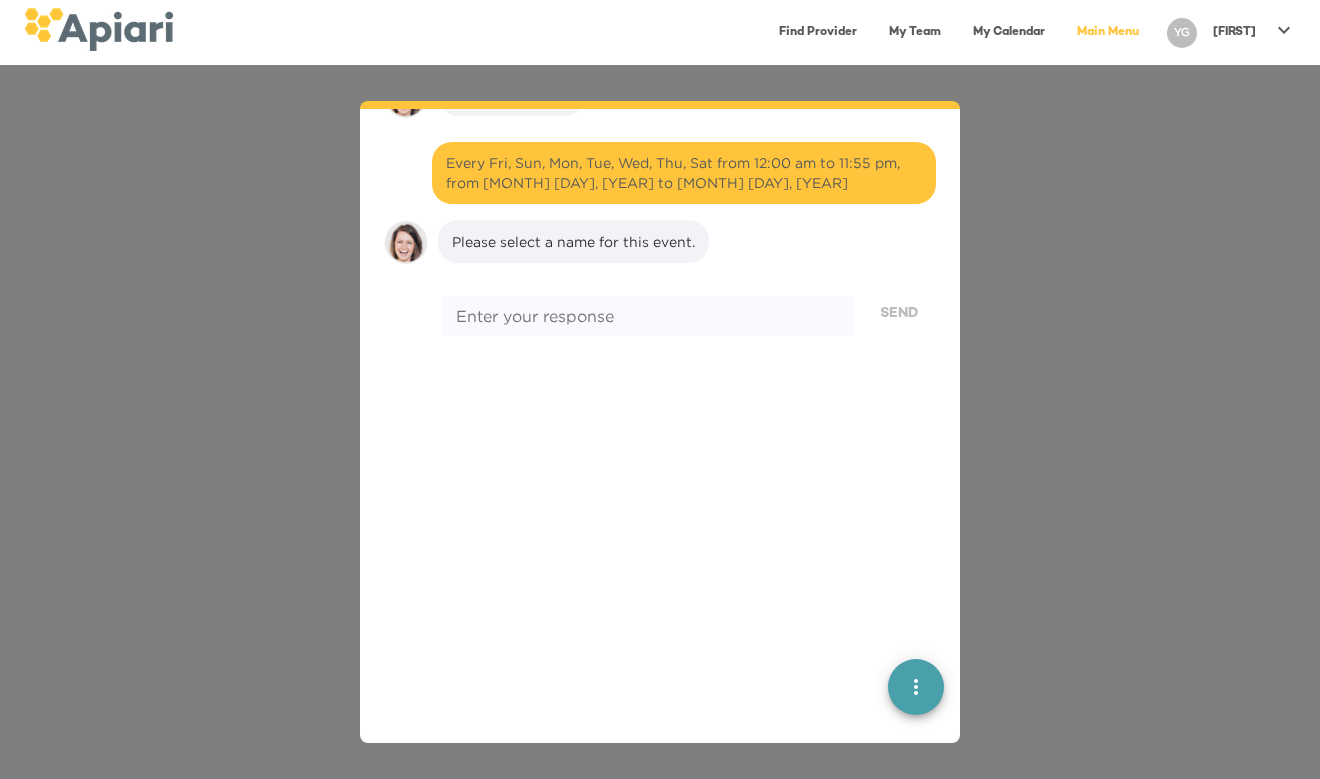scroll, scrollTop: 1228, scrollLeft: 0, axis: vertical 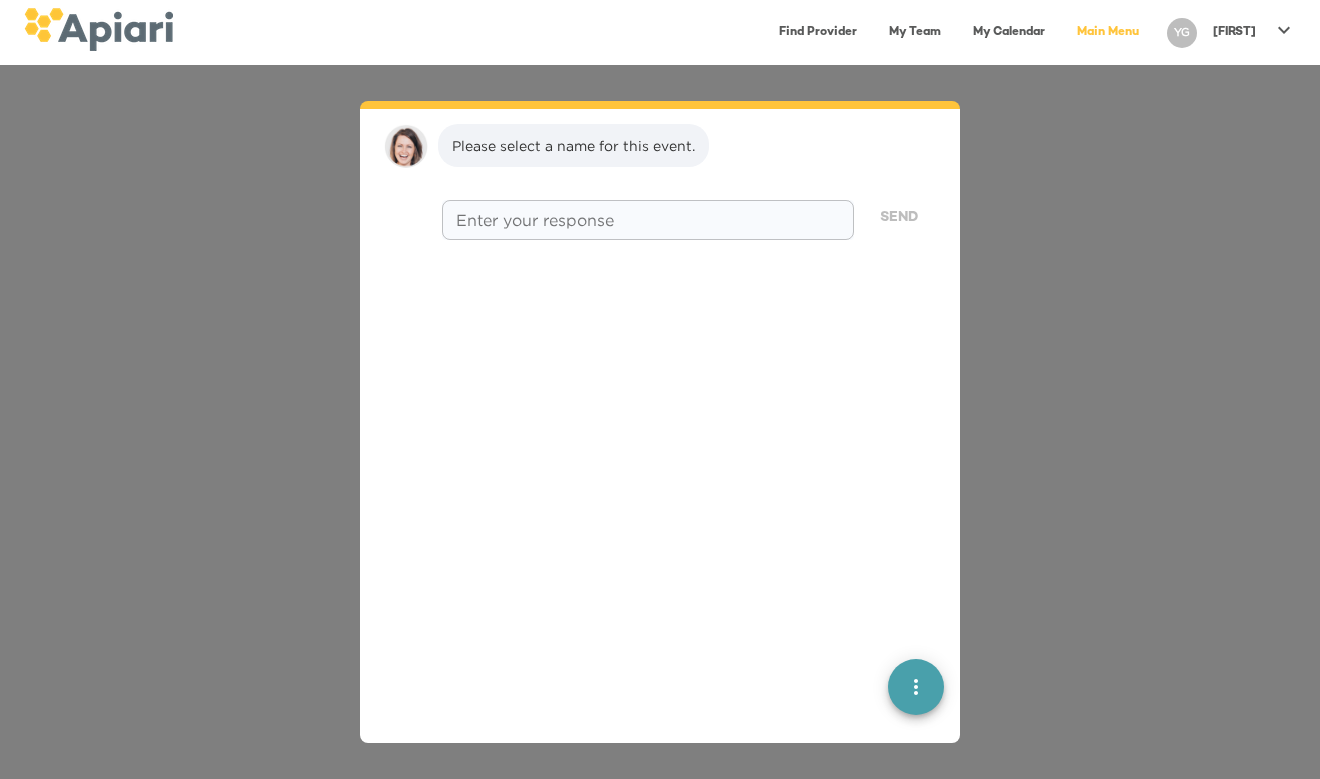 click at bounding box center (648, 220) 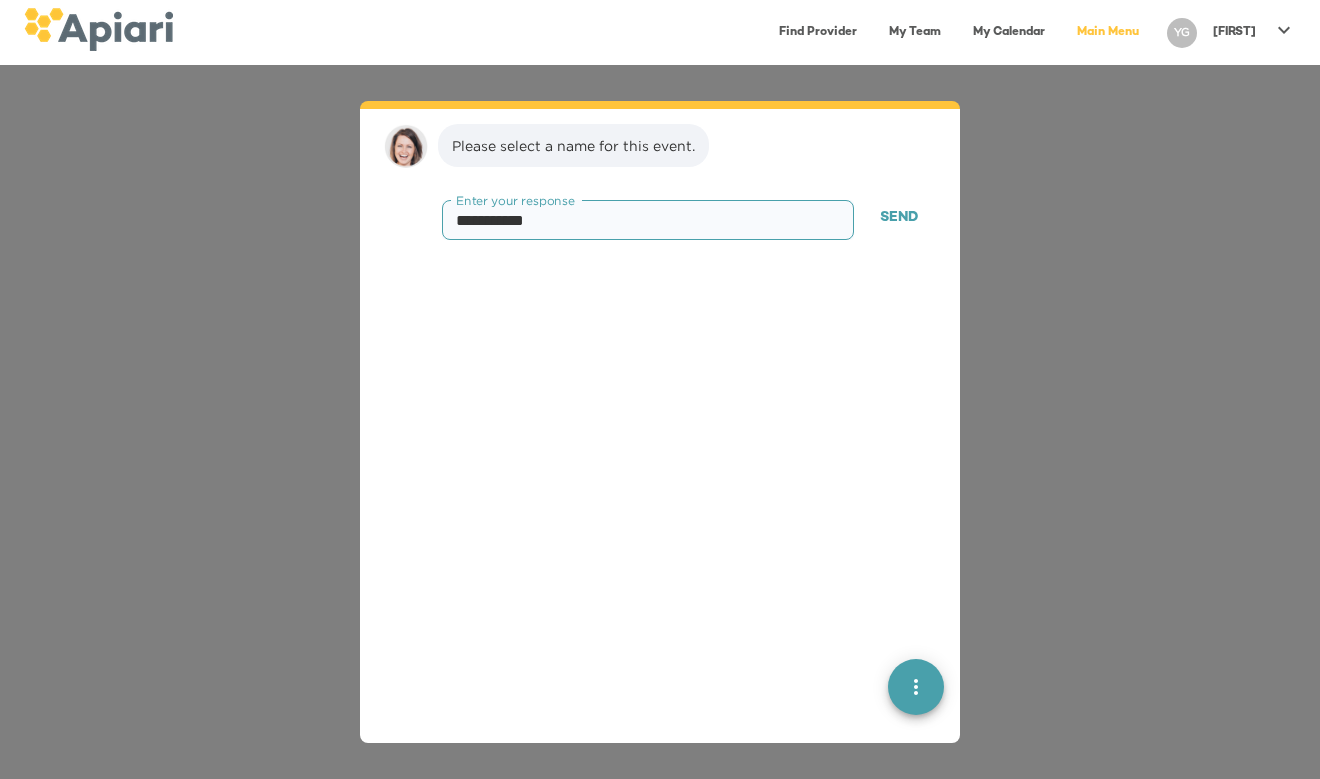 type on "**********" 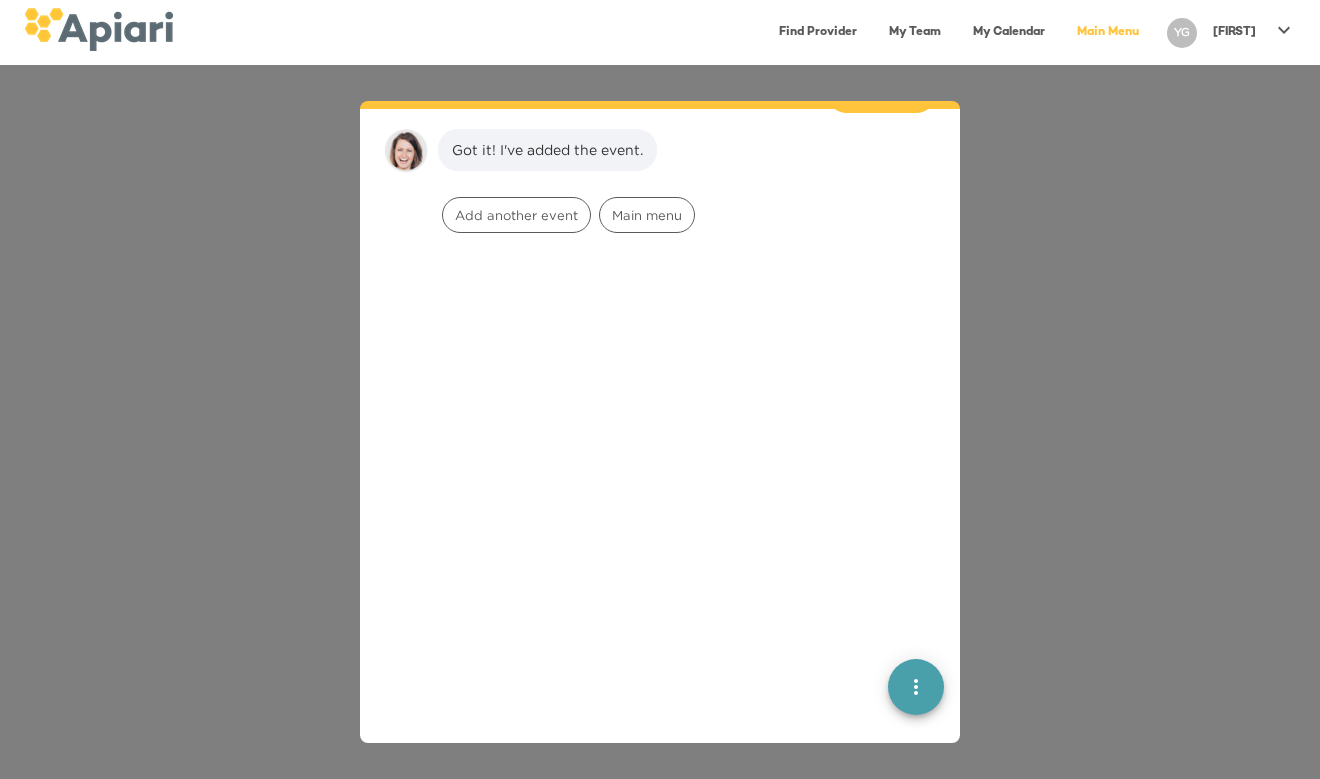 scroll, scrollTop: 1354, scrollLeft: 0, axis: vertical 